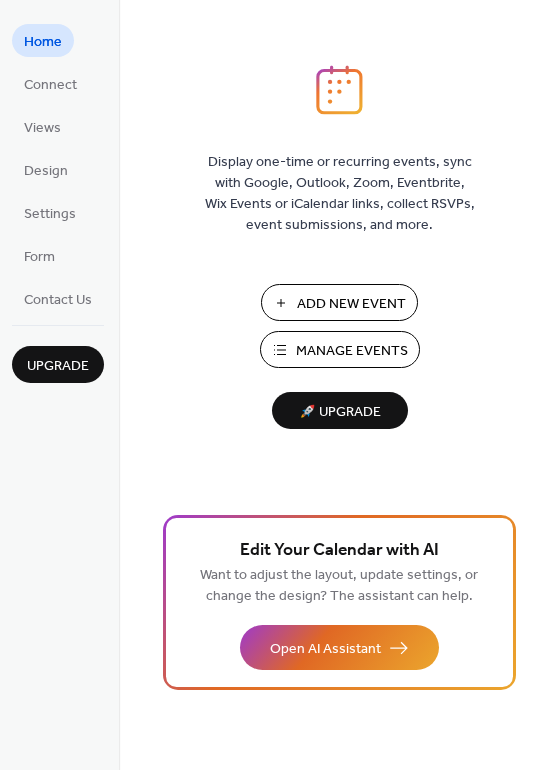scroll, scrollTop: 0, scrollLeft: 0, axis: both 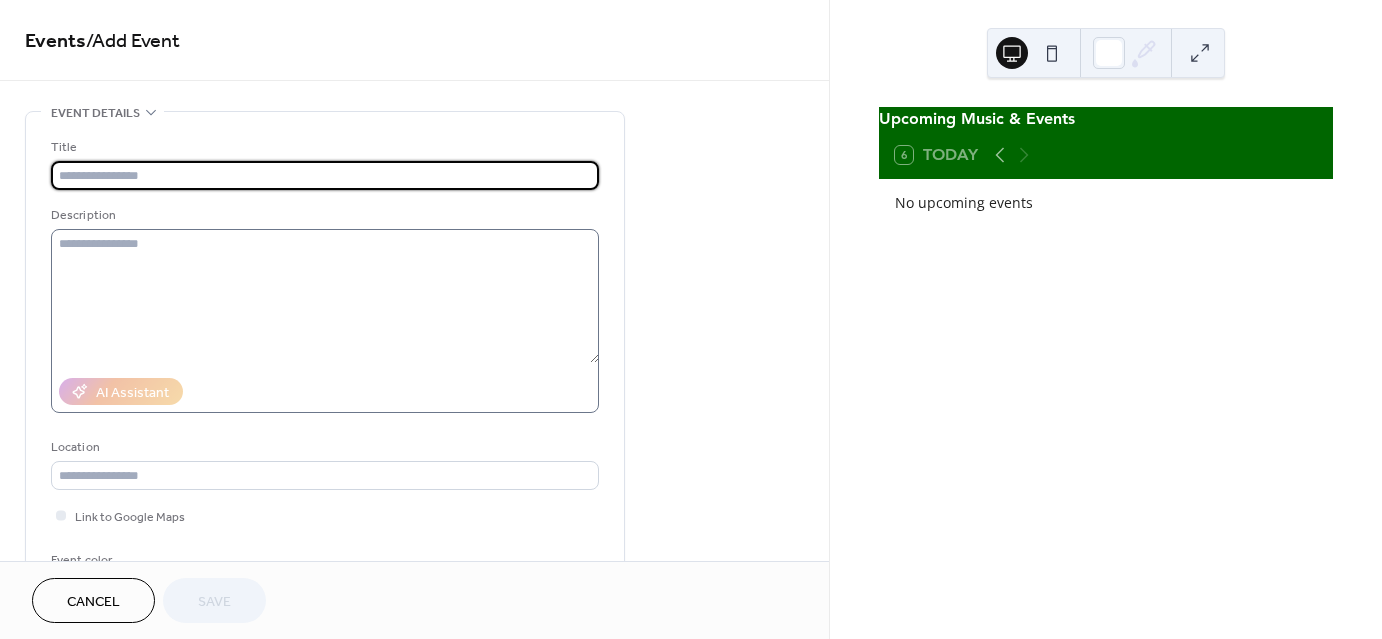type on "*" 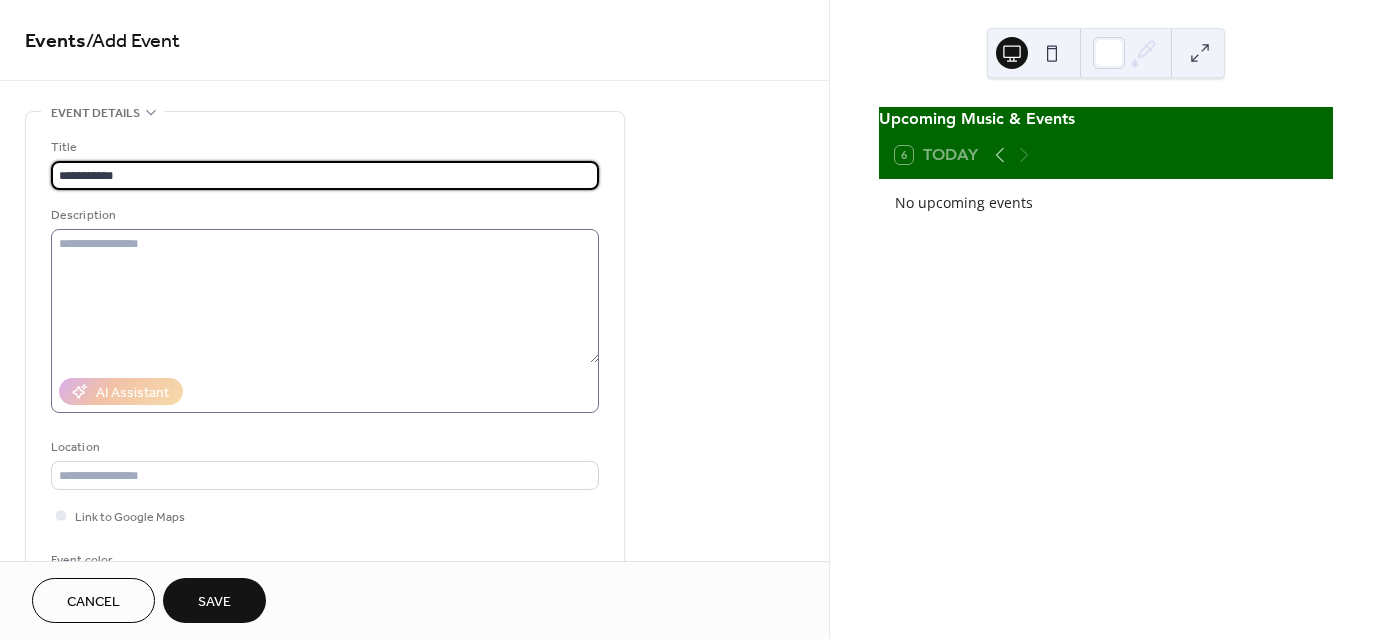 type on "**********" 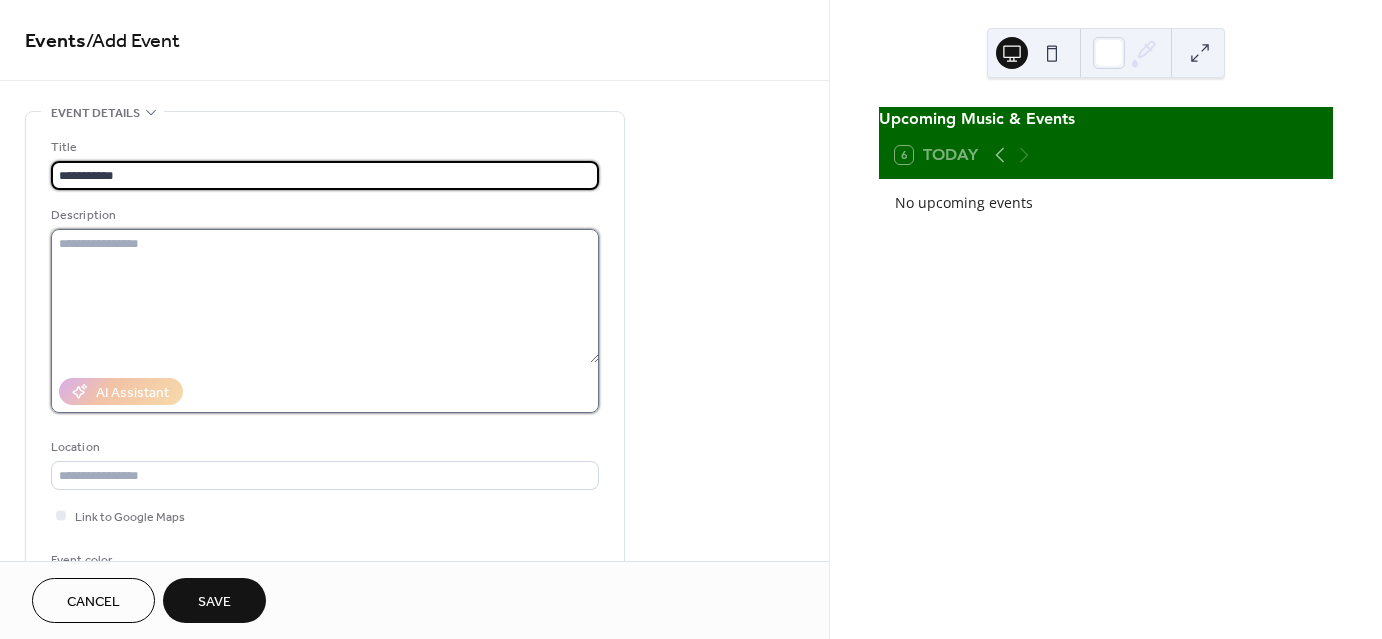 click at bounding box center [325, 296] 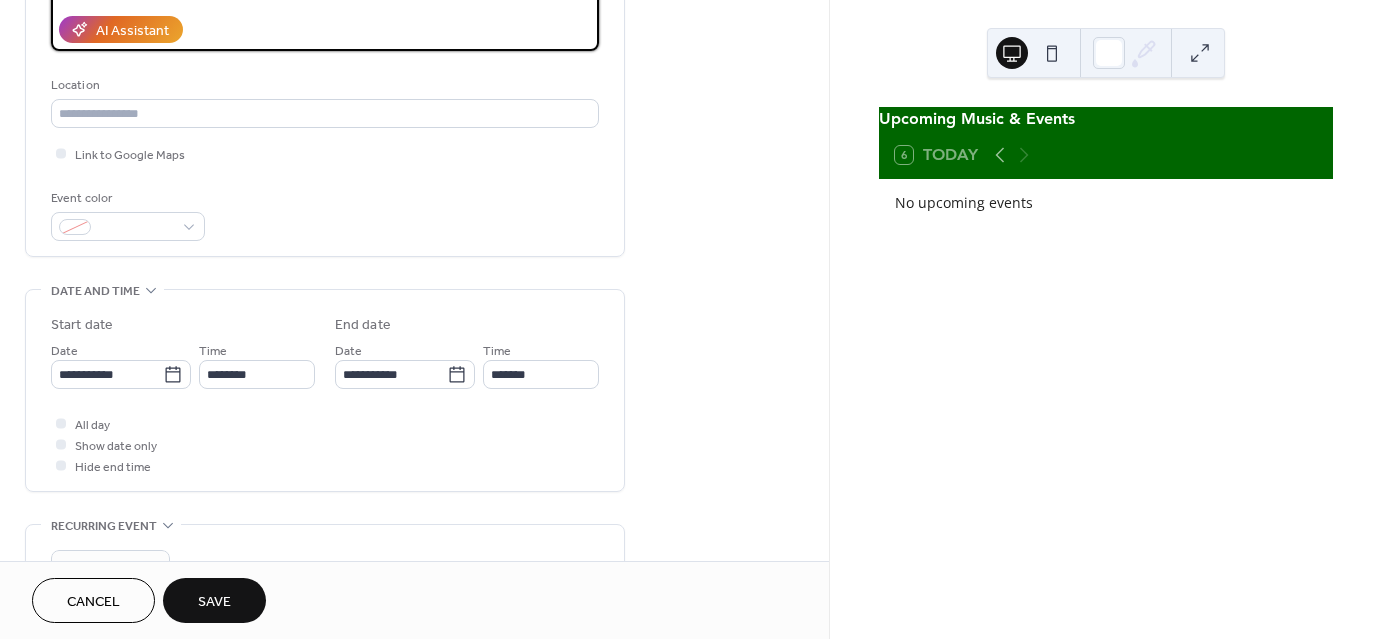 scroll, scrollTop: 370, scrollLeft: 0, axis: vertical 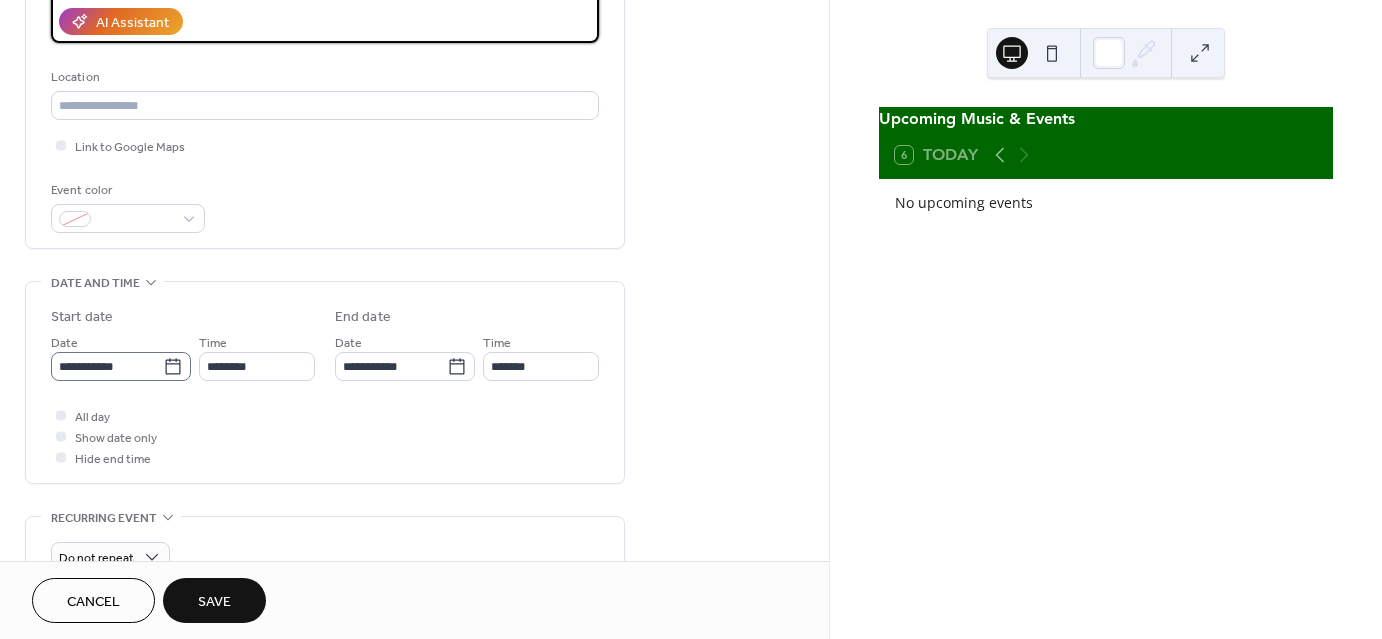 type on "**********" 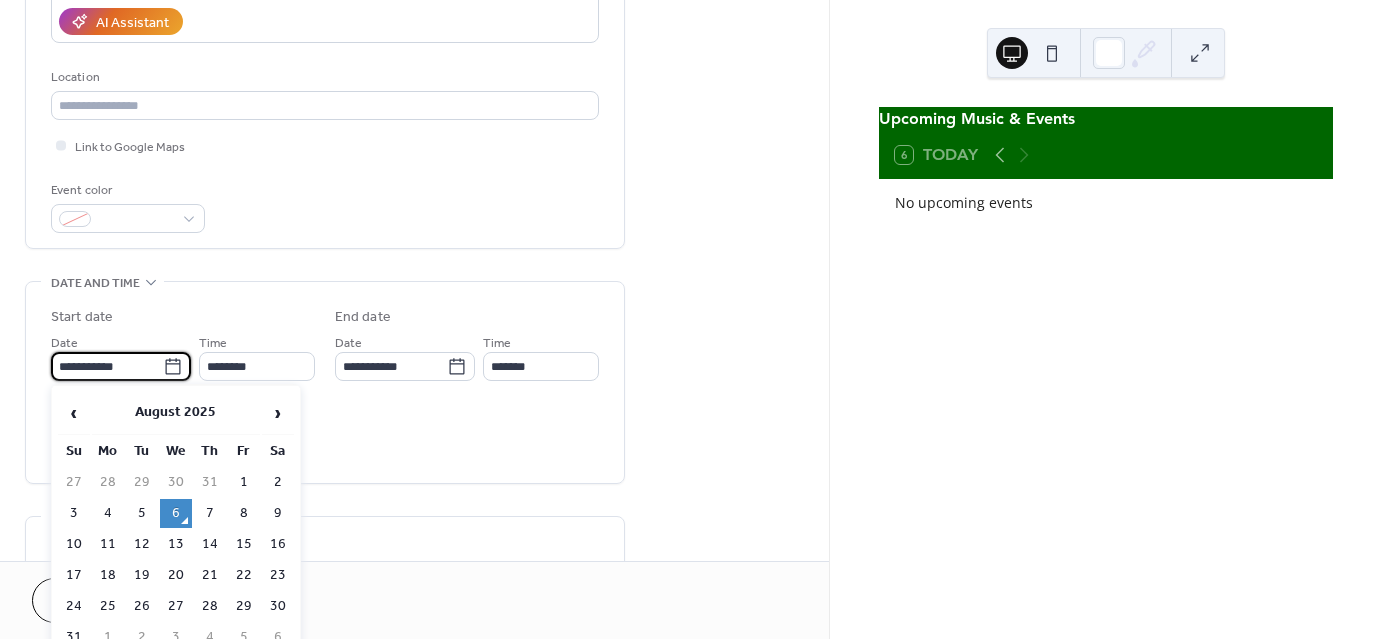 click on "**********" at bounding box center (107, 366) 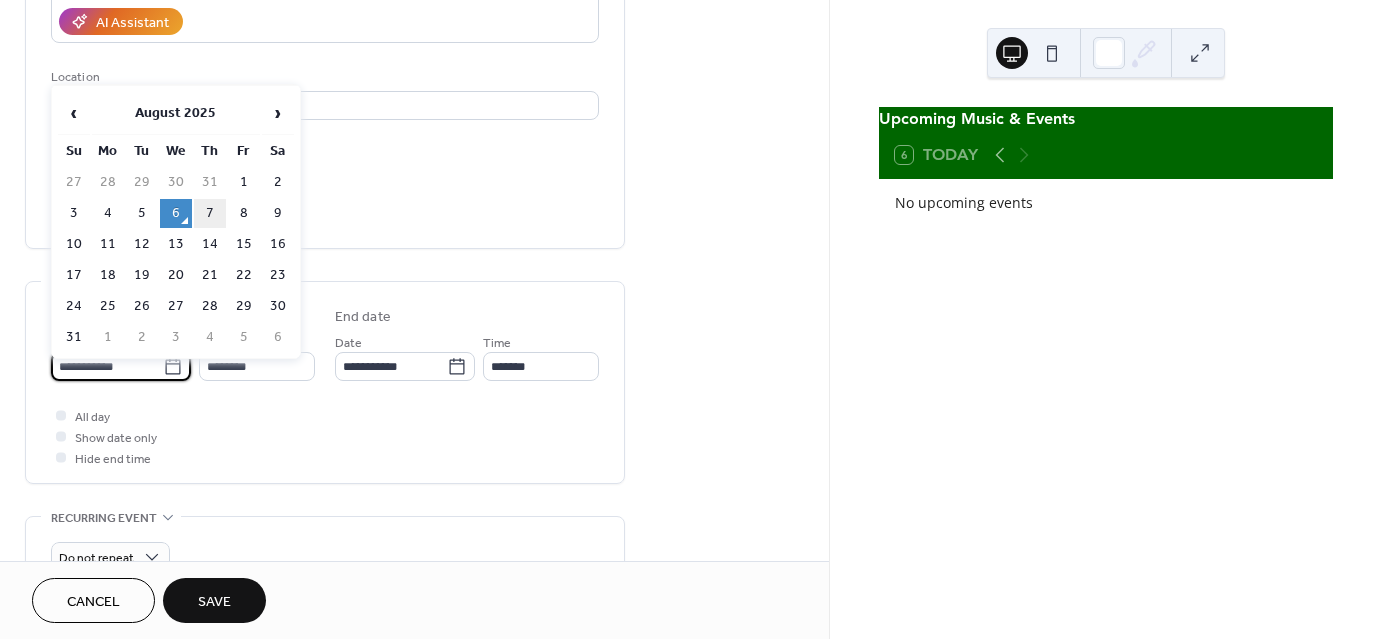 click on "7" at bounding box center (210, 213) 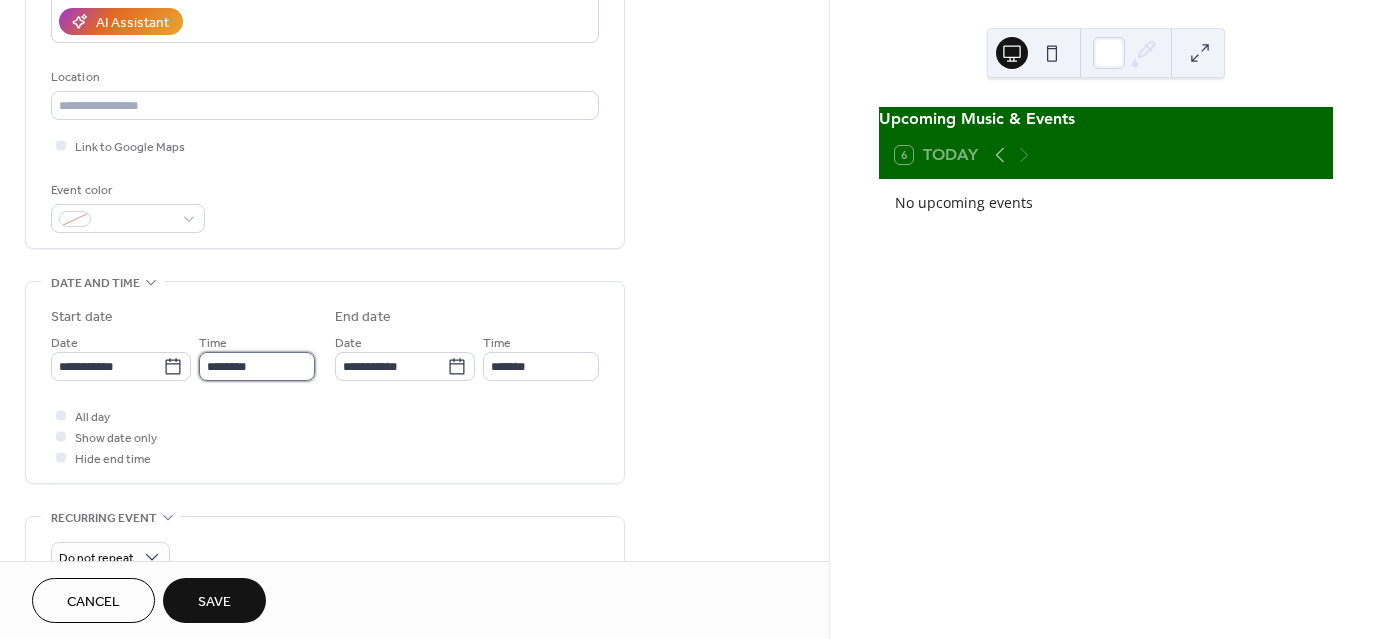 click on "********" at bounding box center (257, 366) 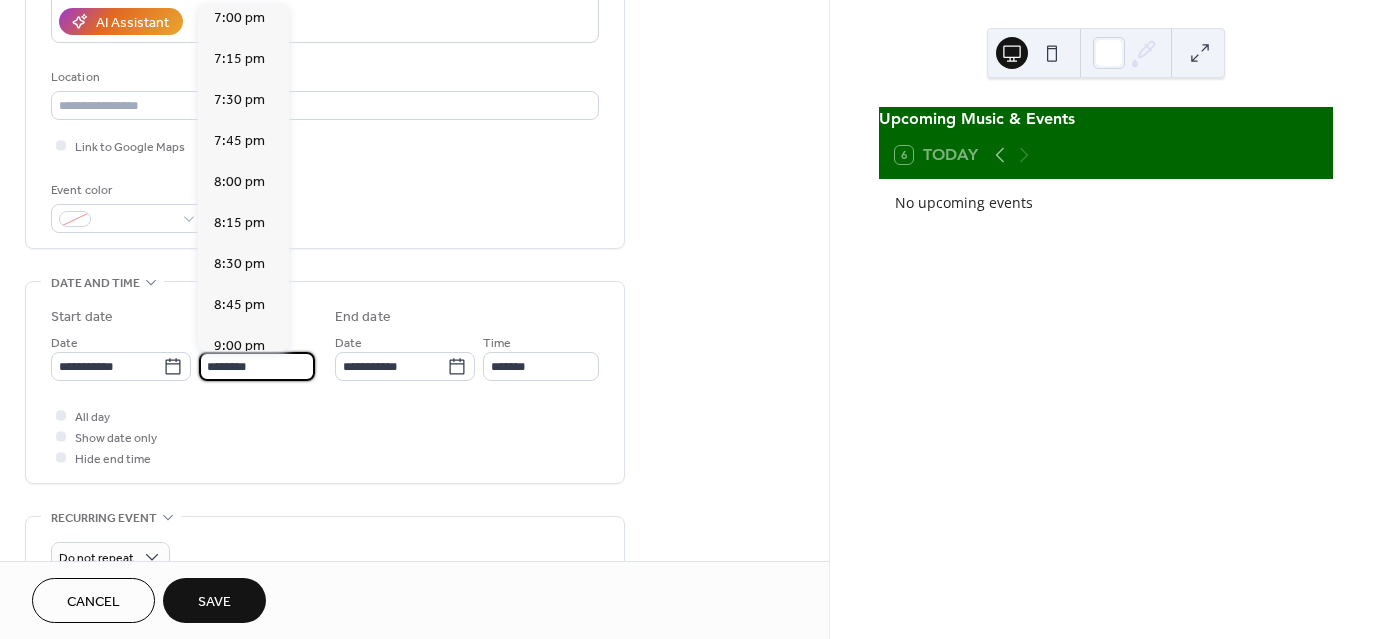 scroll, scrollTop: 3122, scrollLeft: 0, axis: vertical 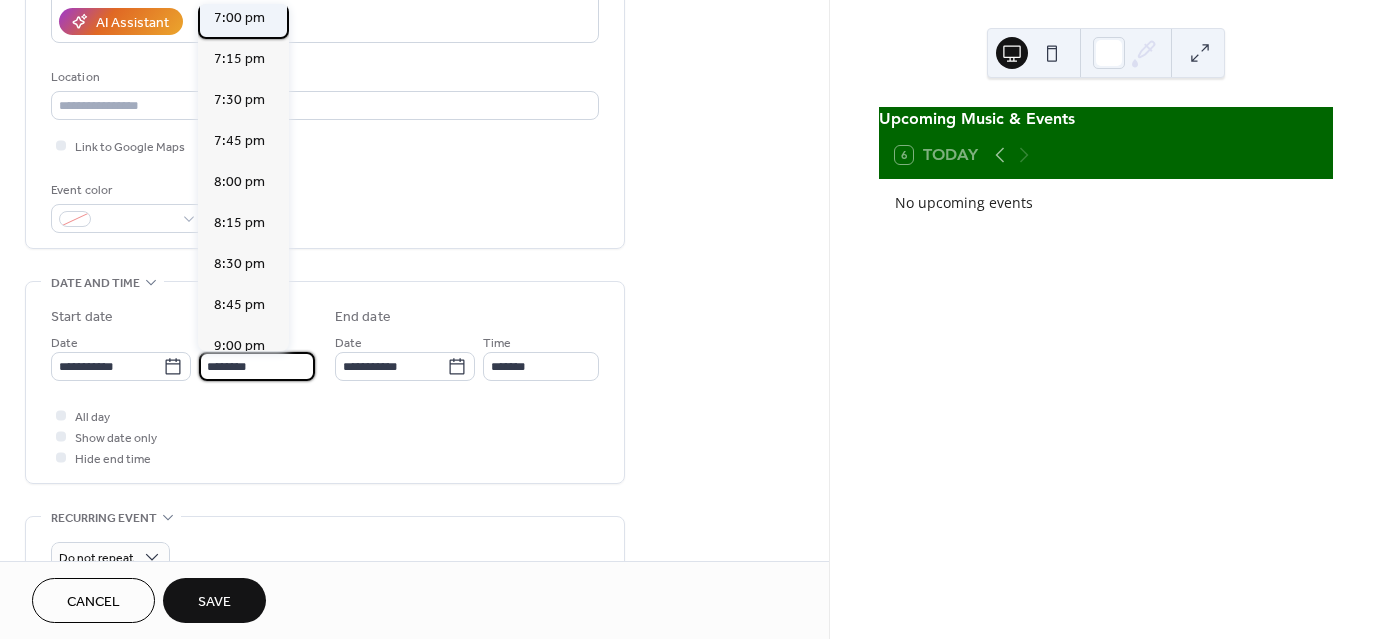 click on "7:00 pm" at bounding box center [239, 18] 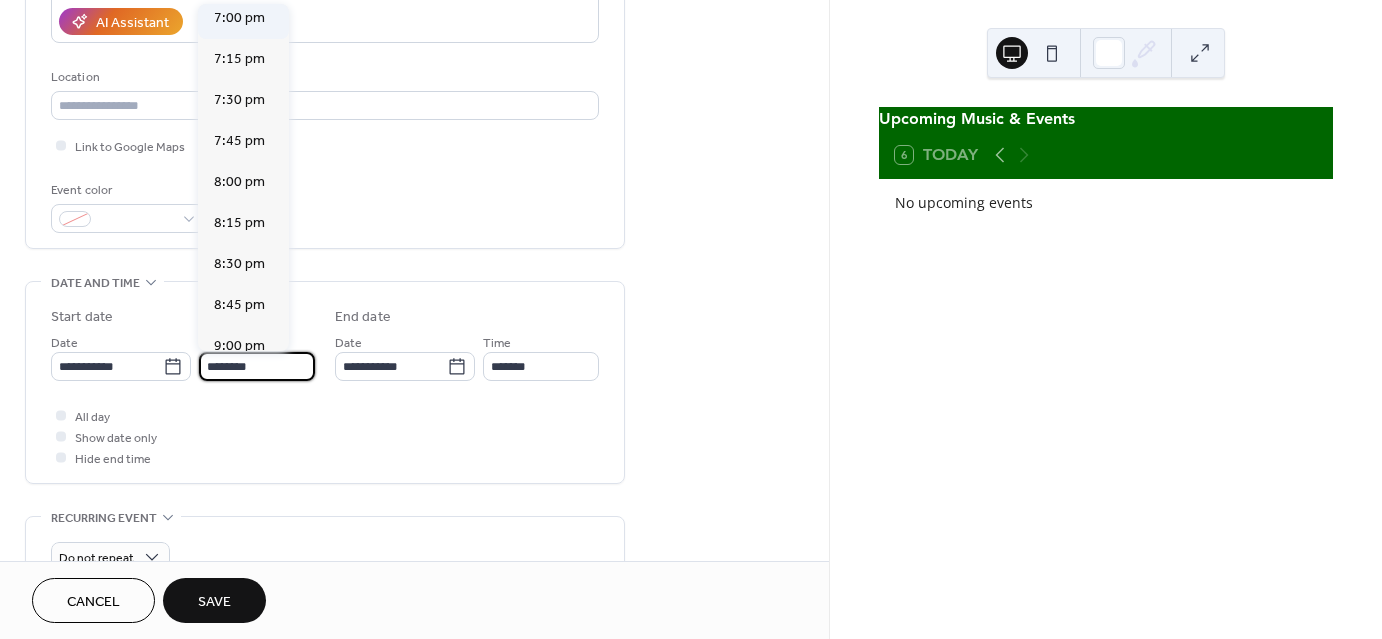 type on "*******" 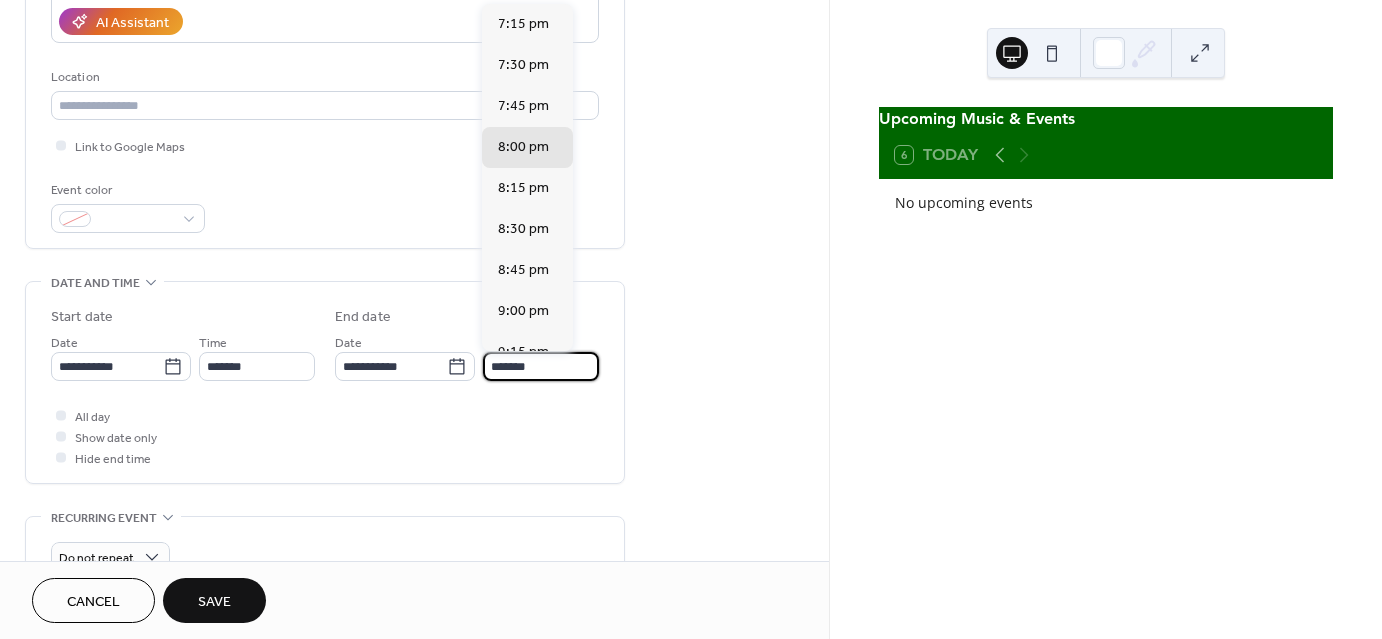 click on "*******" at bounding box center [541, 366] 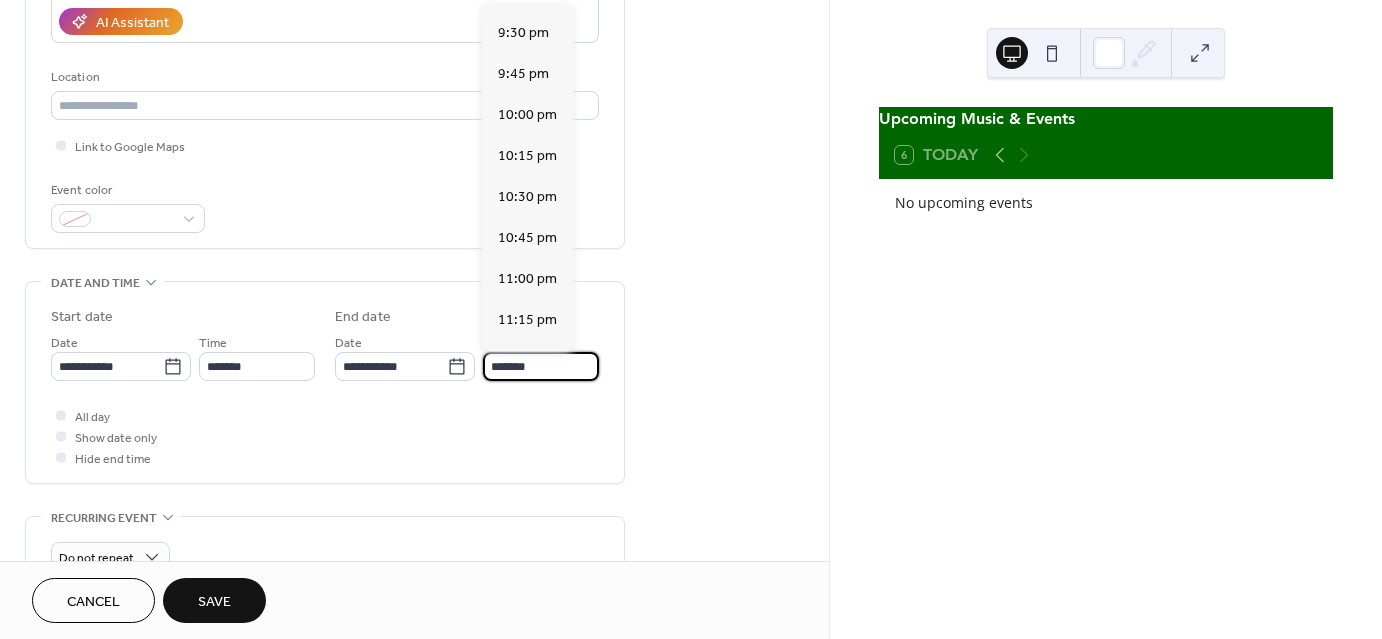 scroll, scrollTop: 362, scrollLeft: 0, axis: vertical 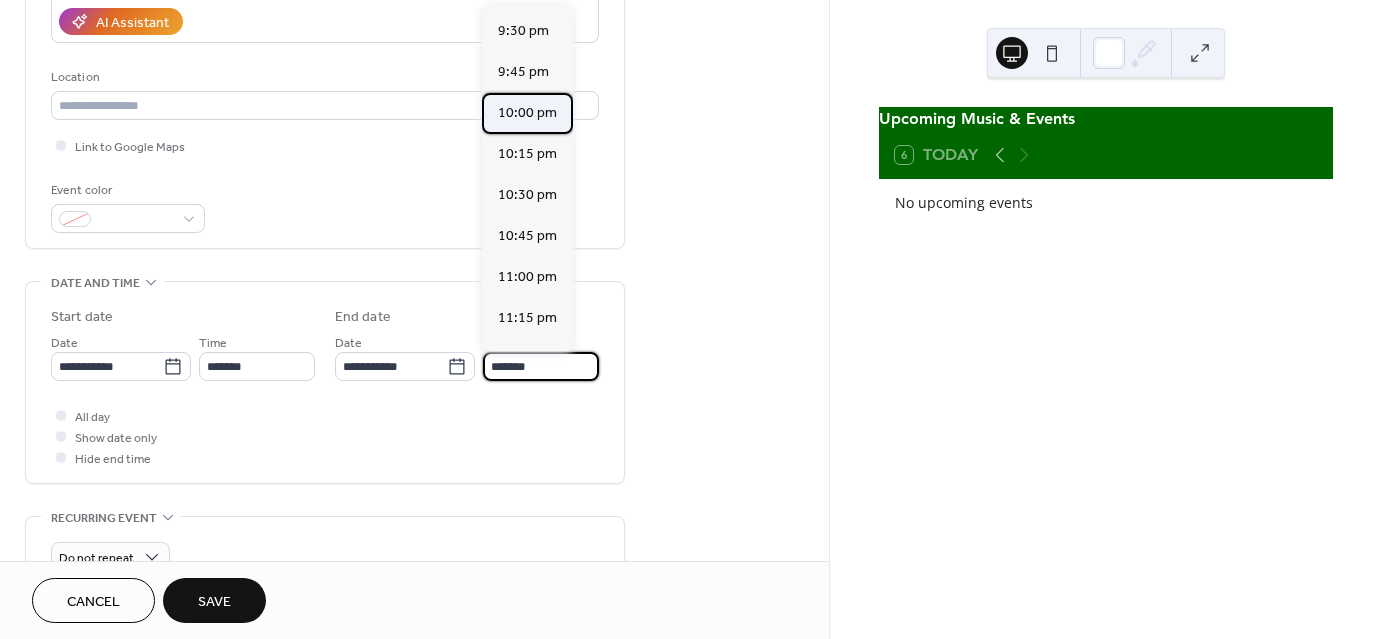 click on "10:00 pm" at bounding box center [527, 113] 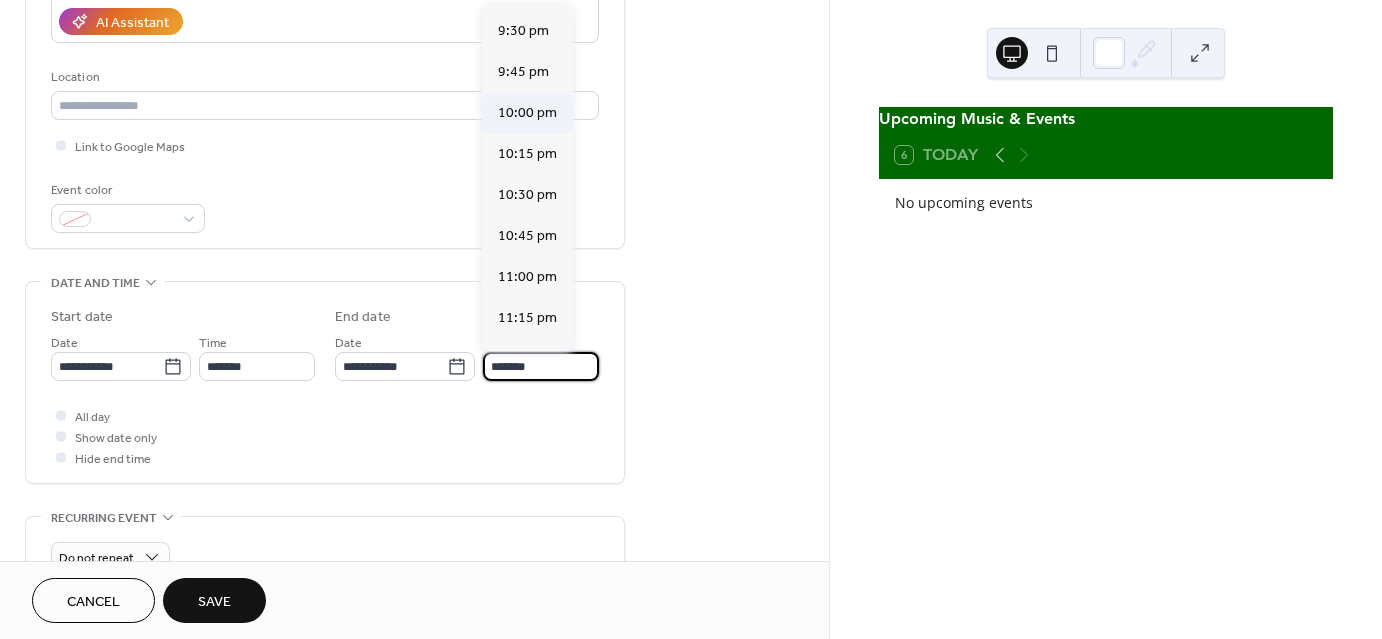 type on "********" 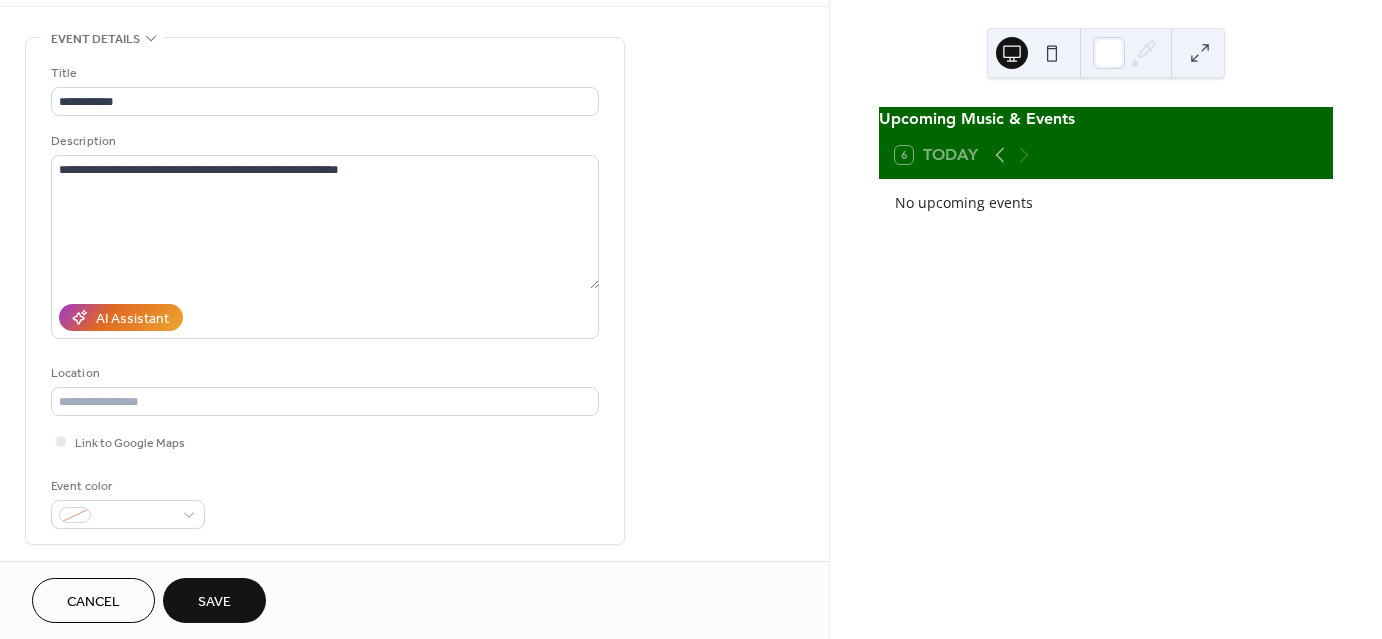 scroll, scrollTop: 44, scrollLeft: 0, axis: vertical 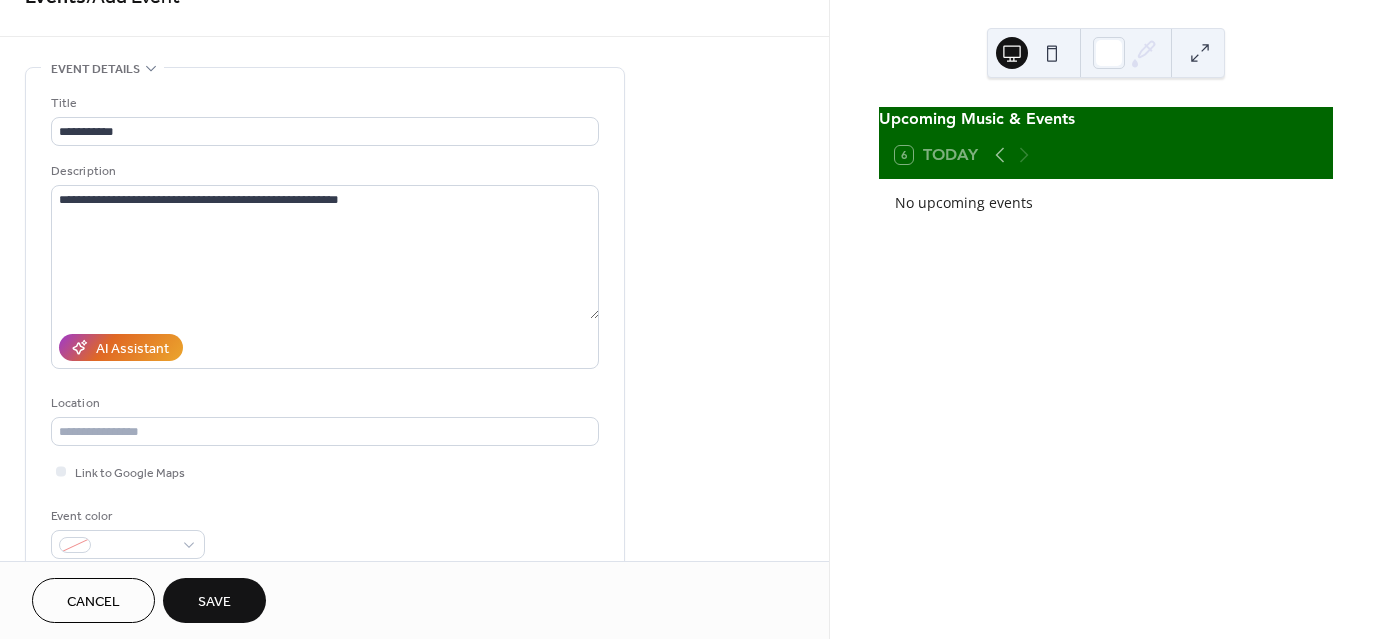 click on "Save" at bounding box center (214, 602) 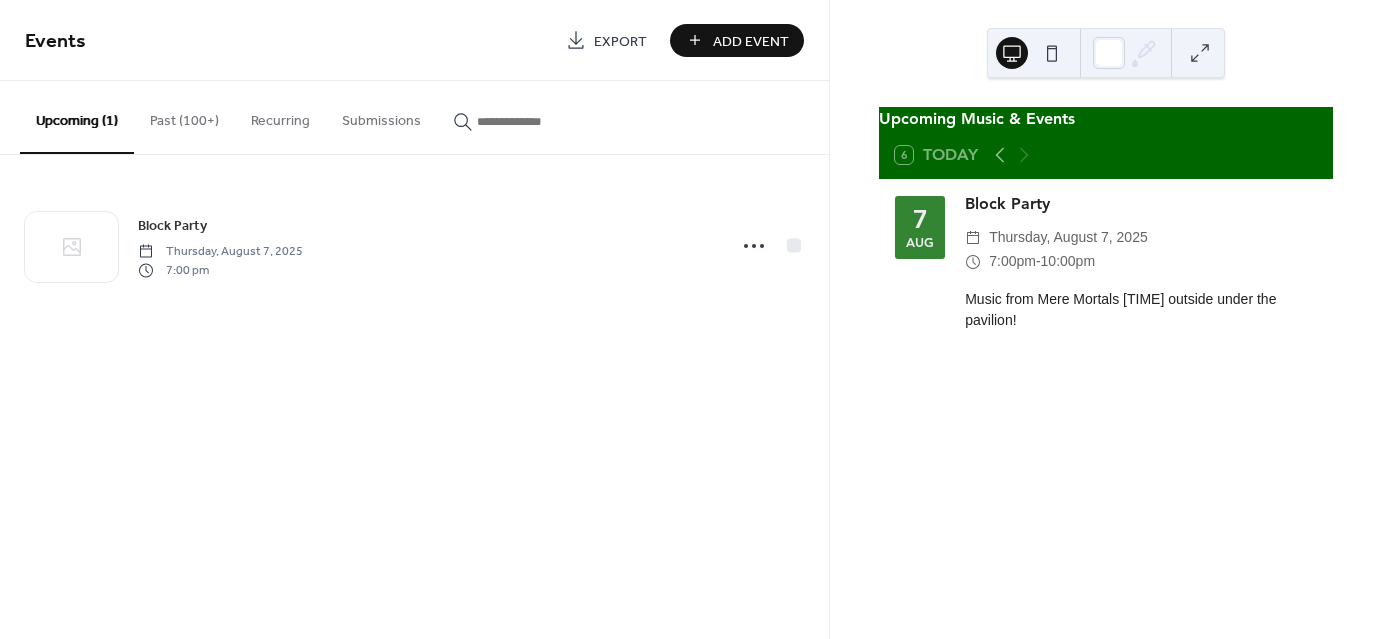 click on "Block Party" at bounding box center (1141, 204) 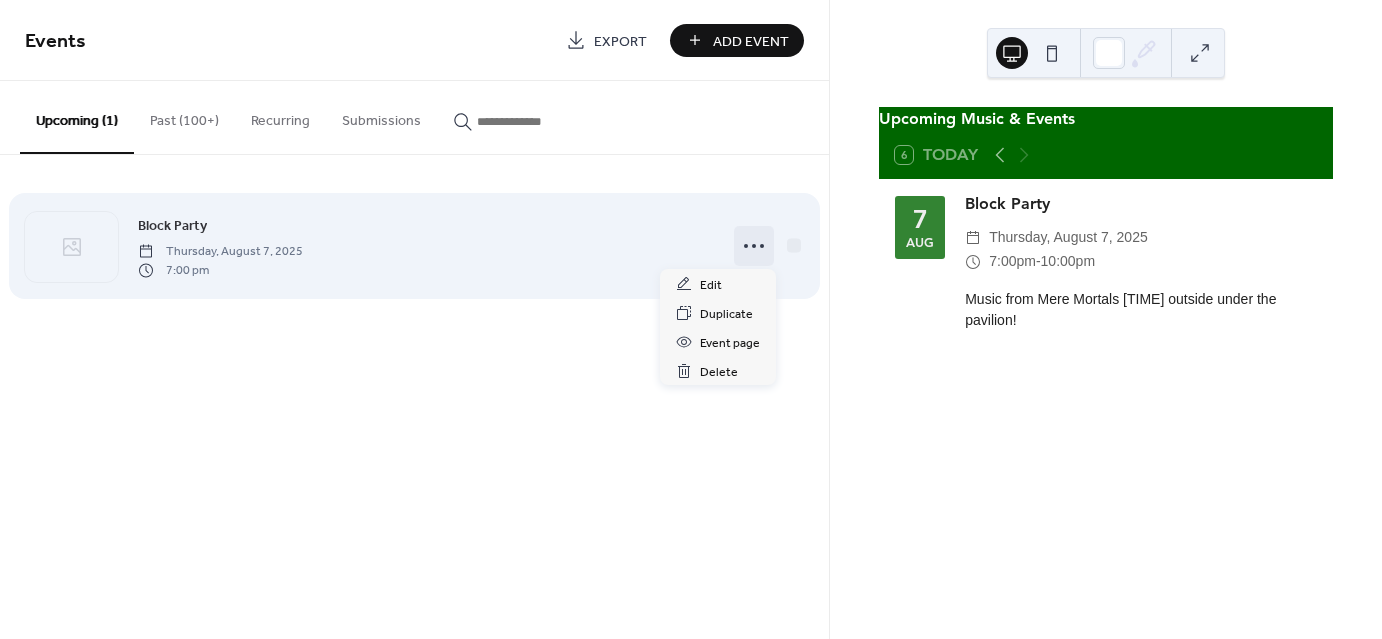 click 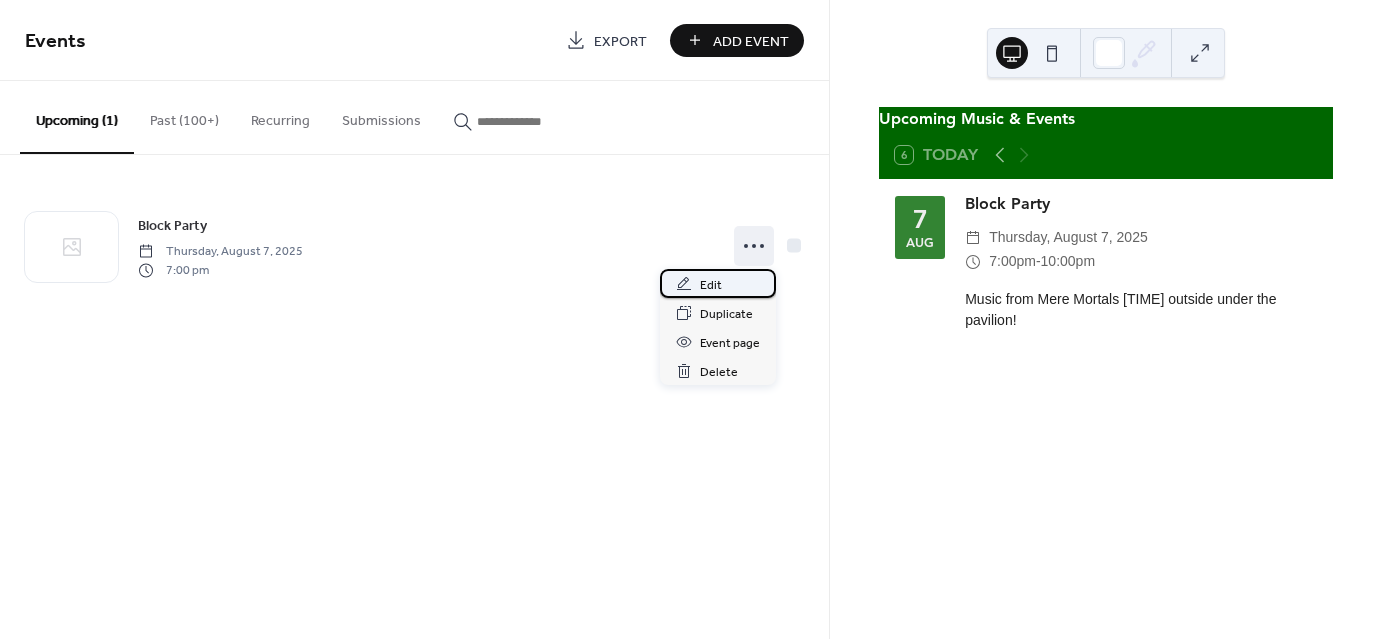 click on "Edit" at bounding box center (711, 285) 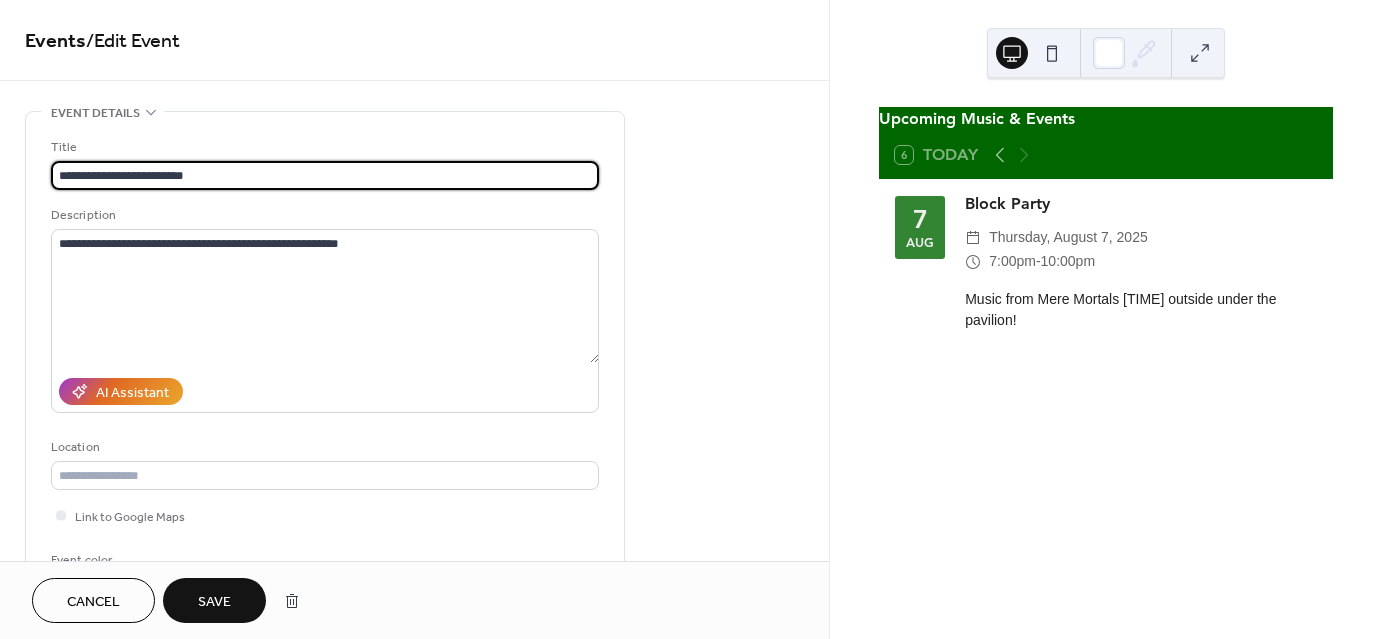 type on "**********" 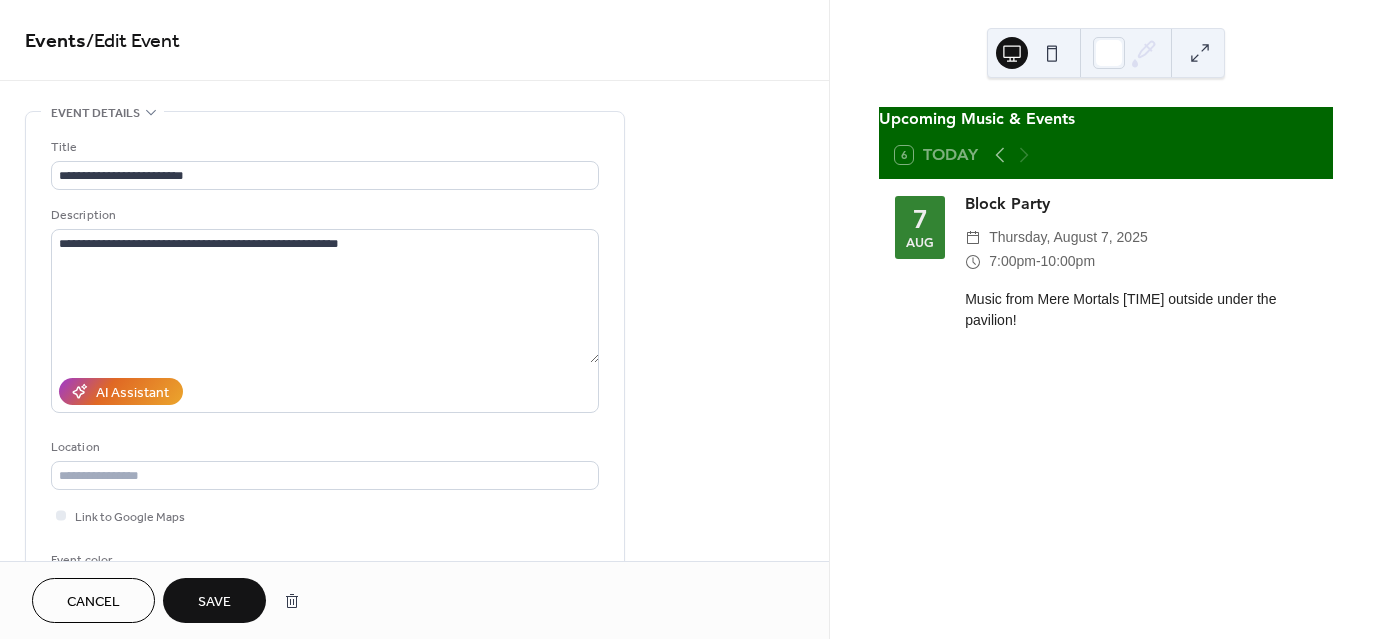 click on "**********" at bounding box center (414, 720) 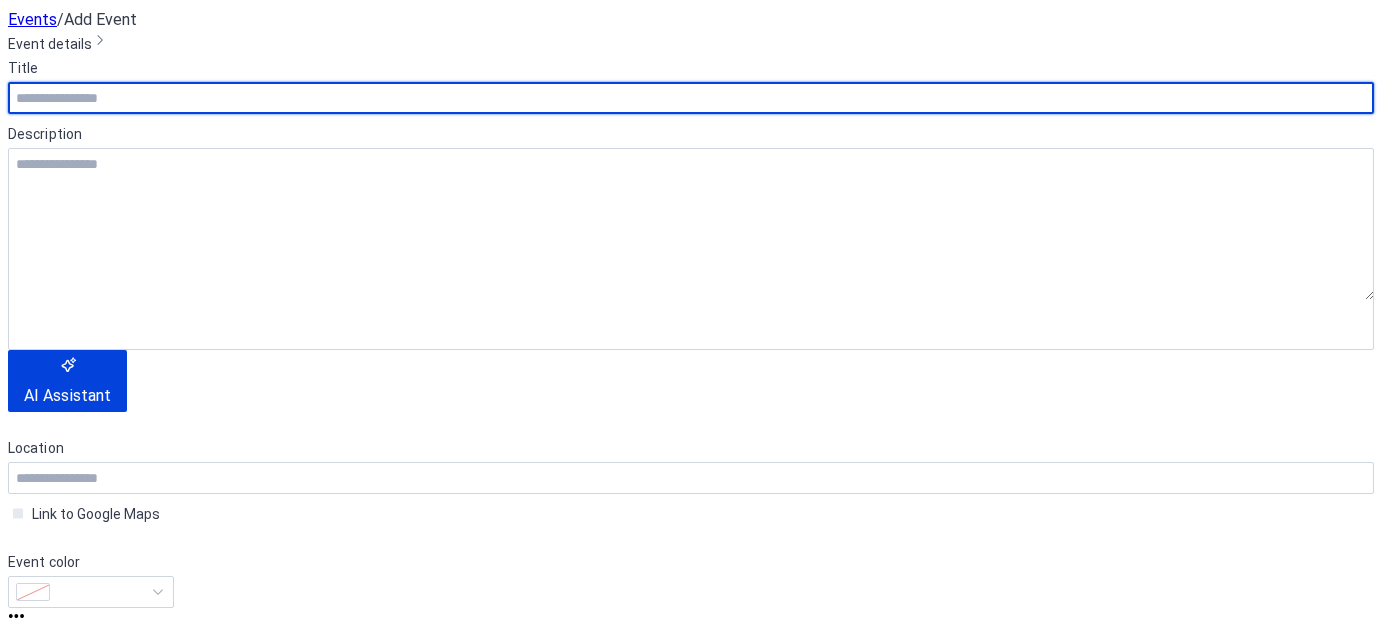 scroll, scrollTop: 0, scrollLeft: 0, axis: both 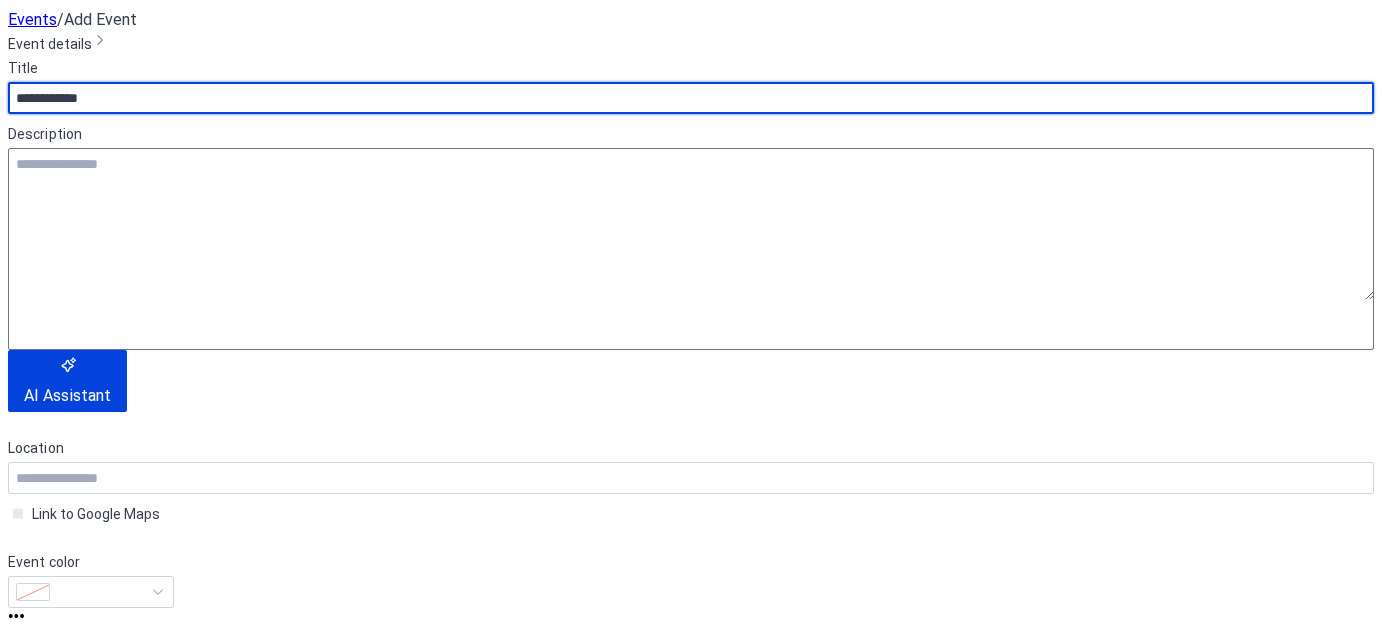 type on "**********" 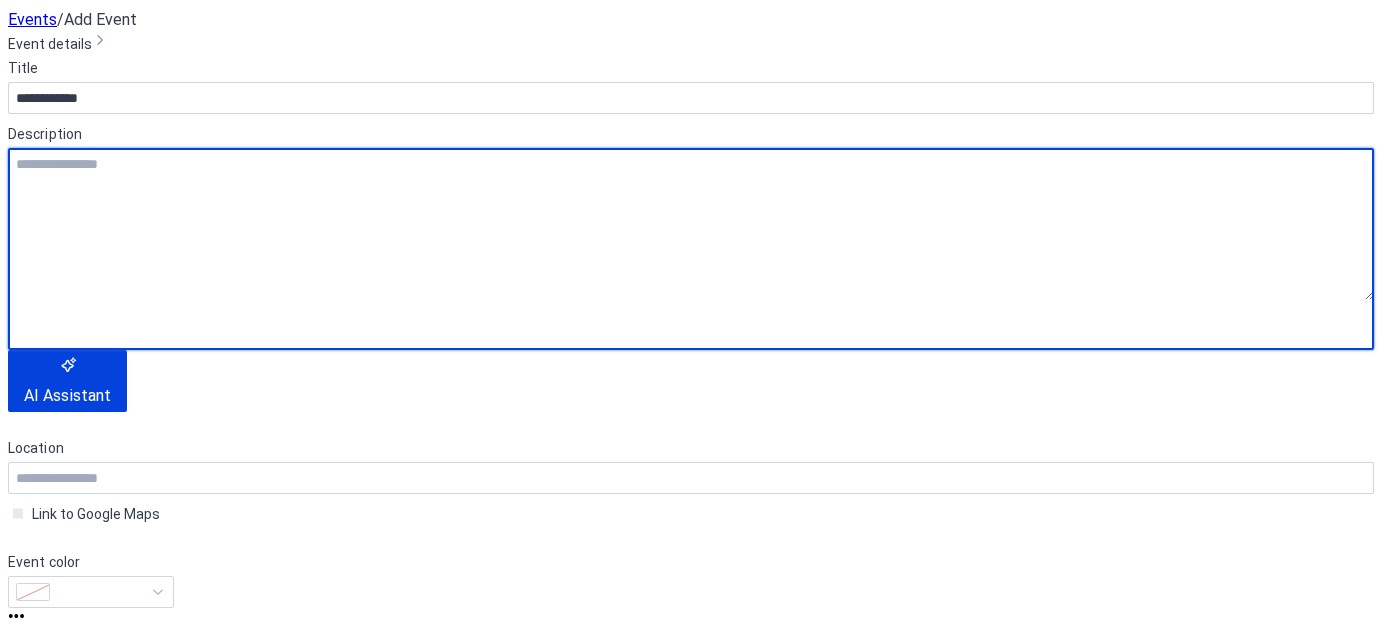click at bounding box center (691, 224) 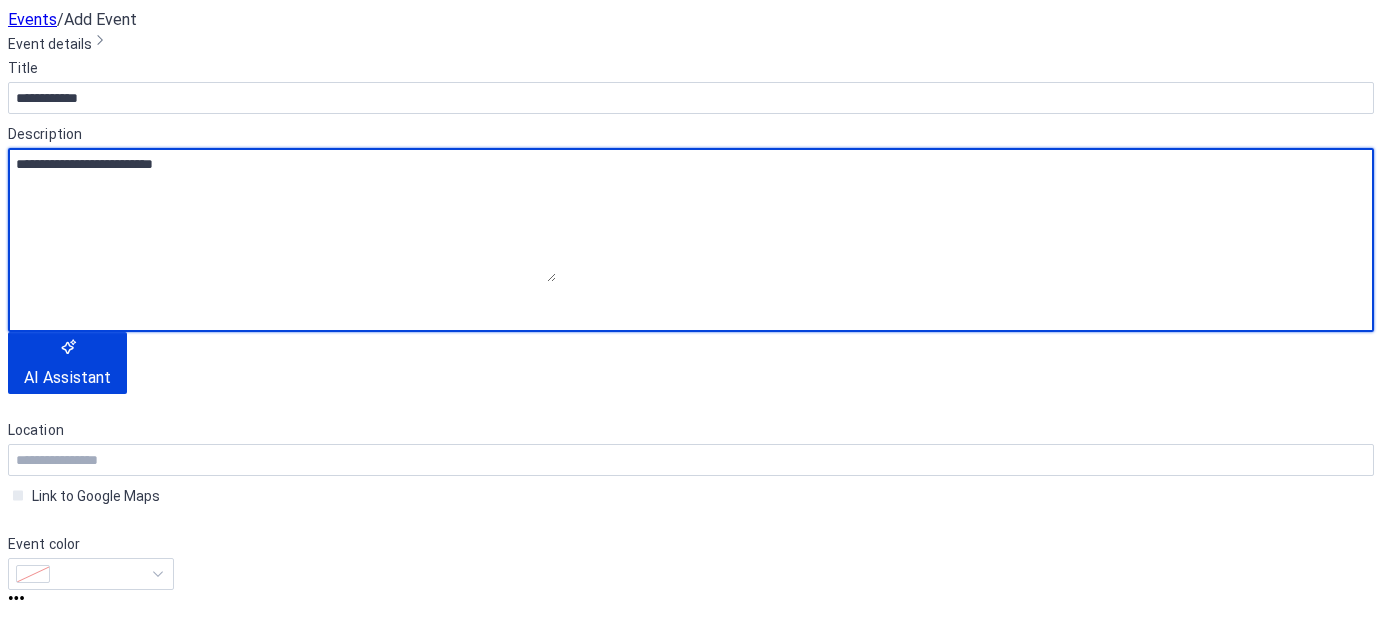 scroll, scrollTop: 292, scrollLeft: 0, axis: vertical 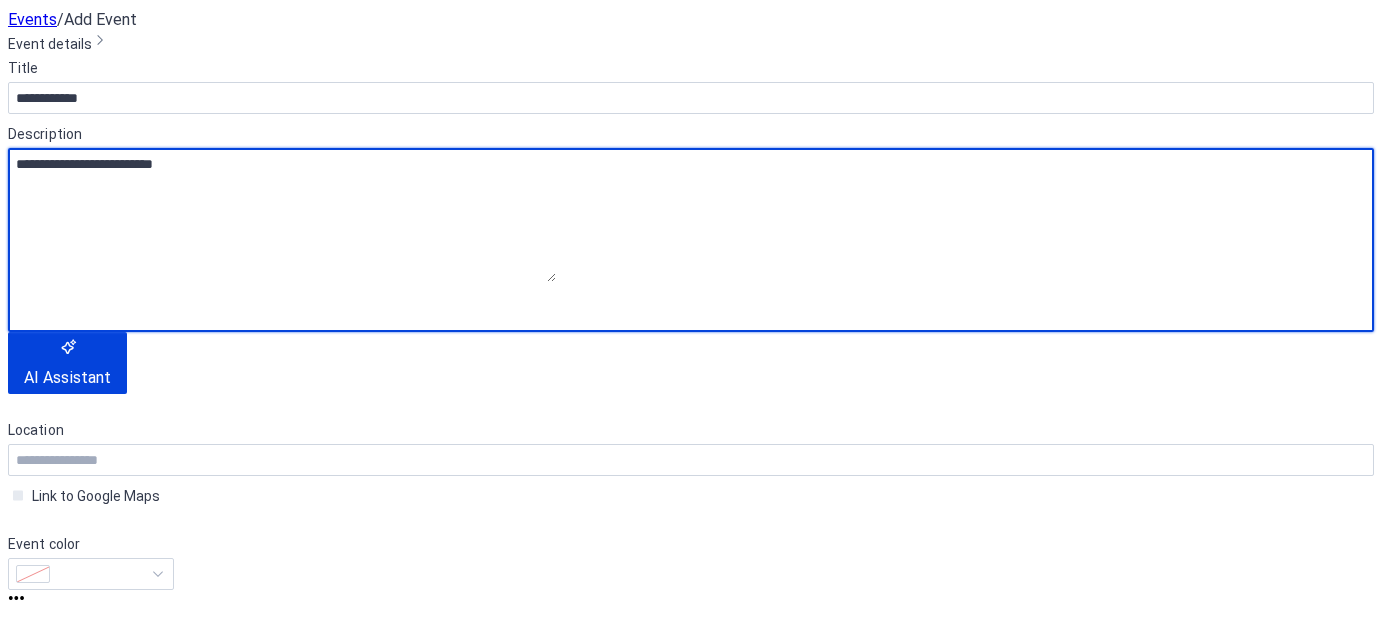 type on "**********" 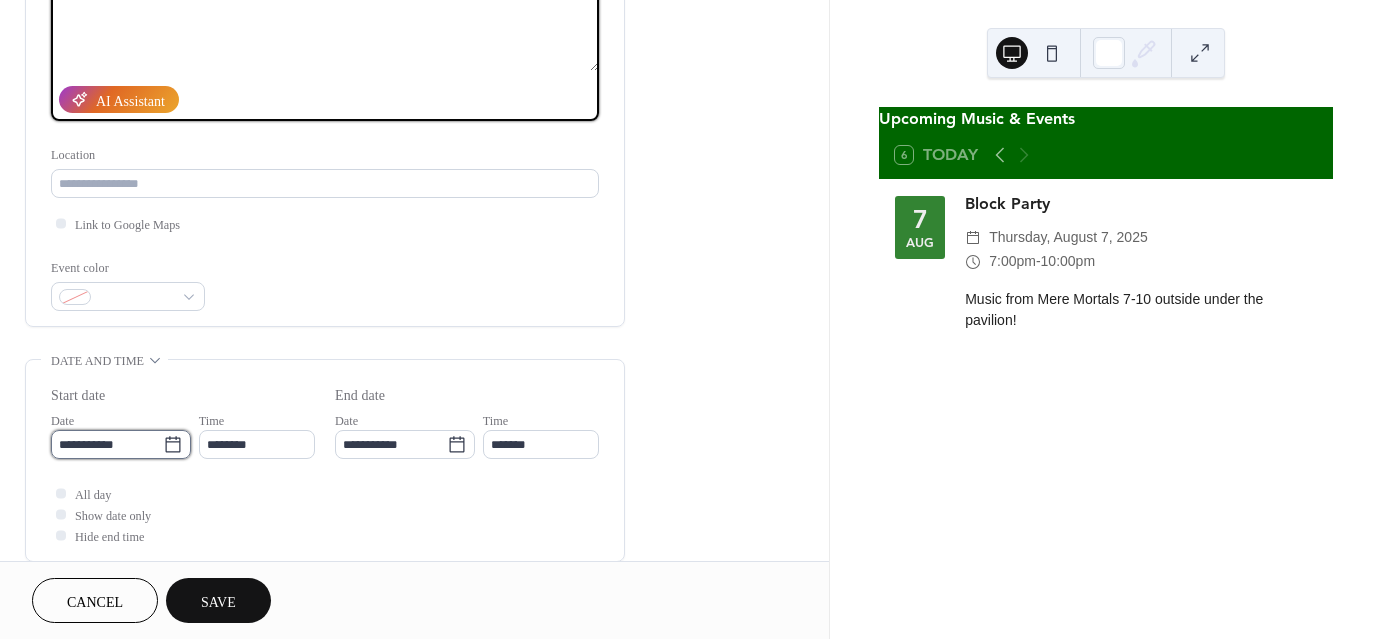click on "**********" at bounding box center (107, 444) 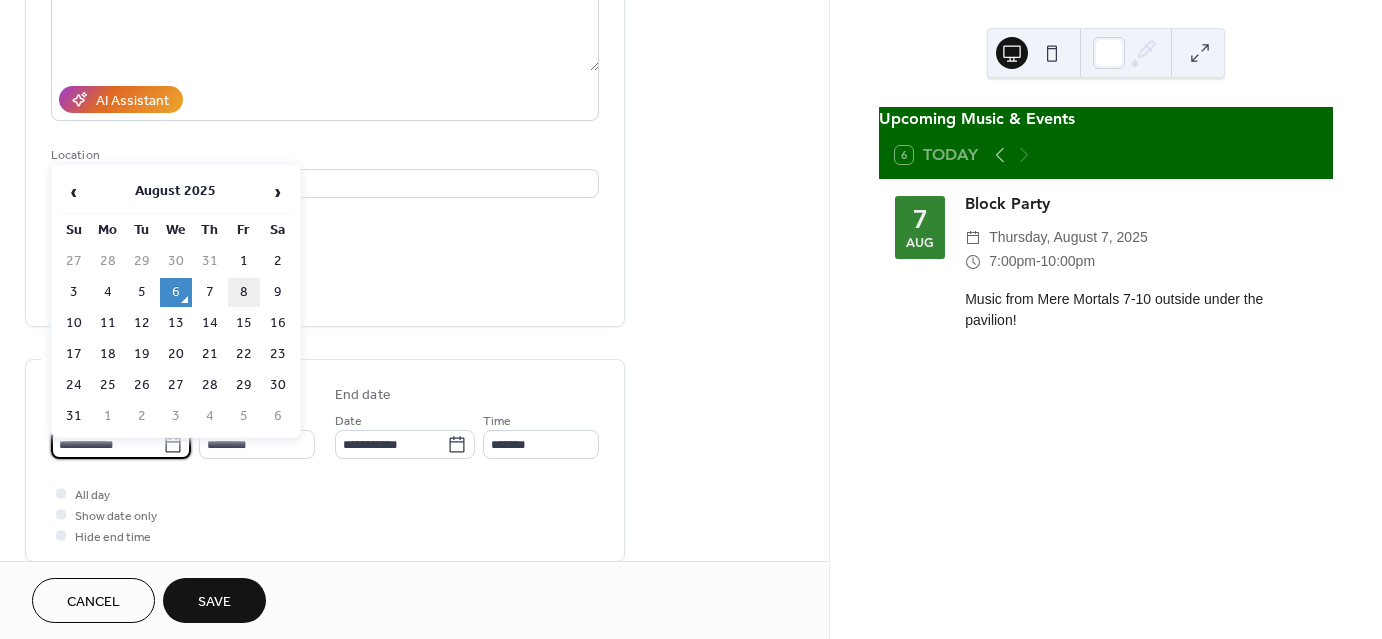 click on "8" at bounding box center [244, 292] 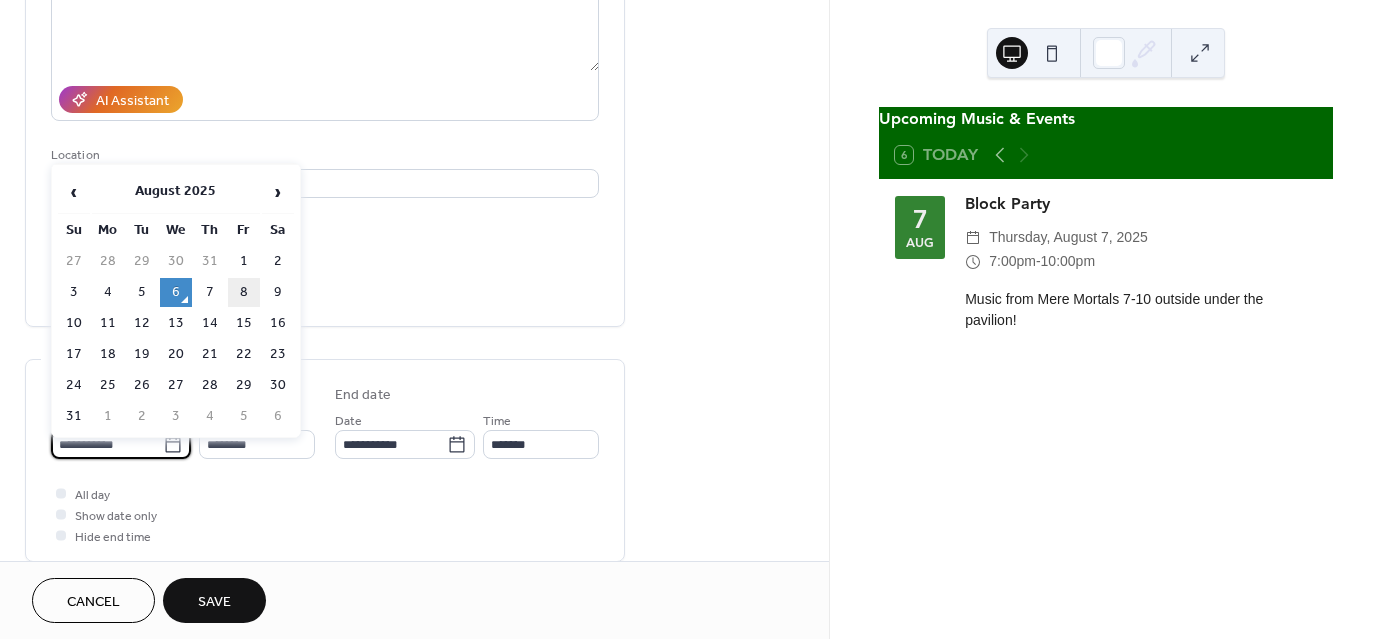 type on "**********" 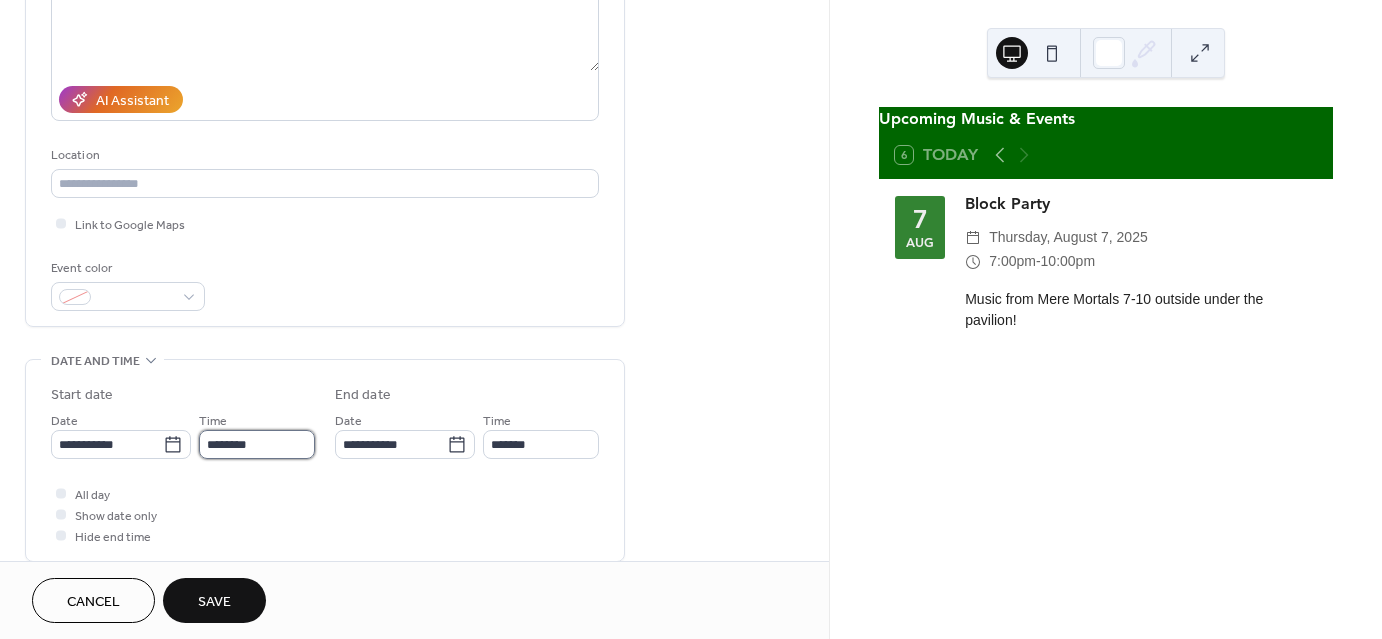 click on "********" at bounding box center (257, 444) 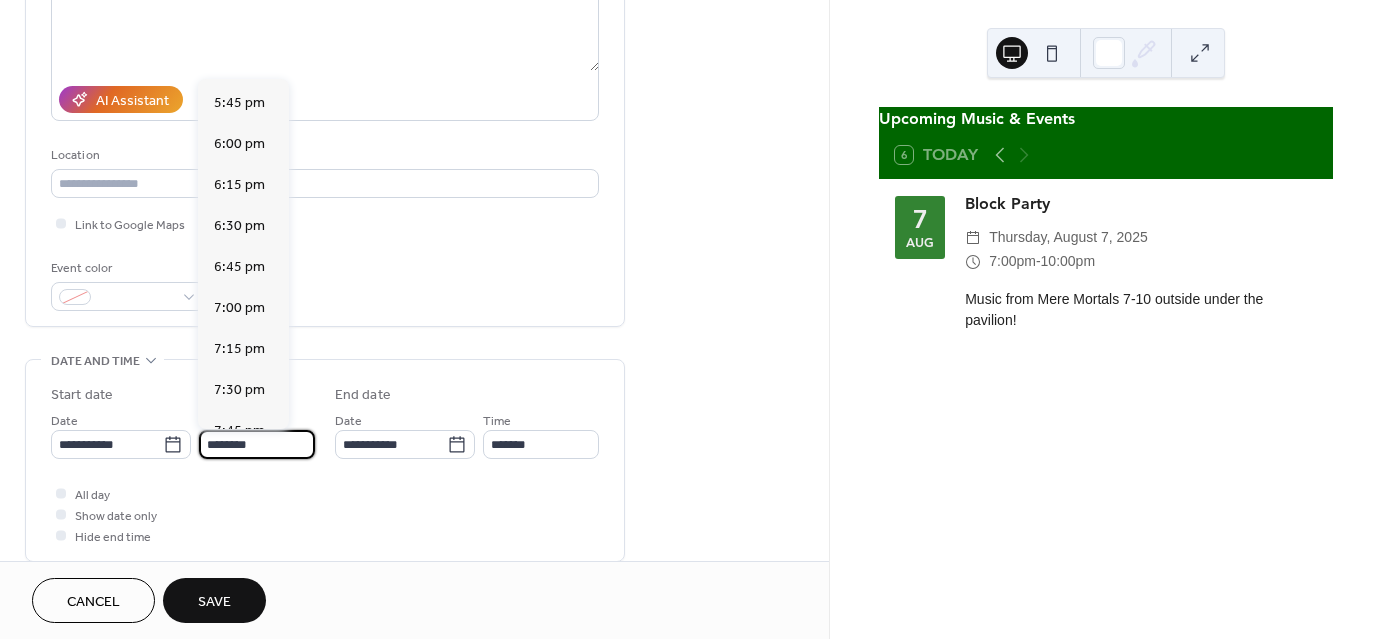 scroll, scrollTop: 2912, scrollLeft: 0, axis: vertical 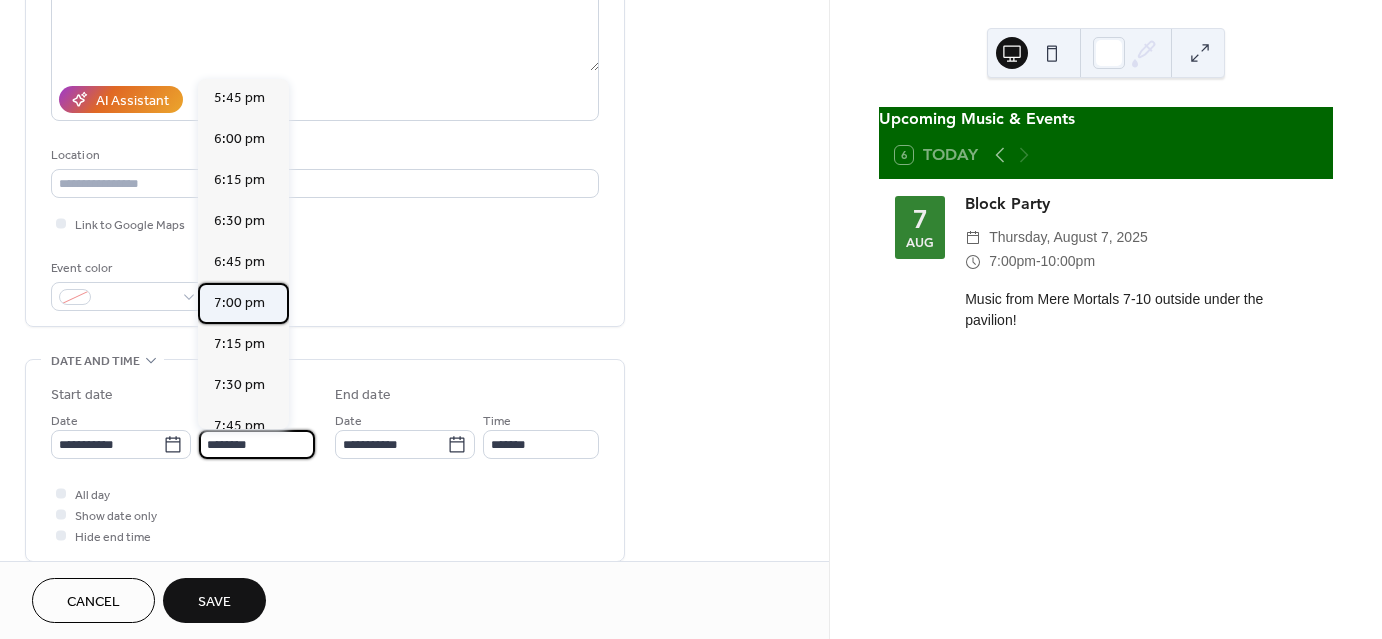 click on "7:00 pm" at bounding box center [239, 303] 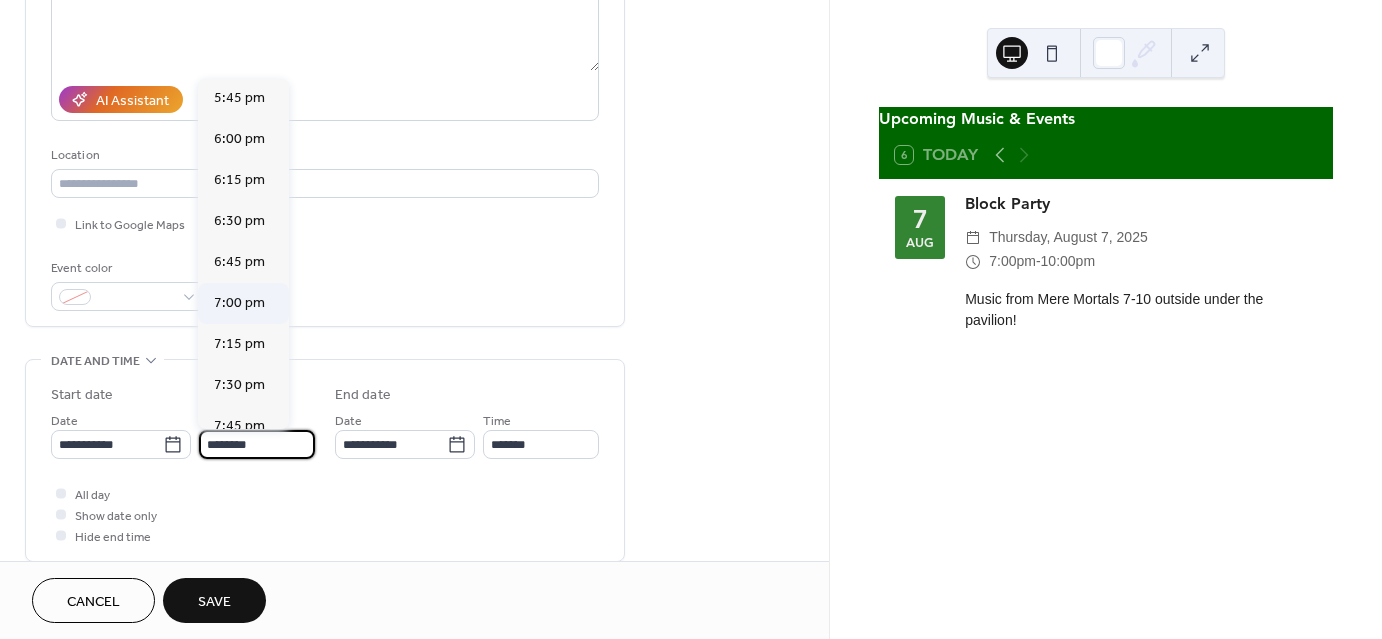 type on "*******" 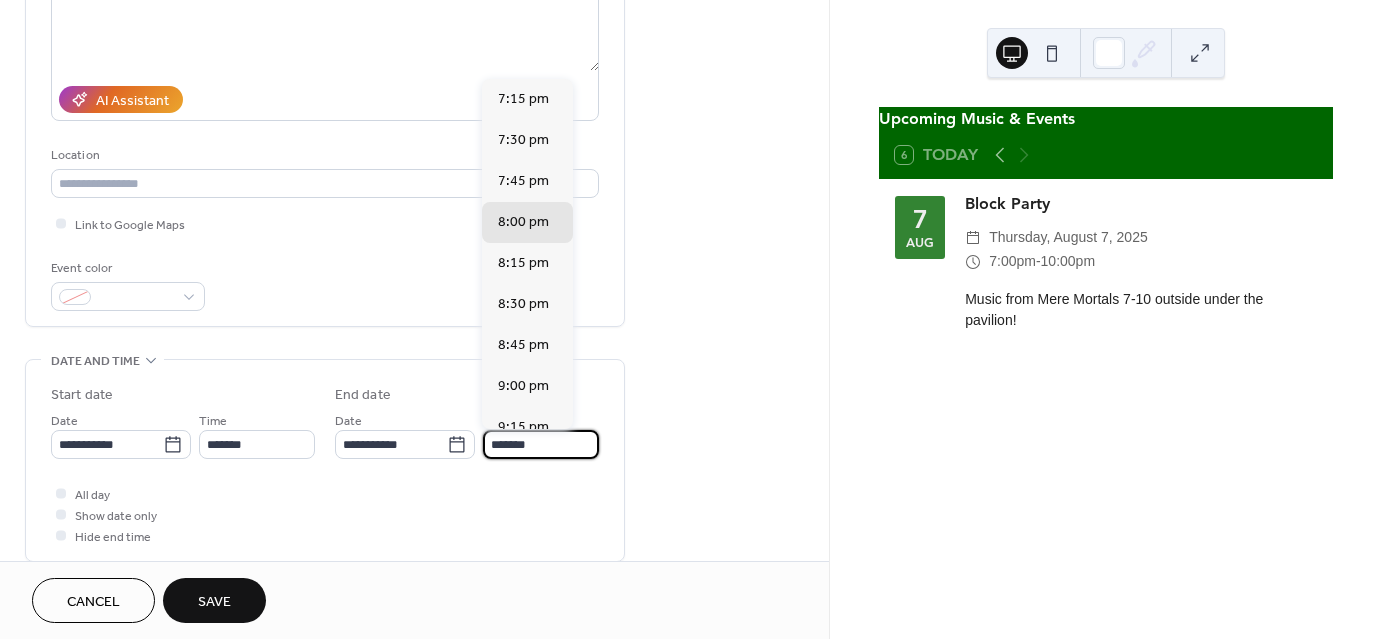 click on "*******" at bounding box center (541, 444) 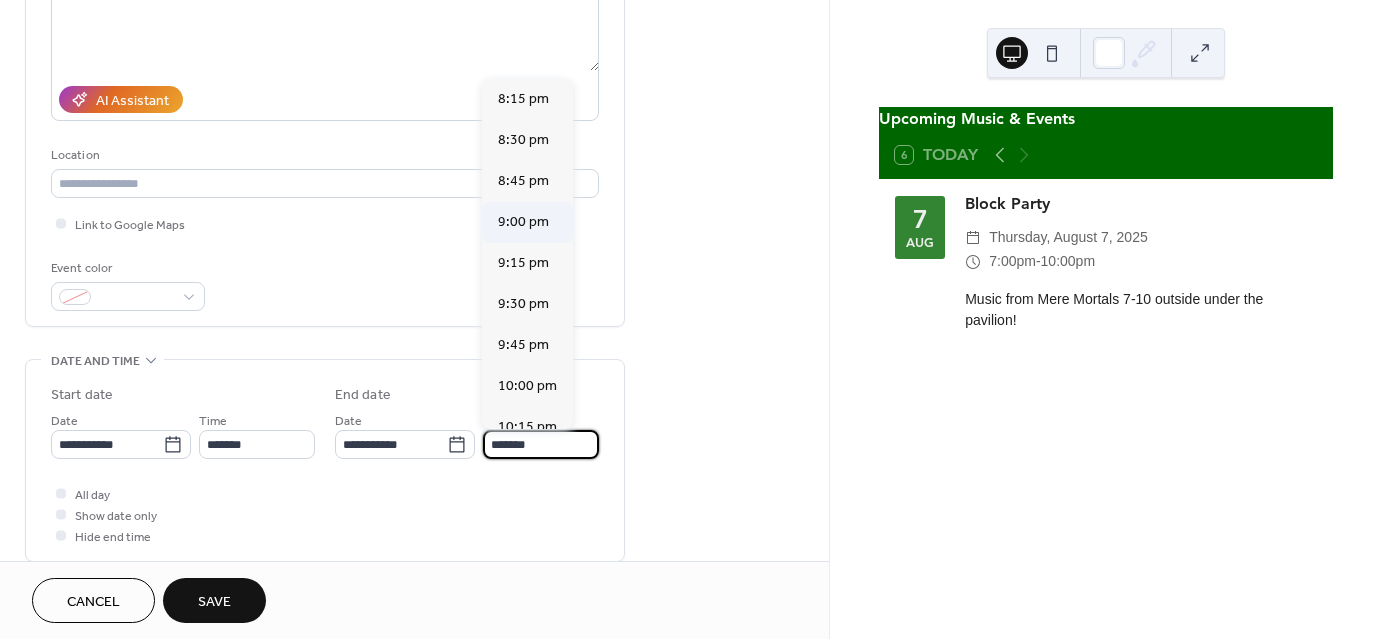 scroll, scrollTop: 192, scrollLeft: 0, axis: vertical 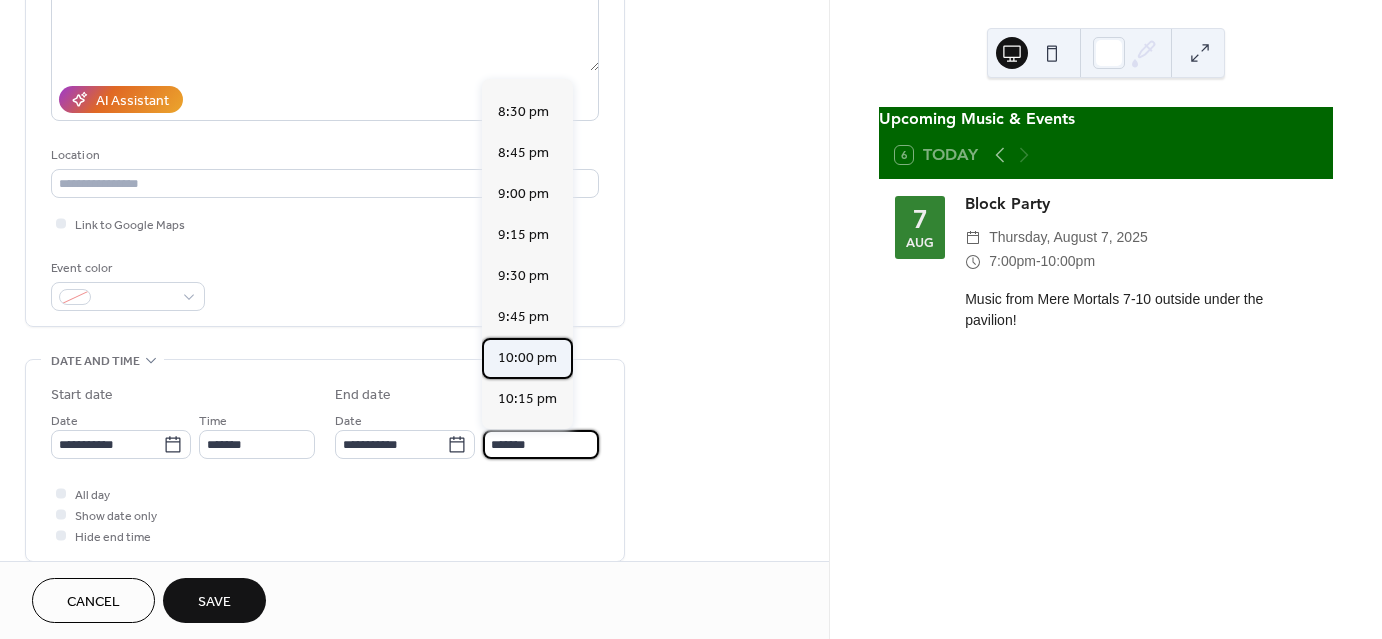 click on "10:00 pm" at bounding box center (527, 358) 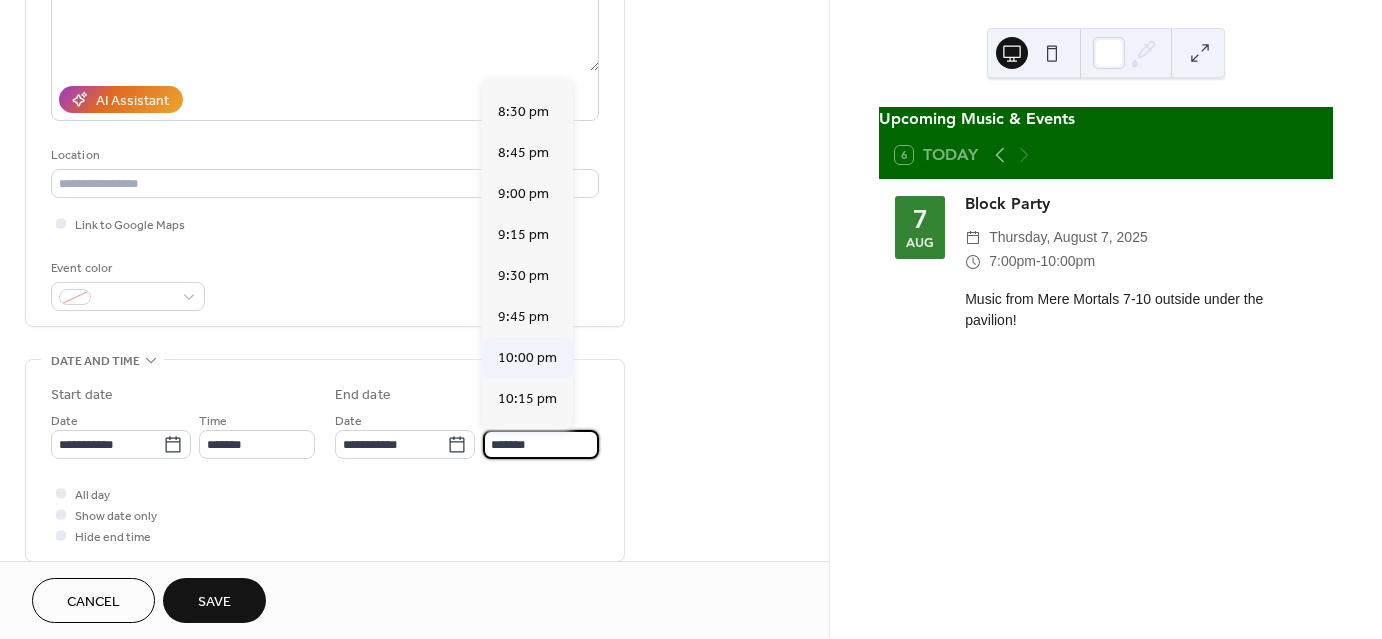 type on "********" 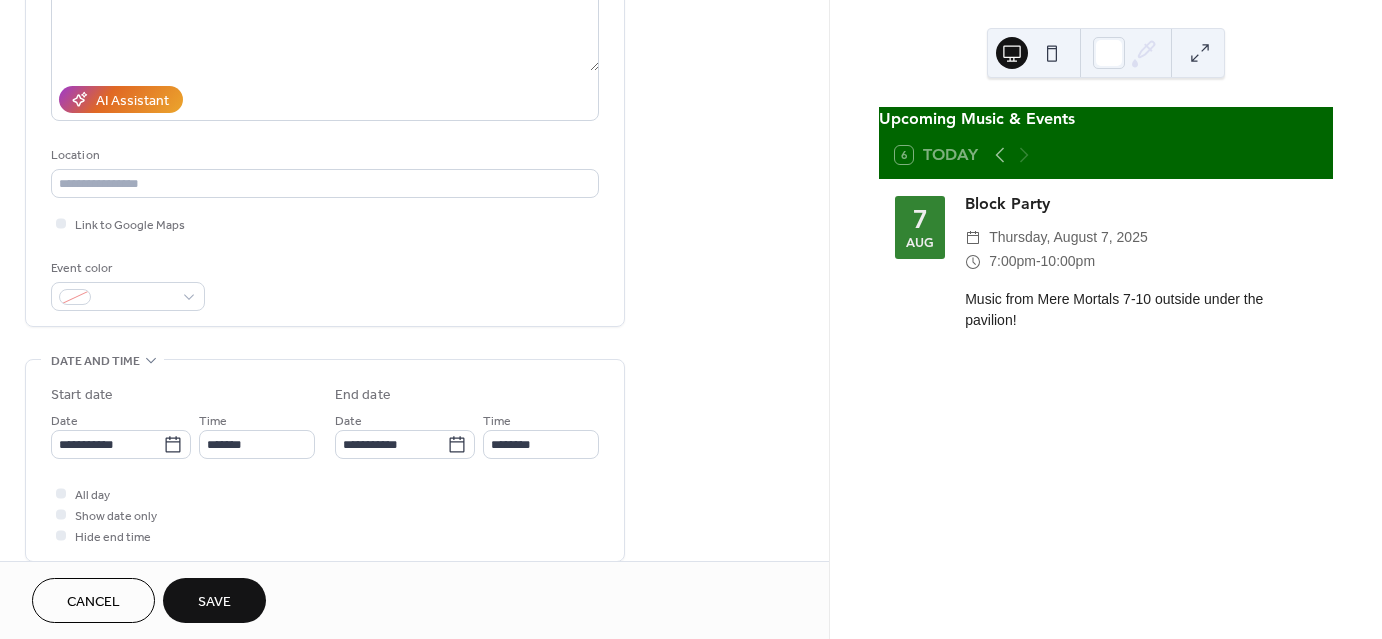 click on "Save" at bounding box center [214, 600] 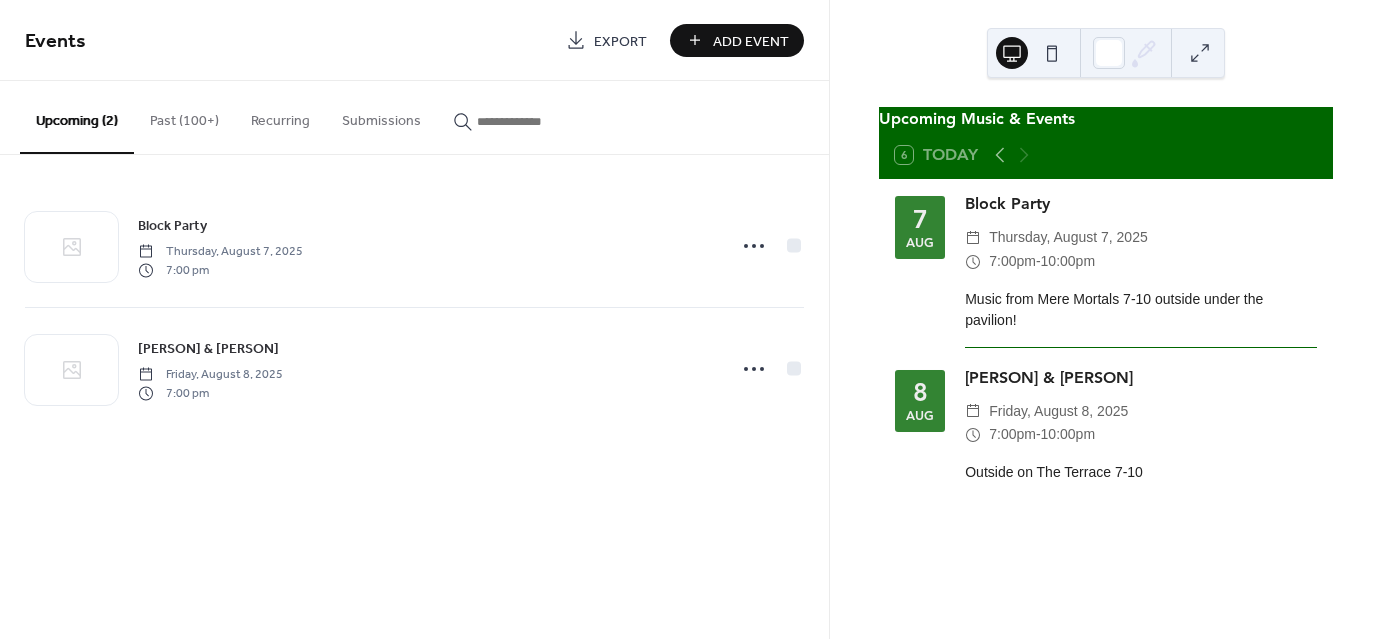 click on "Add Event" at bounding box center (751, 41) 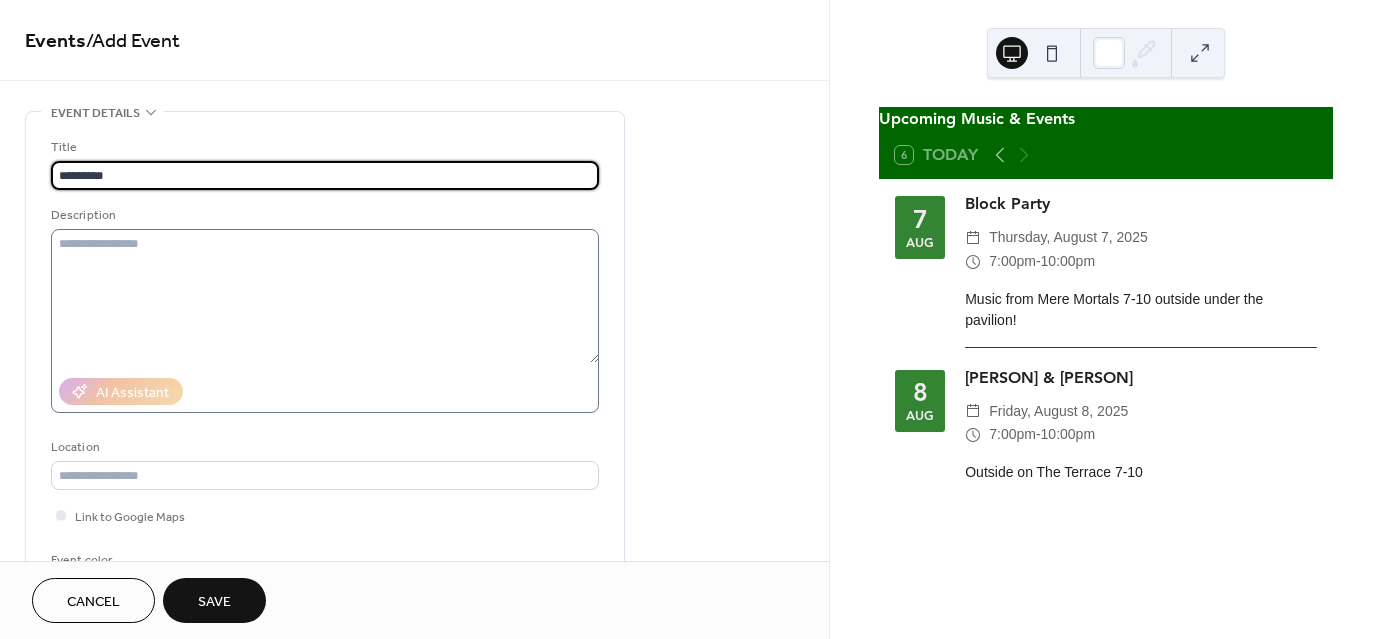 type on "*********" 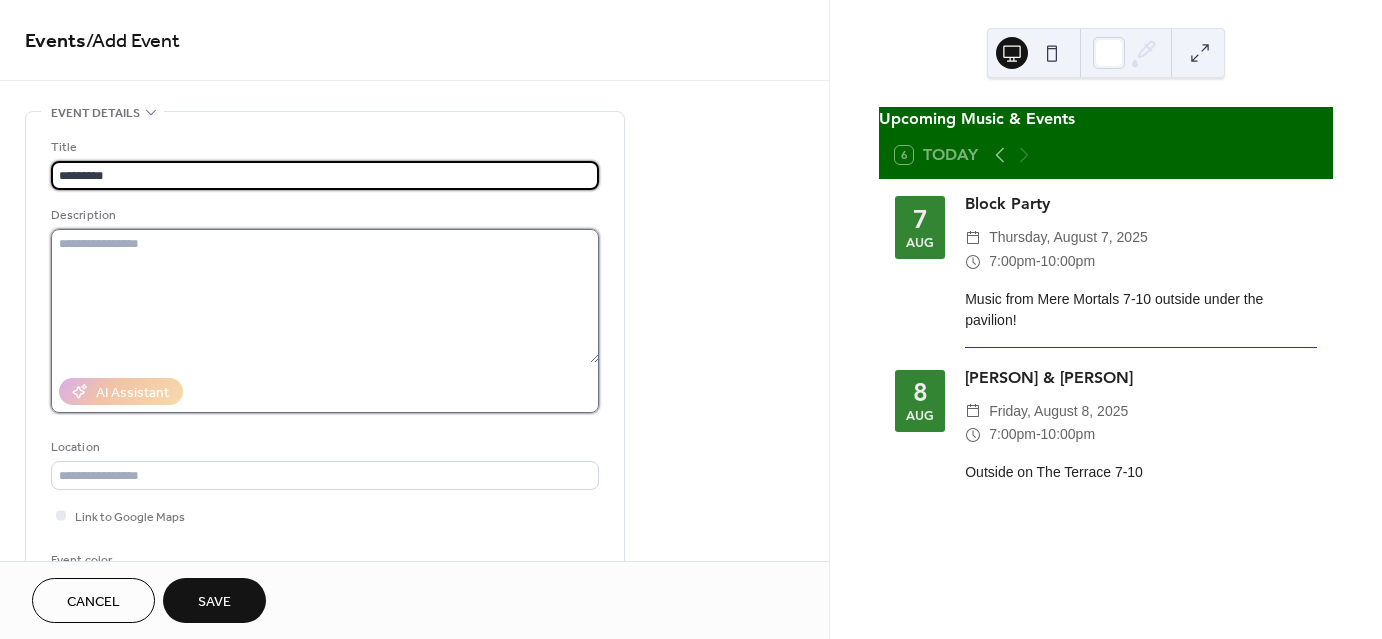 click at bounding box center [325, 296] 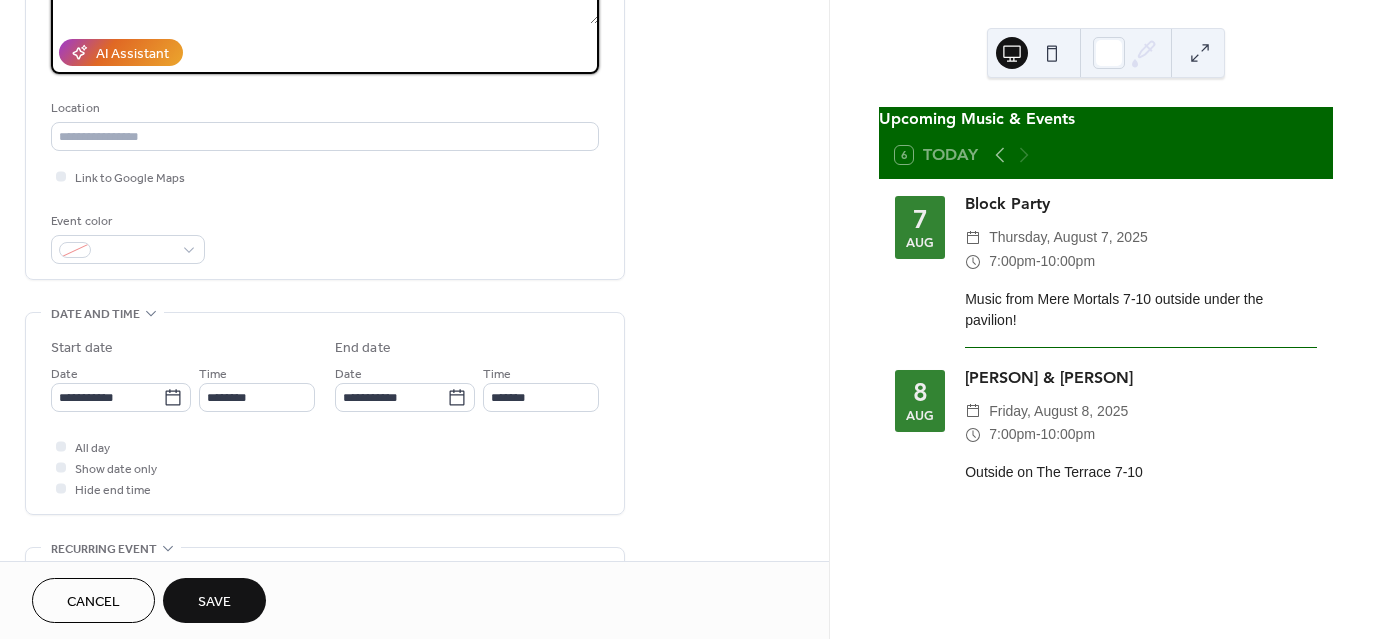 scroll, scrollTop: 343, scrollLeft: 0, axis: vertical 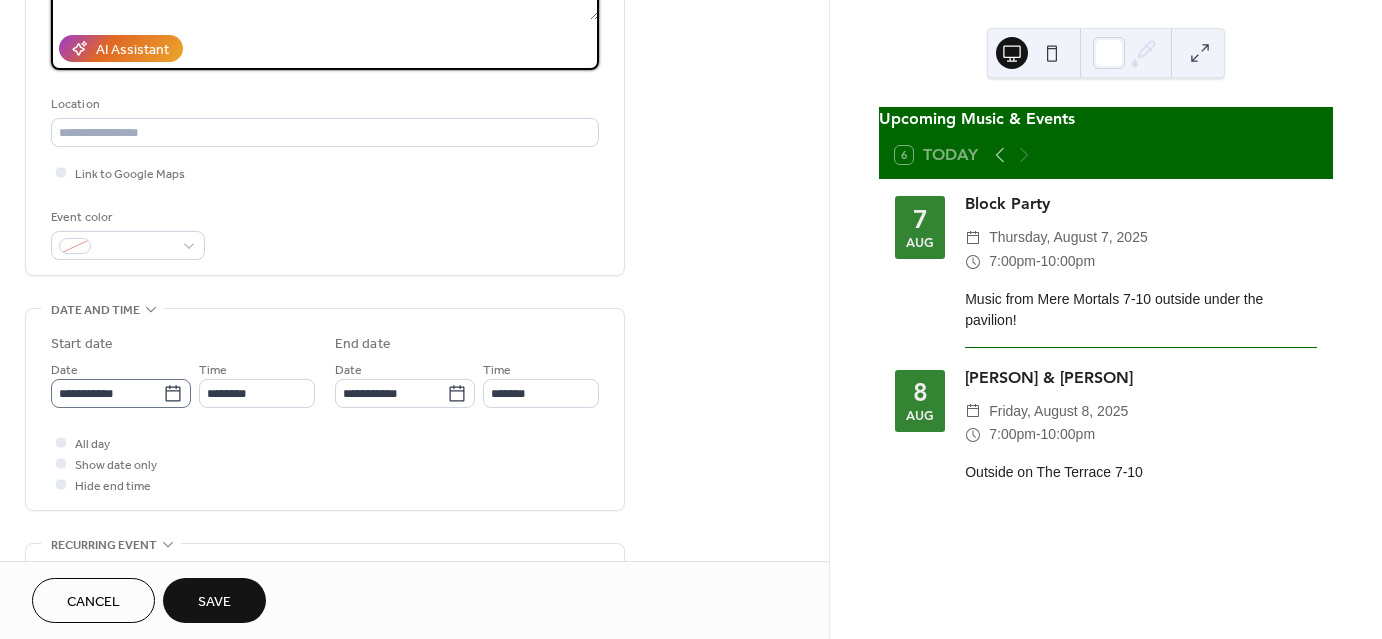type on "**********" 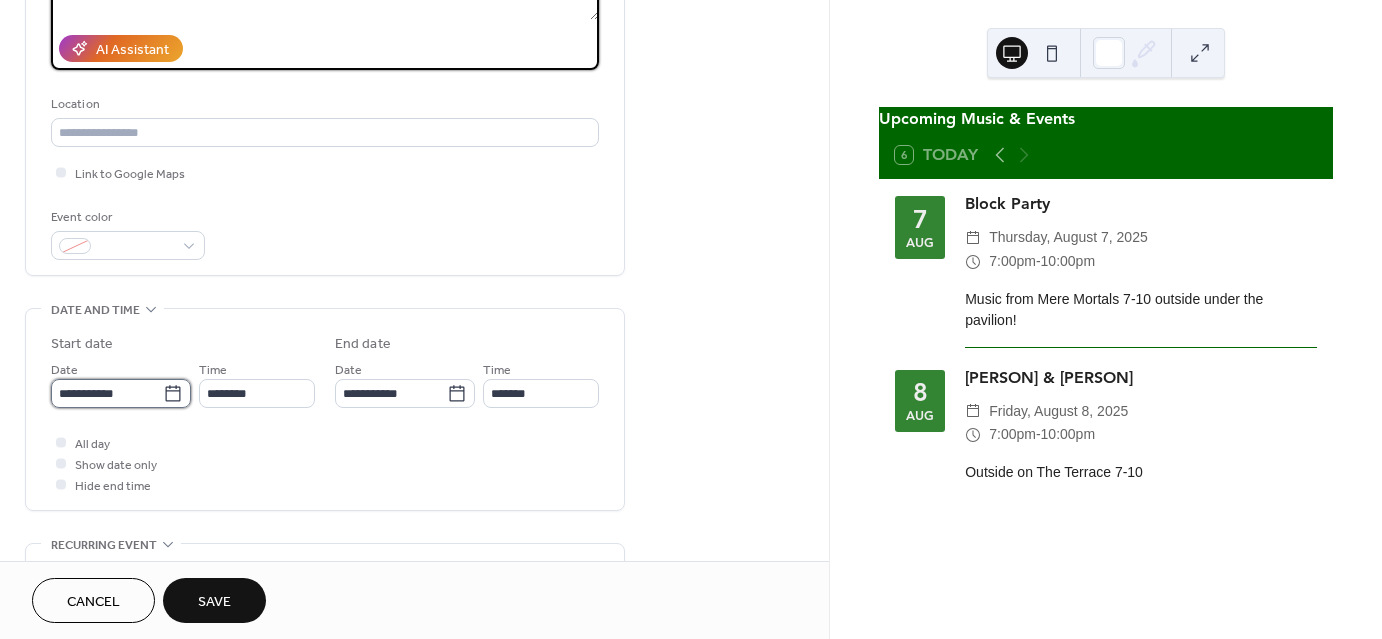 click on "**********" at bounding box center (107, 393) 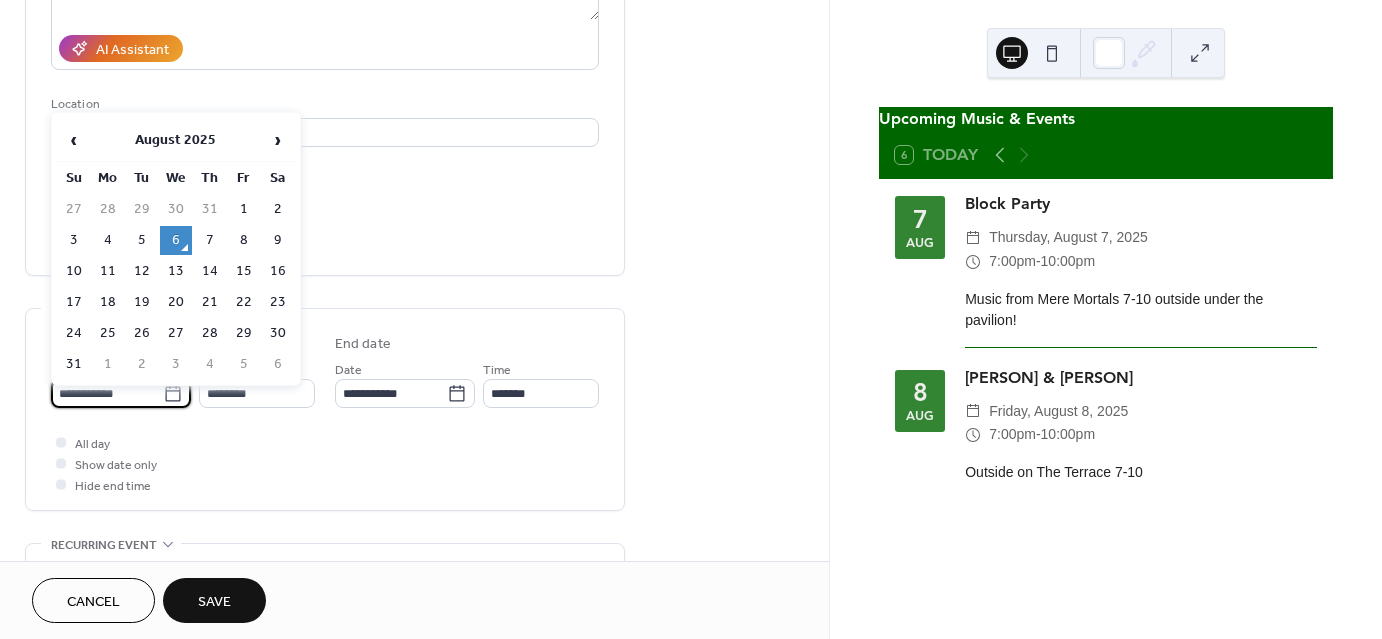 click on "**********" at bounding box center [107, 393] 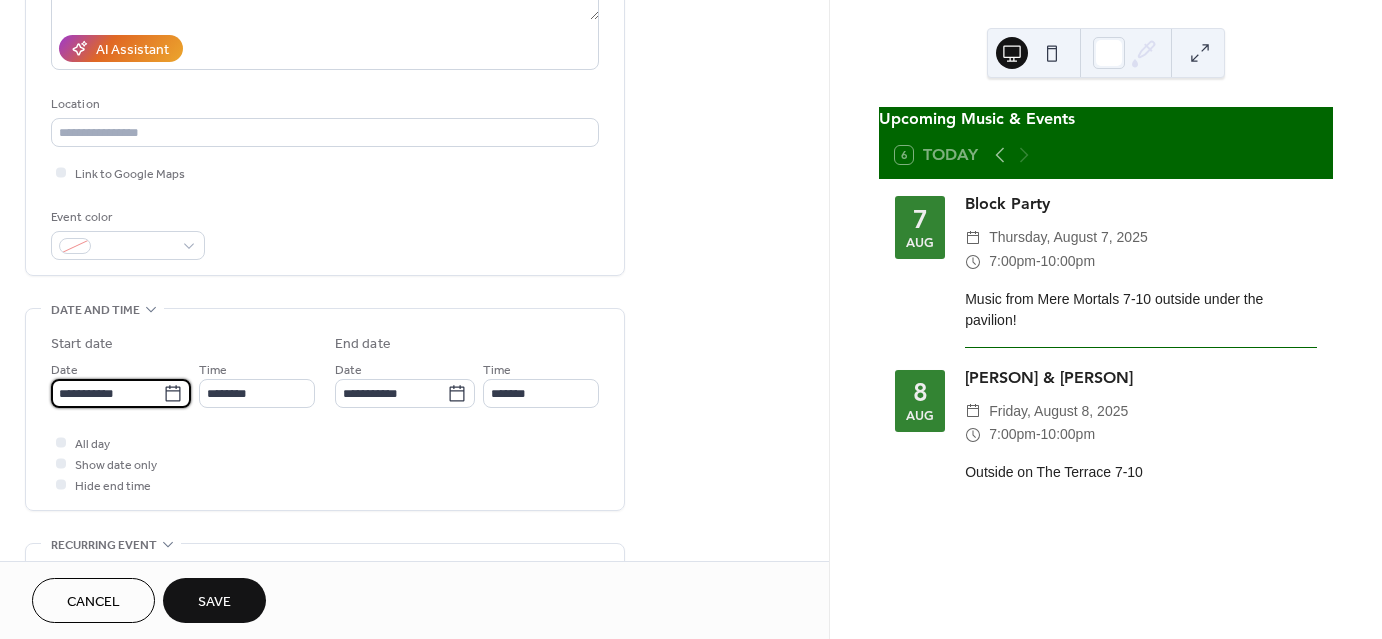 click on "**********" at bounding box center (121, 393) 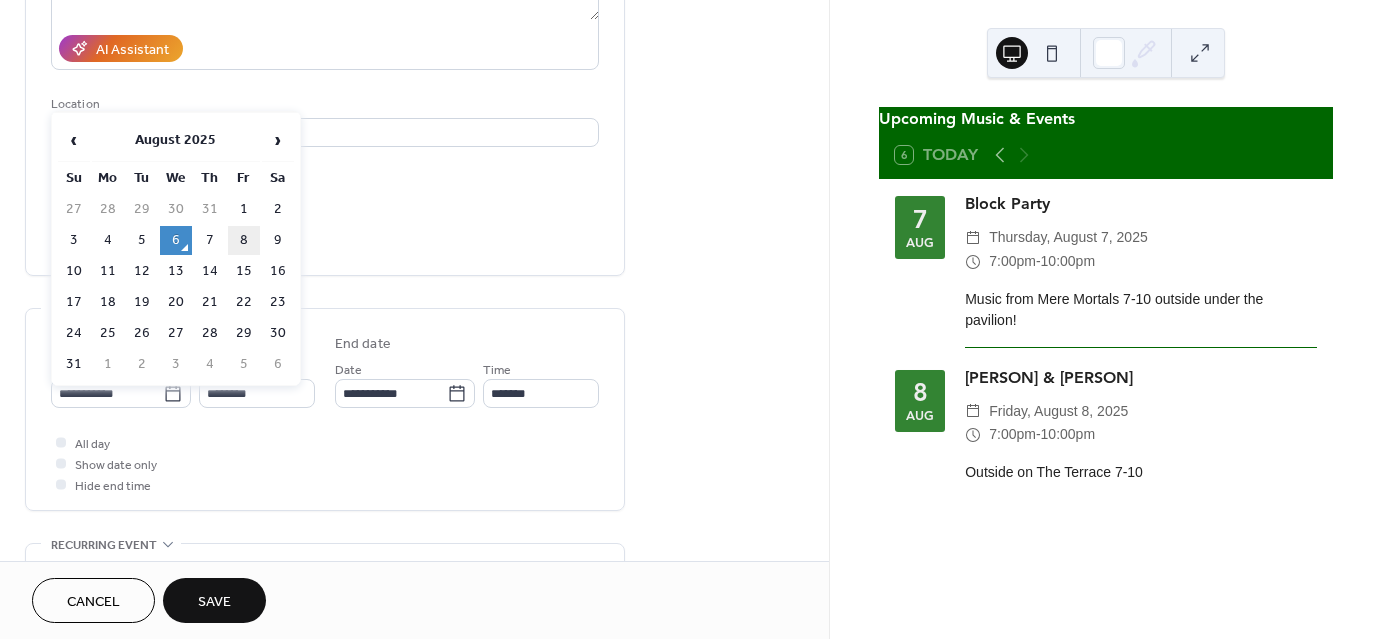 click on "8" at bounding box center (244, 240) 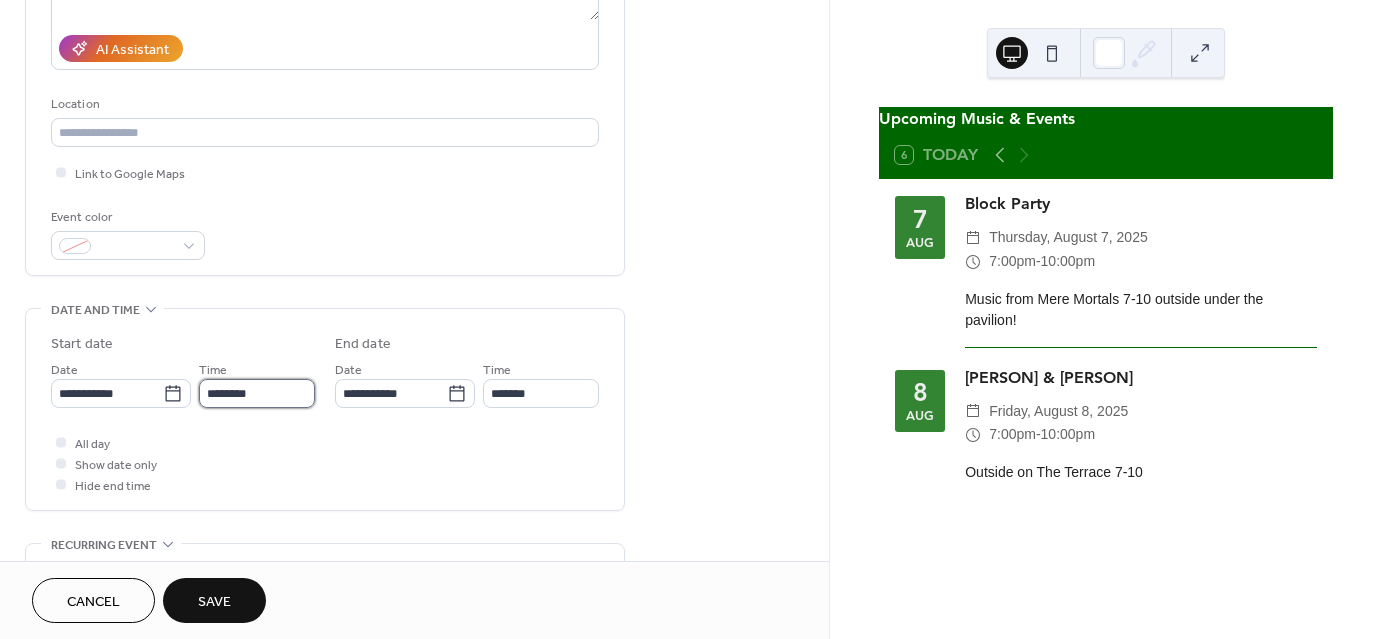 click on "********" at bounding box center [257, 393] 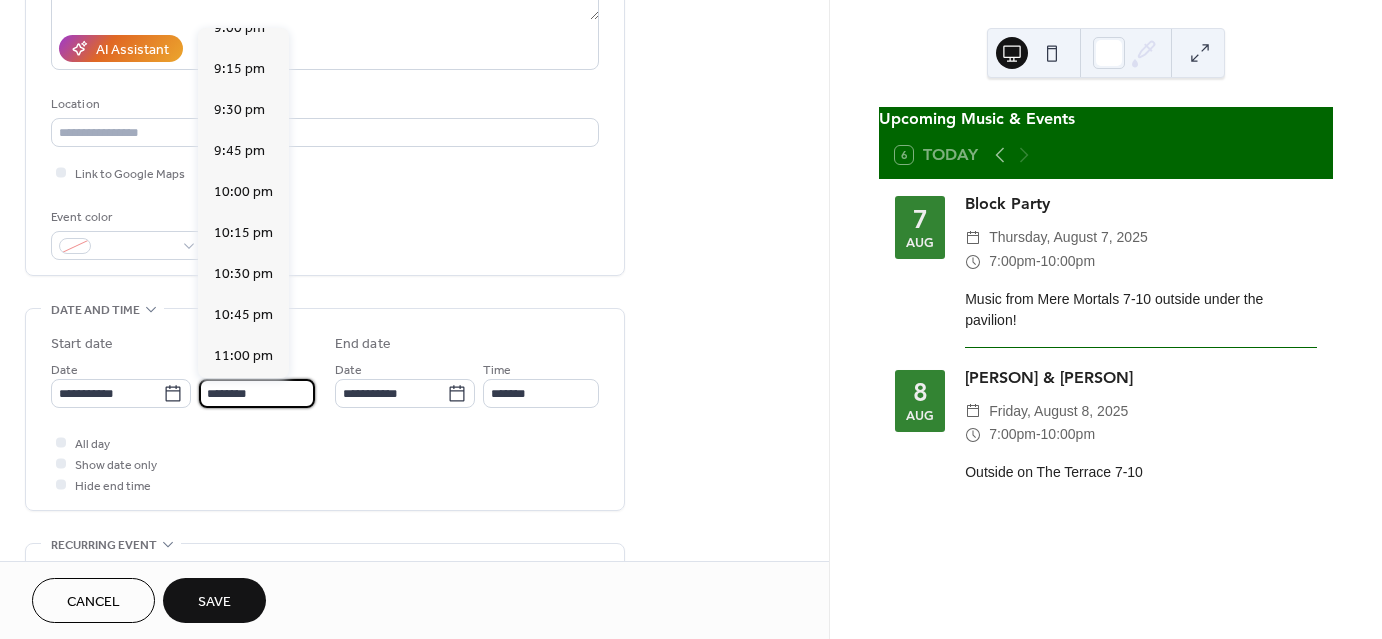 scroll, scrollTop: 3466, scrollLeft: 0, axis: vertical 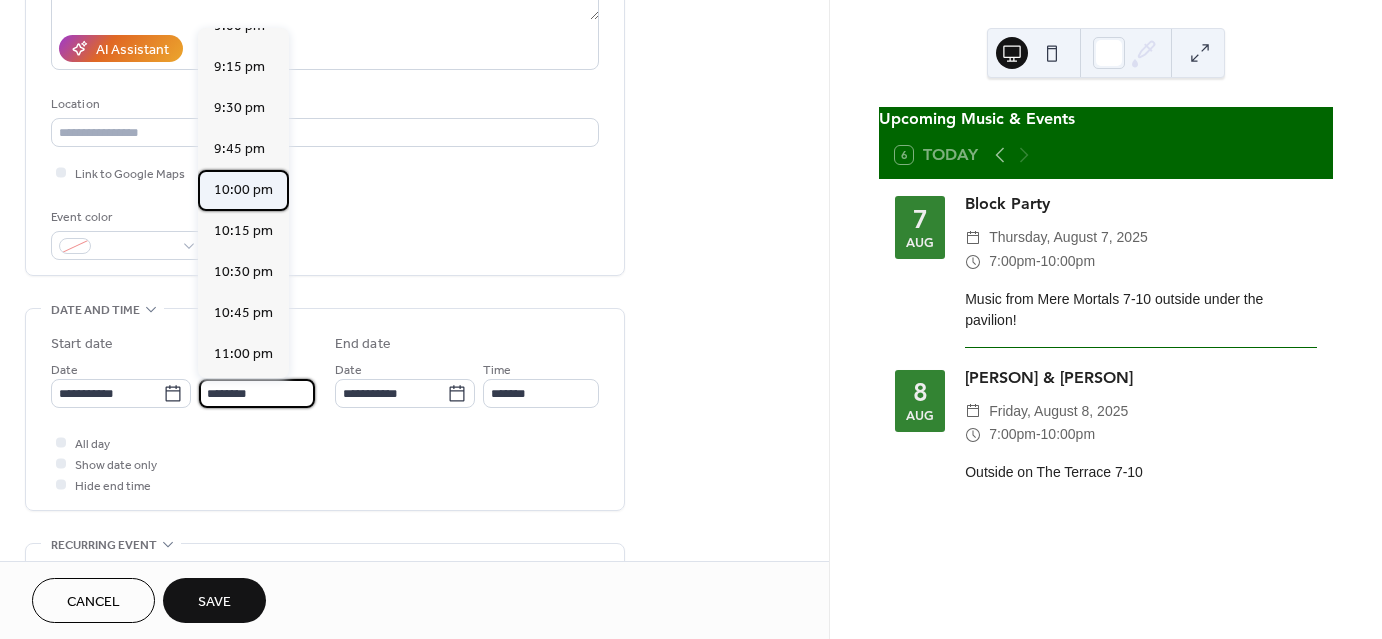 click on "10:00 pm" at bounding box center [243, 190] 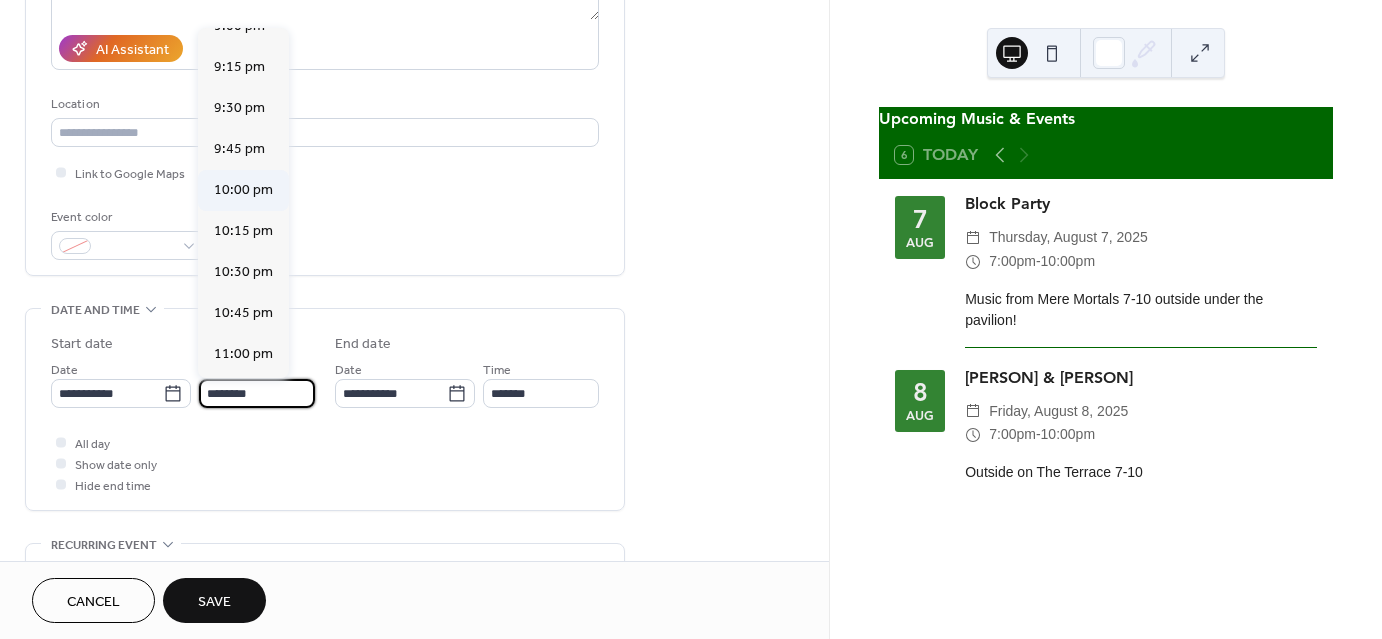 type on "********" 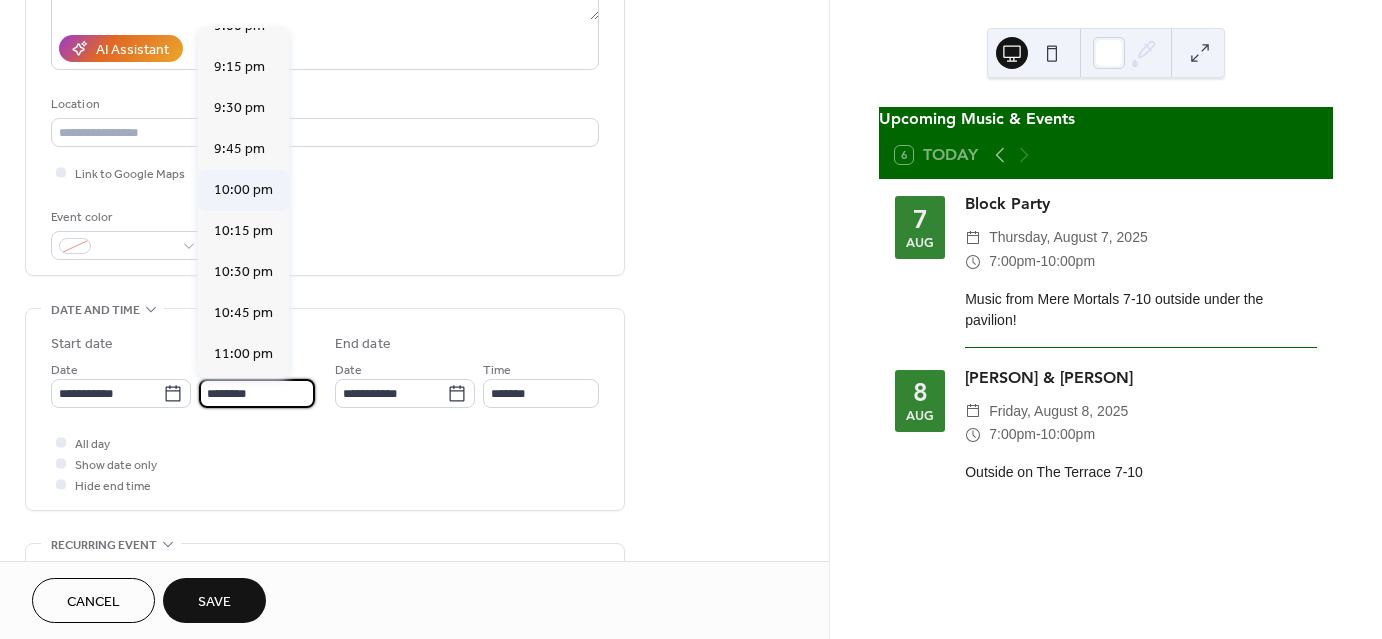 type on "********" 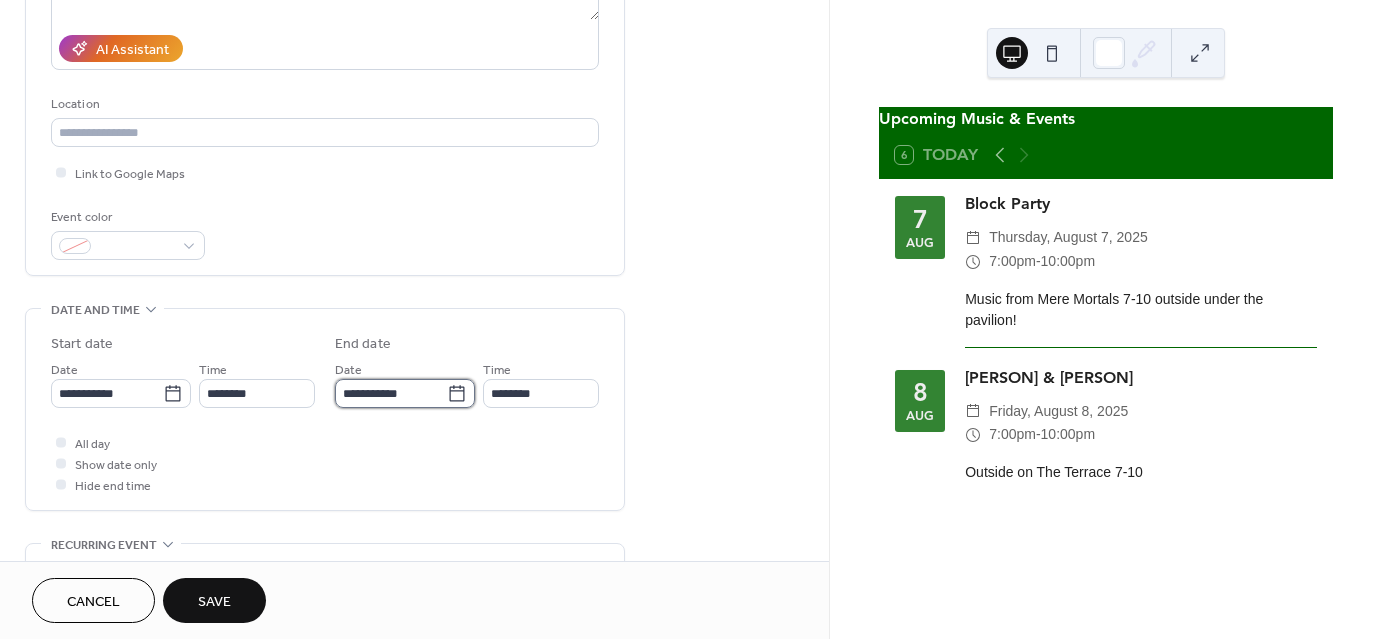 click on "**********" at bounding box center (391, 393) 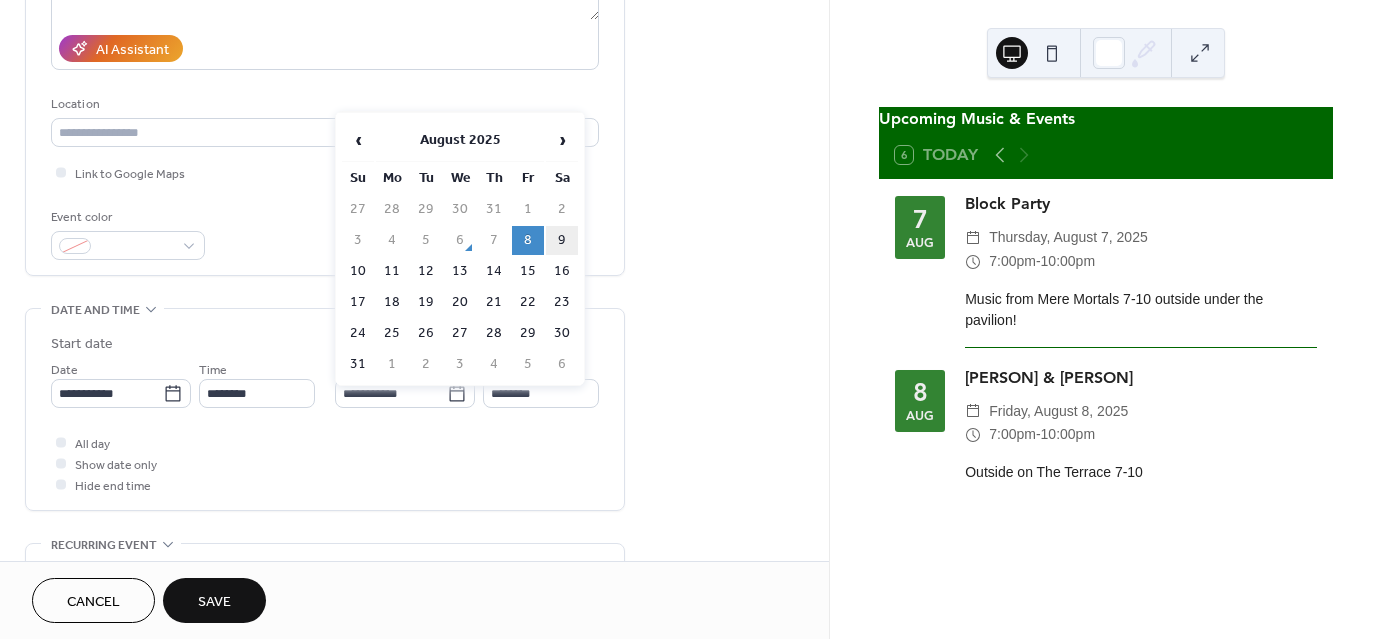 click on "9" at bounding box center [562, 240] 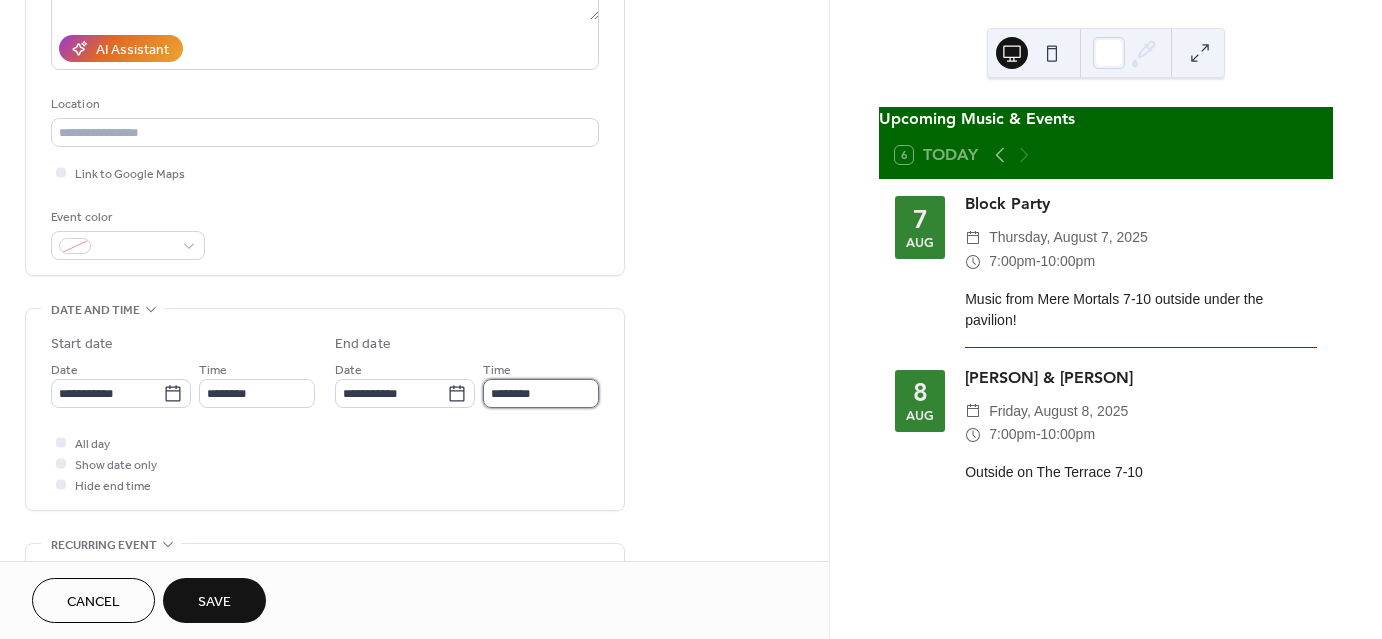 click on "********" at bounding box center [541, 393] 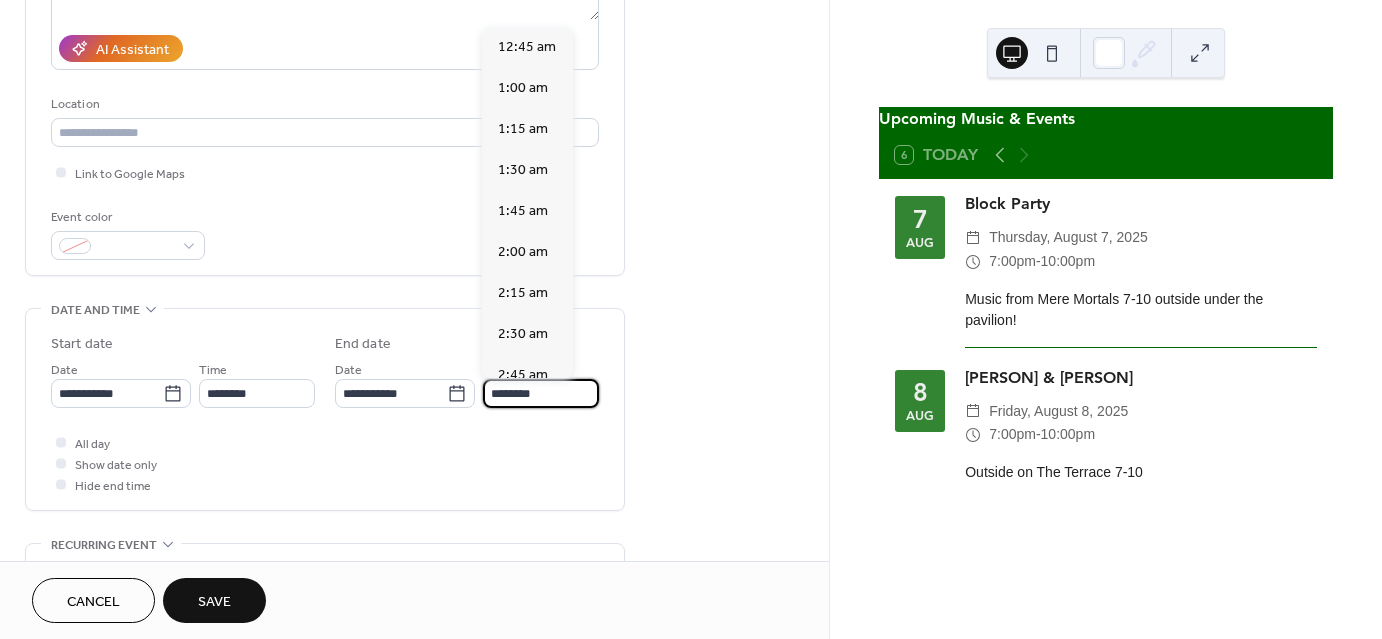 scroll, scrollTop: 64, scrollLeft: 0, axis: vertical 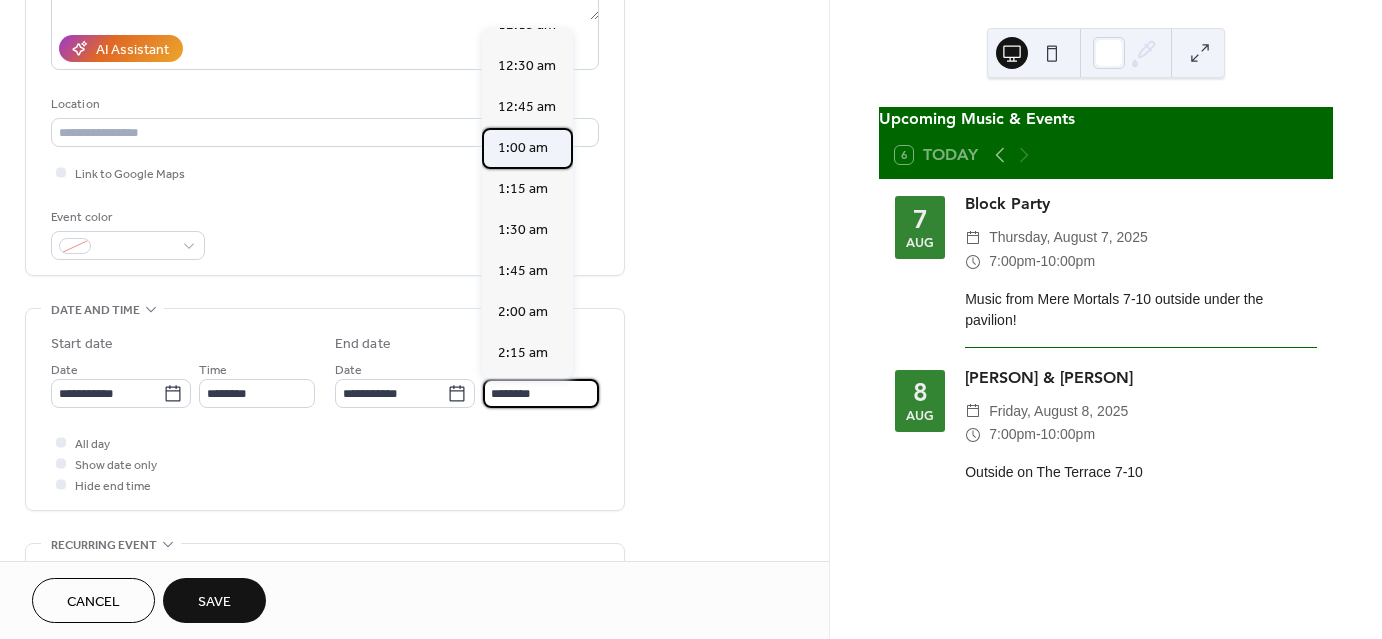 click on "1:00 am" at bounding box center (523, 148) 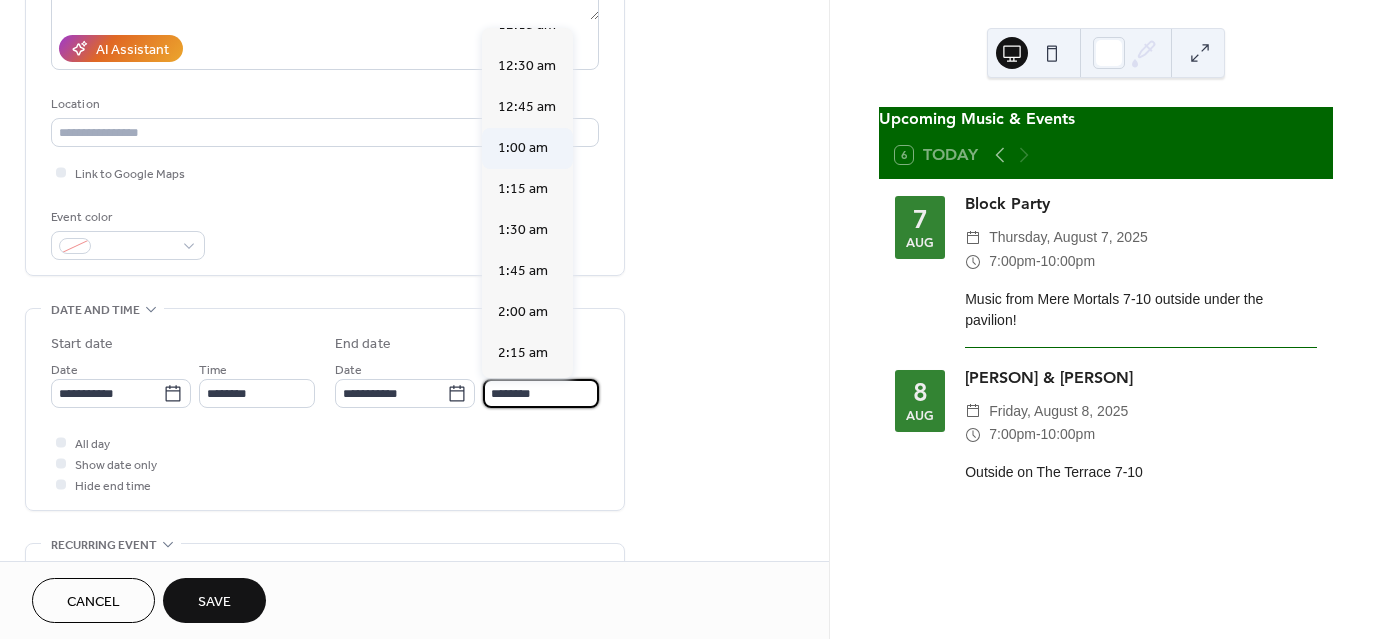 type on "*******" 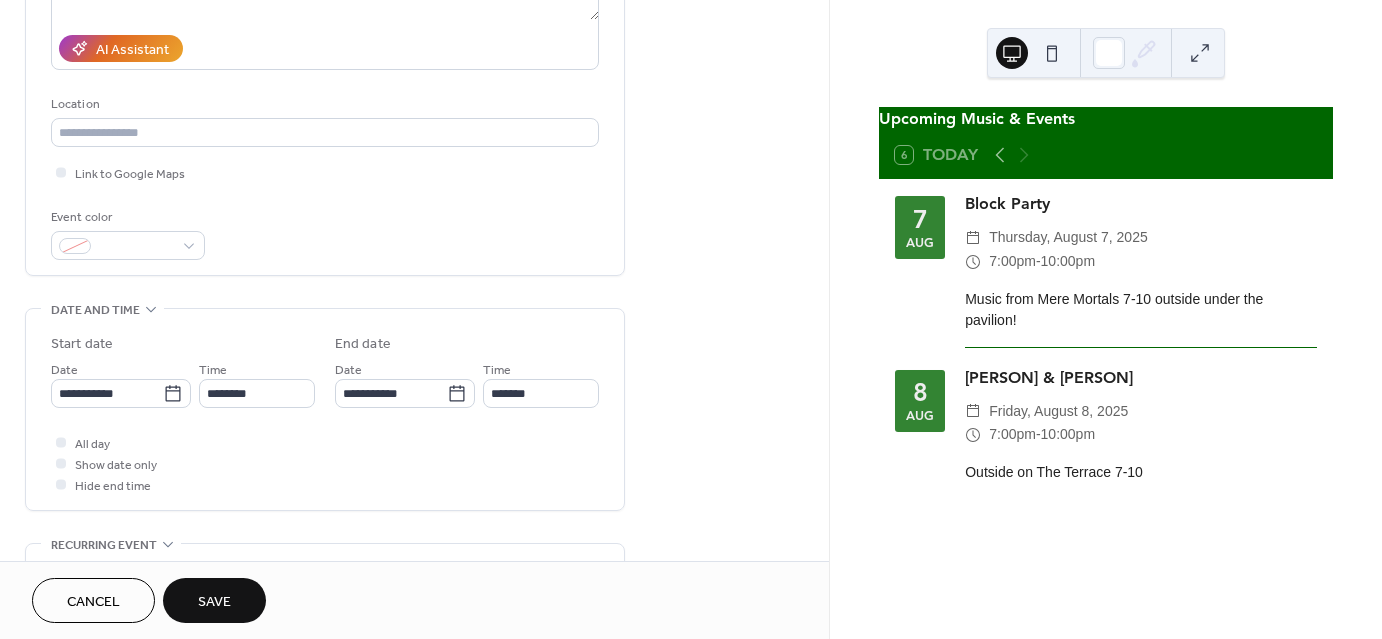 click on "**********" at bounding box center [414, 377] 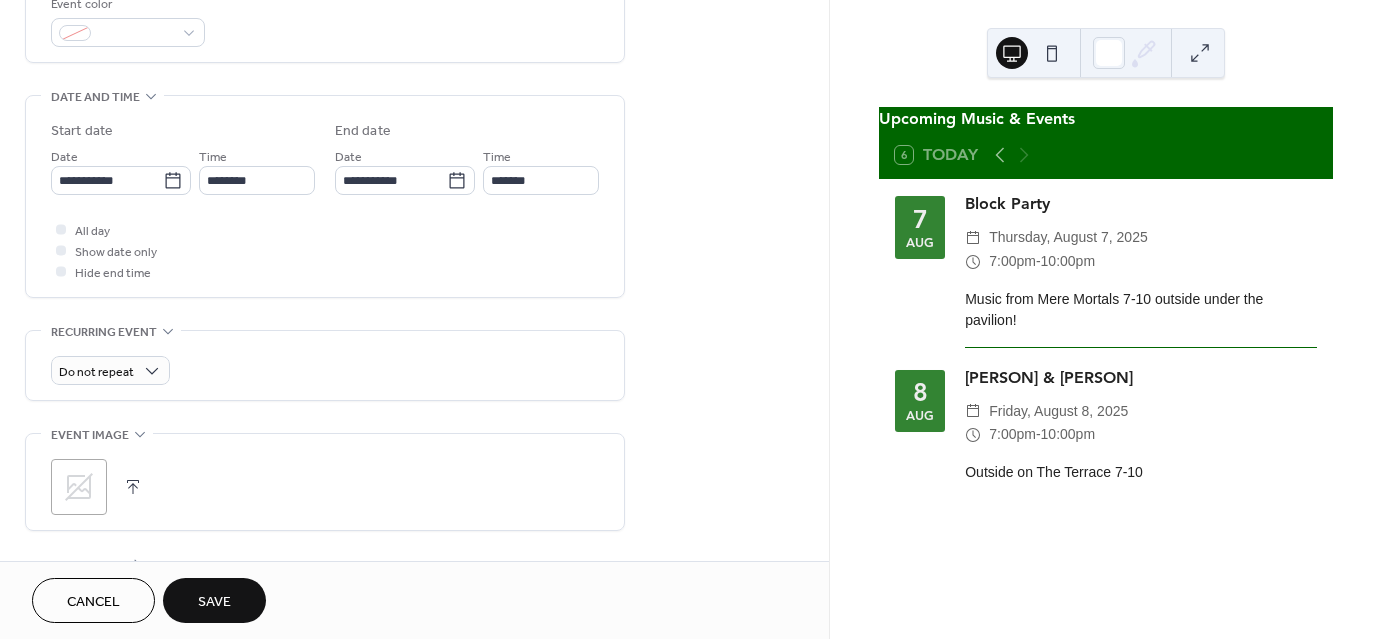 scroll, scrollTop: 568, scrollLeft: 0, axis: vertical 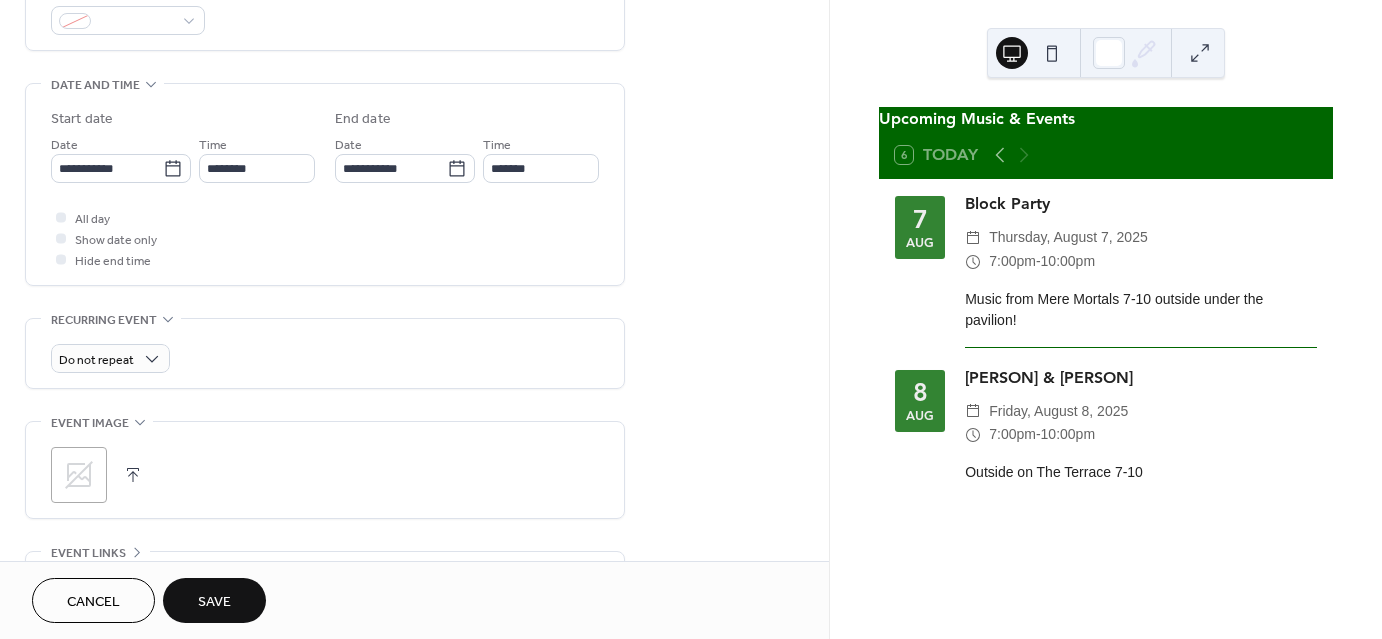click on "Save" at bounding box center [214, 600] 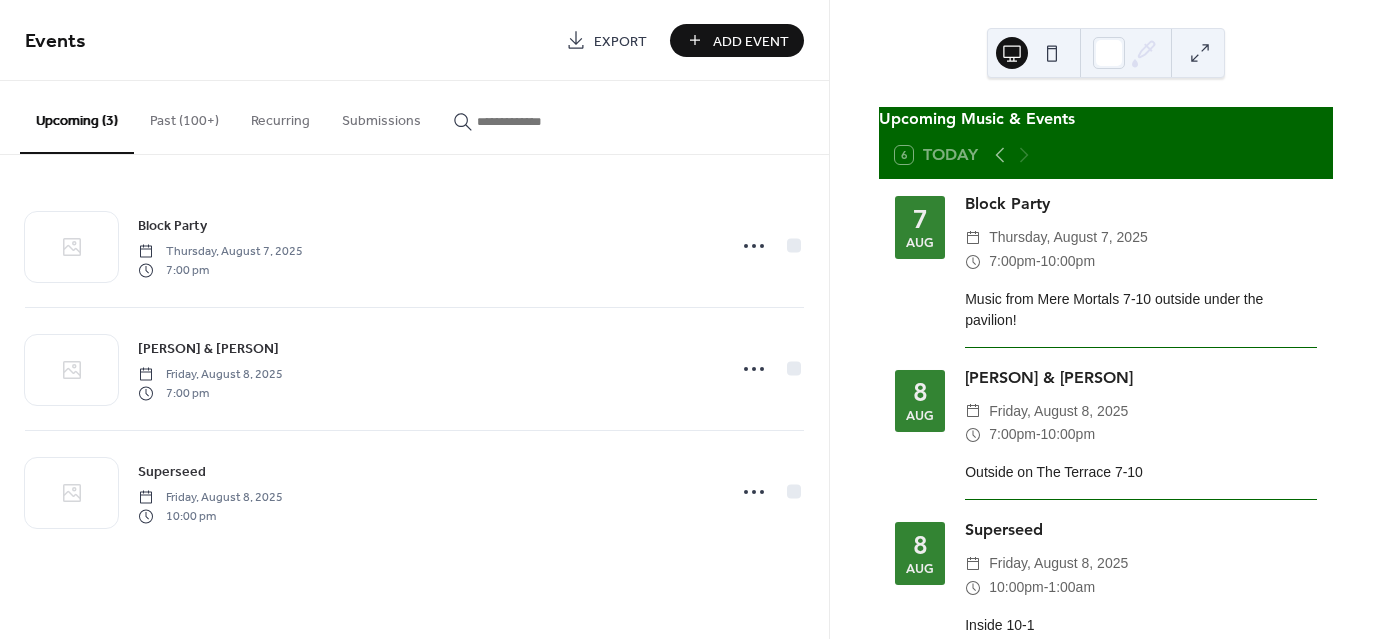 click on "Add Event" at bounding box center (751, 41) 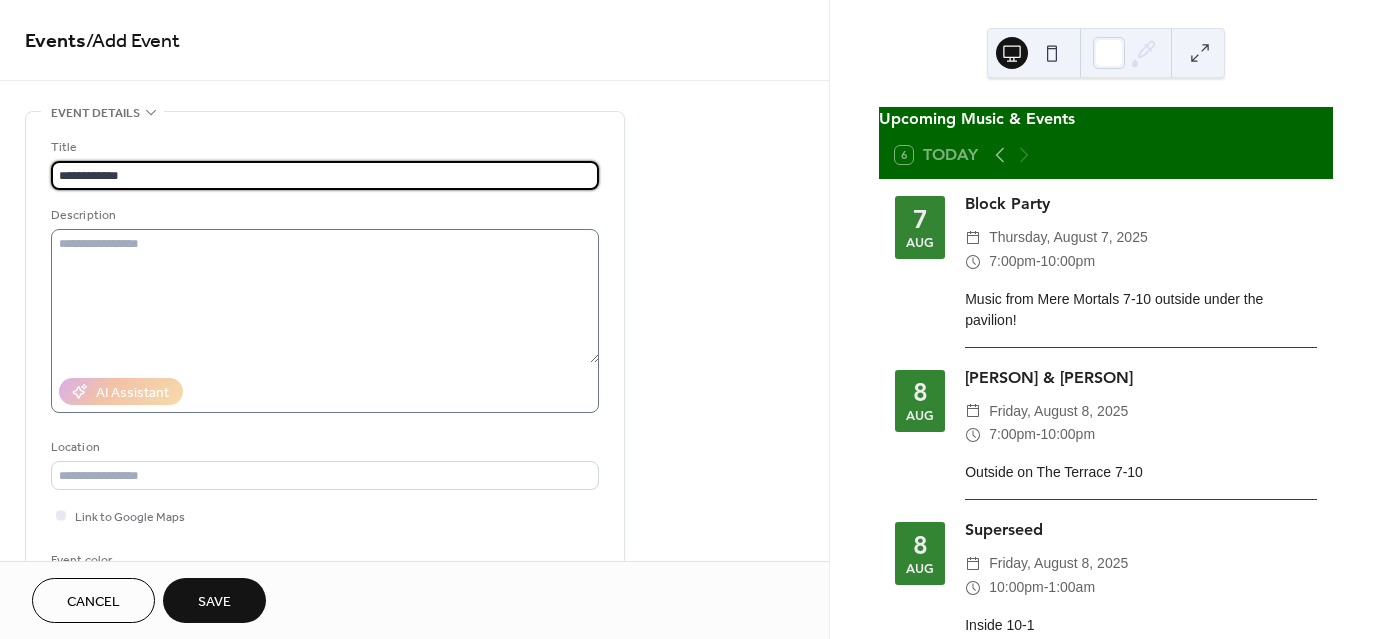 type on "**********" 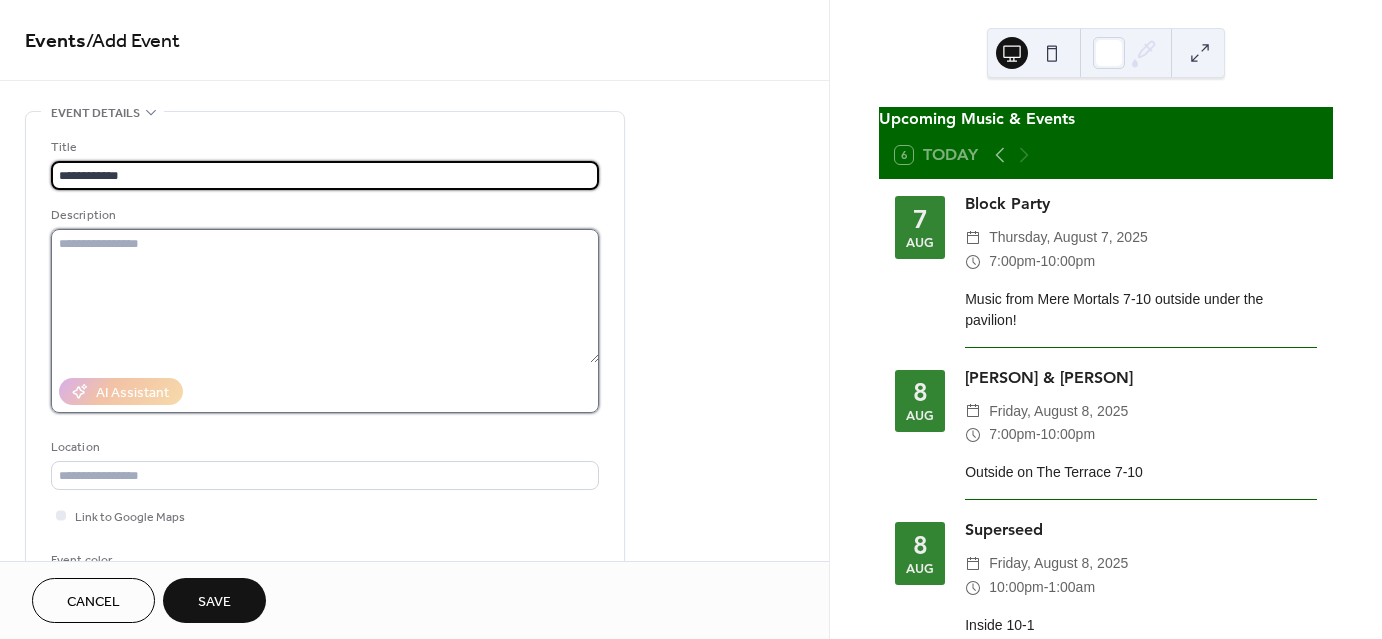 click at bounding box center [325, 296] 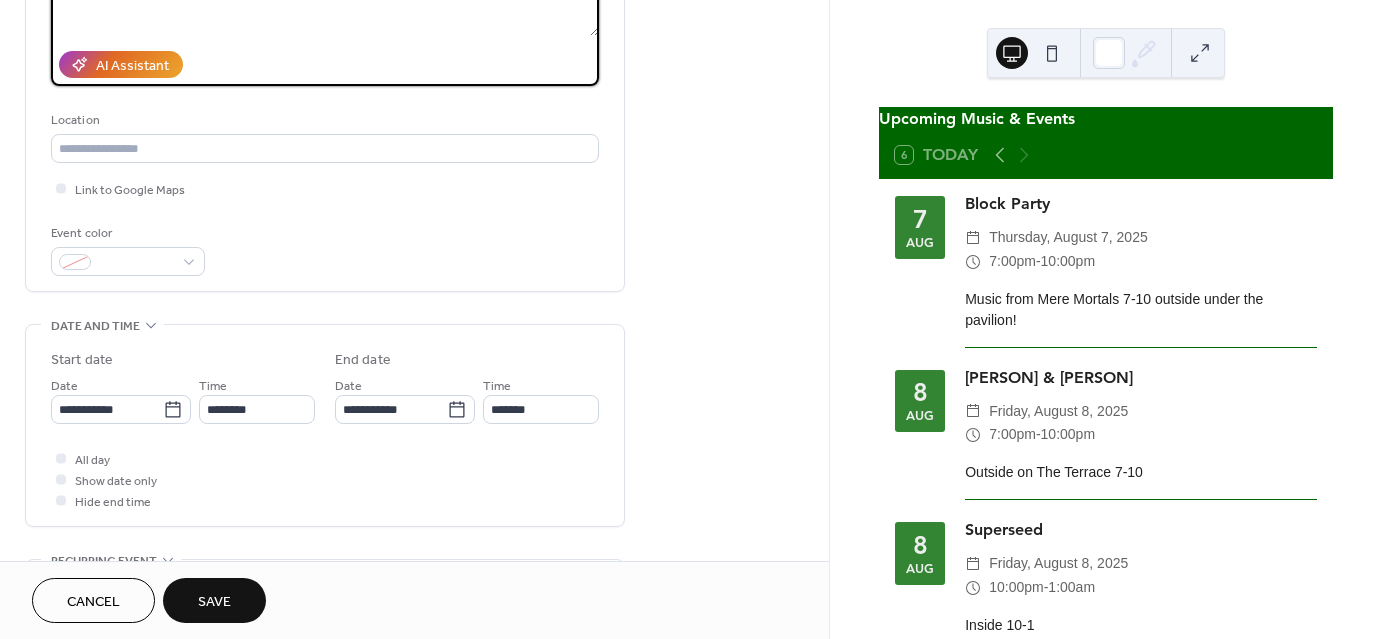 scroll, scrollTop: 328, scrollLeft: 0, axis: vertical 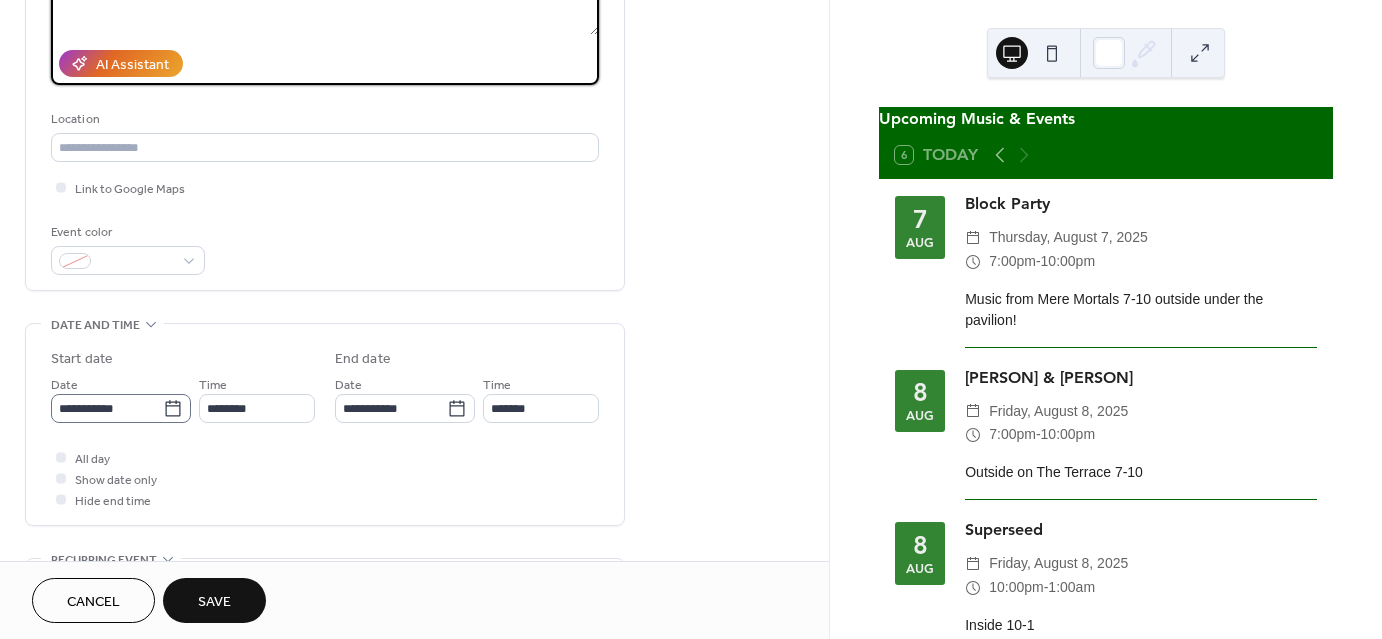 type on "**********" 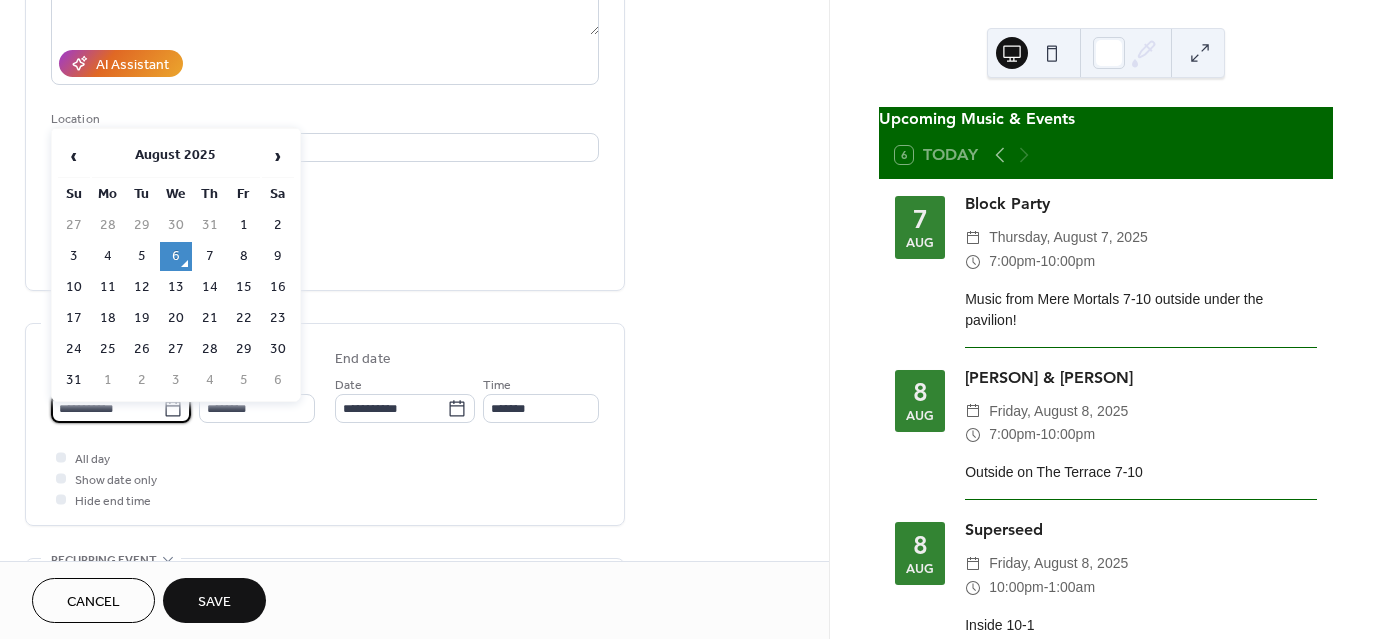 click on "**********" at bounding box center [107, 408] 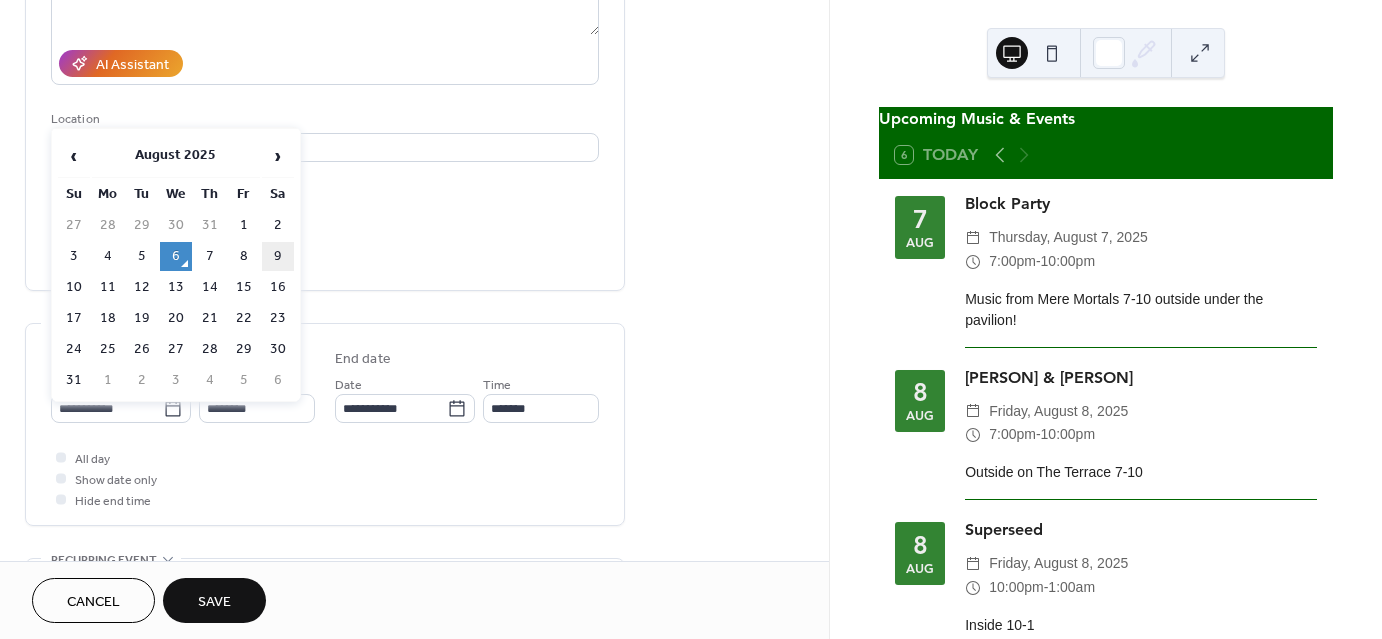 click on "9" at bounding box center (278, 256) 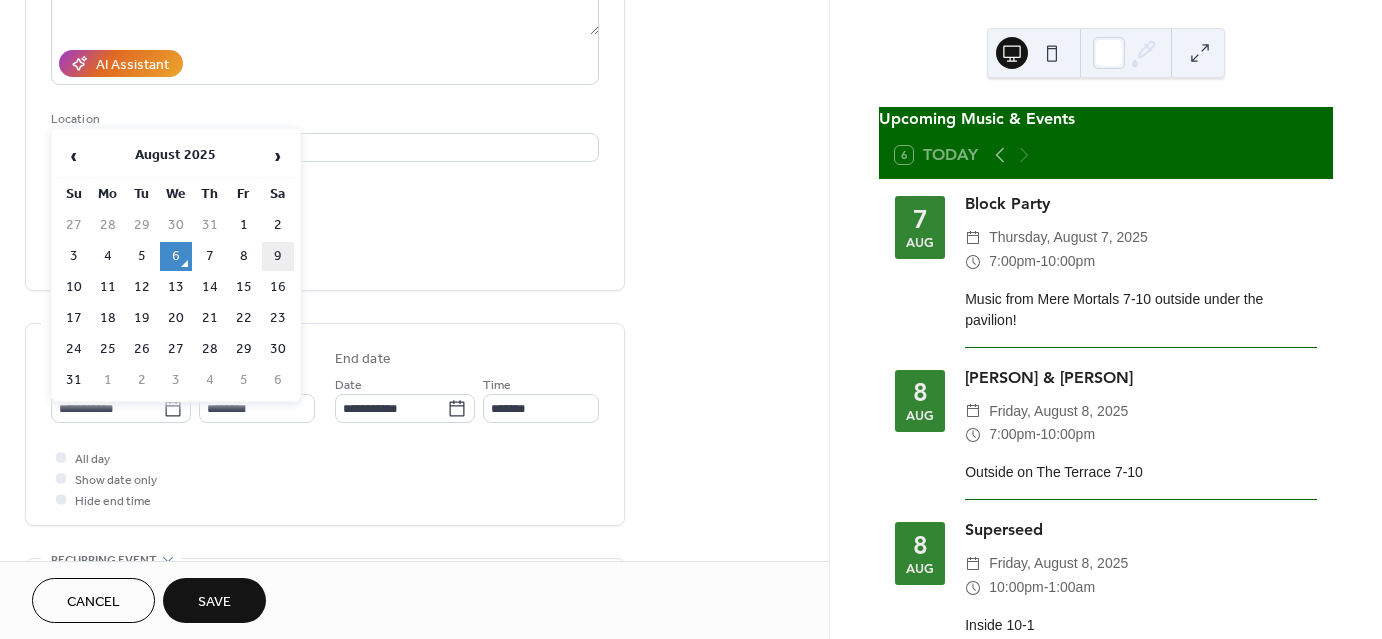 type on "**********" 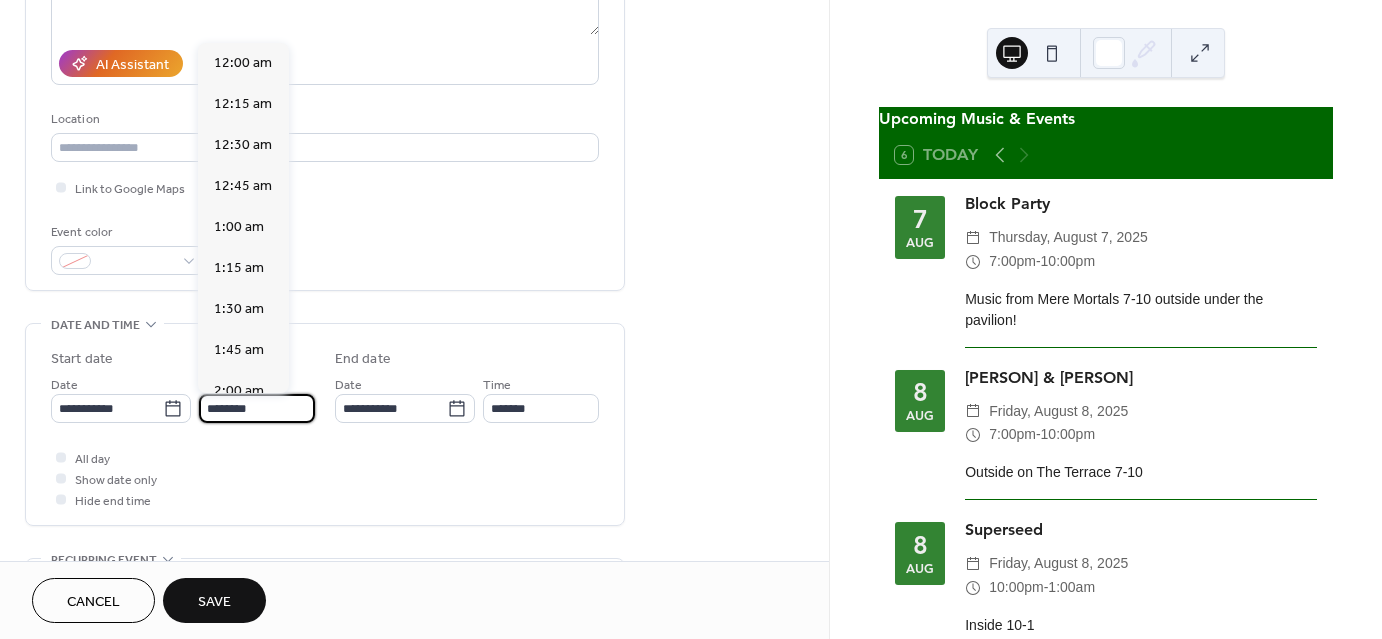 click on "********" at bounding box center [257, 408] 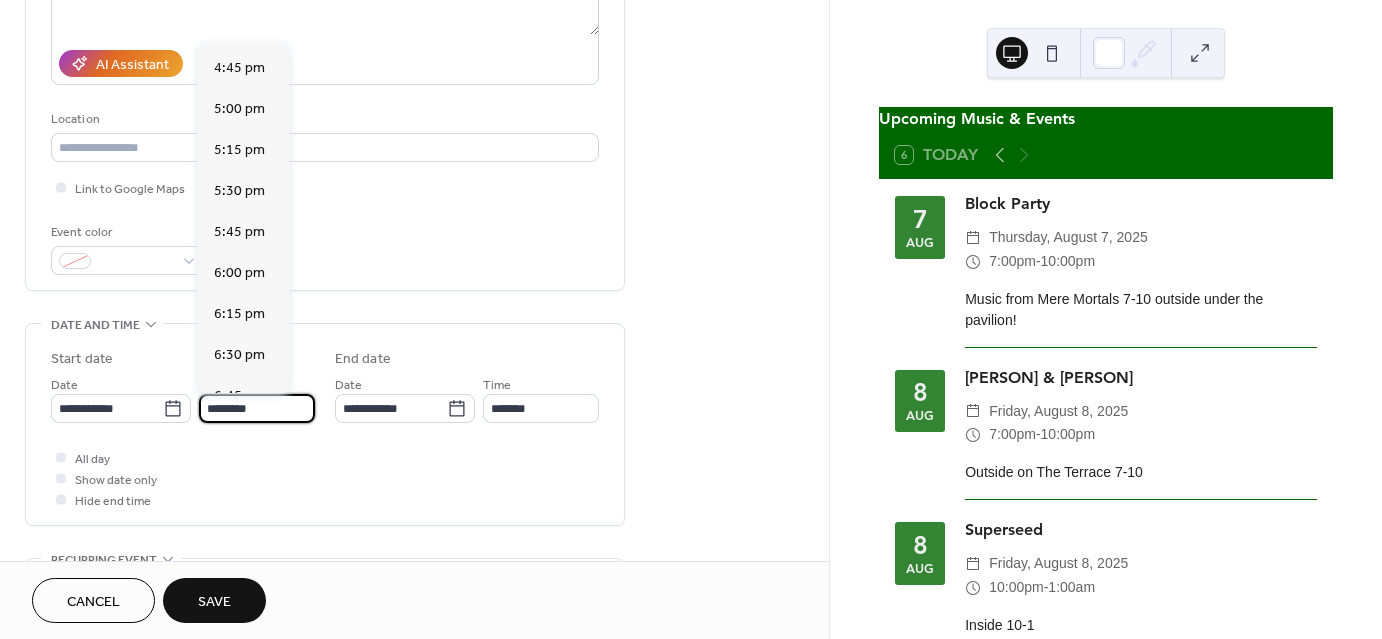 scroll, scrollTop: 2988, scrollLeft: 0, axis: vertical 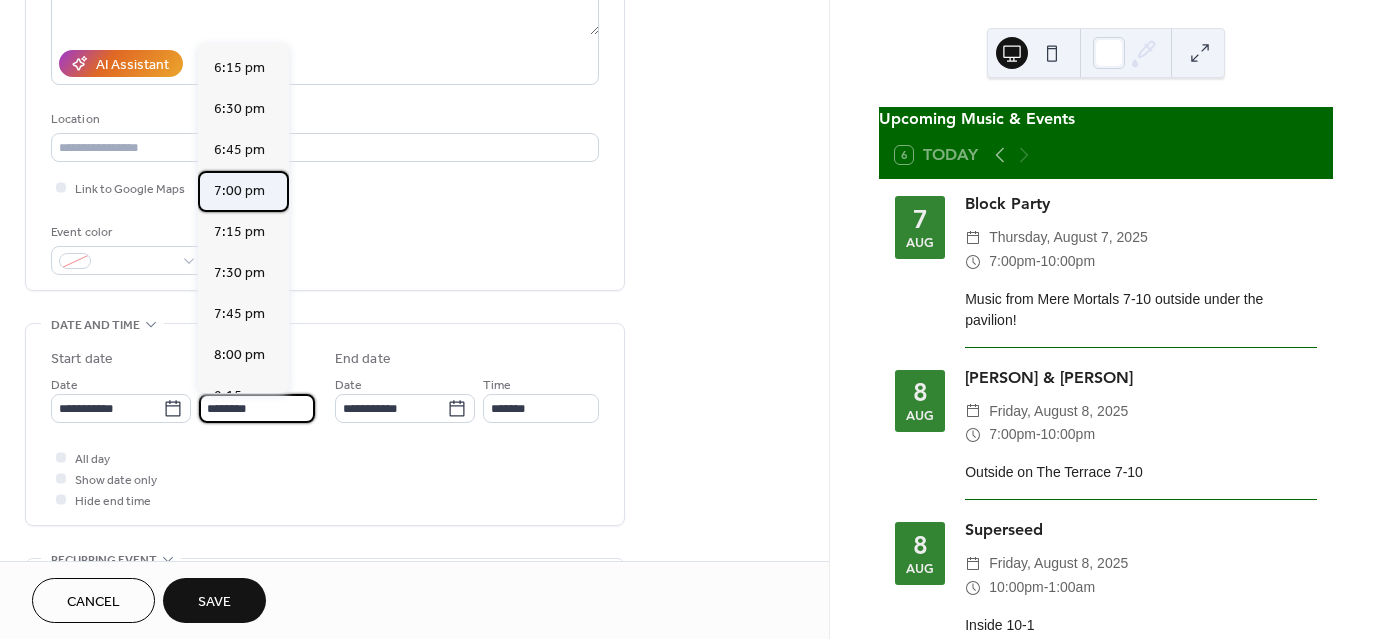 click on "7:00 pm" at bounding box center (243, 191) 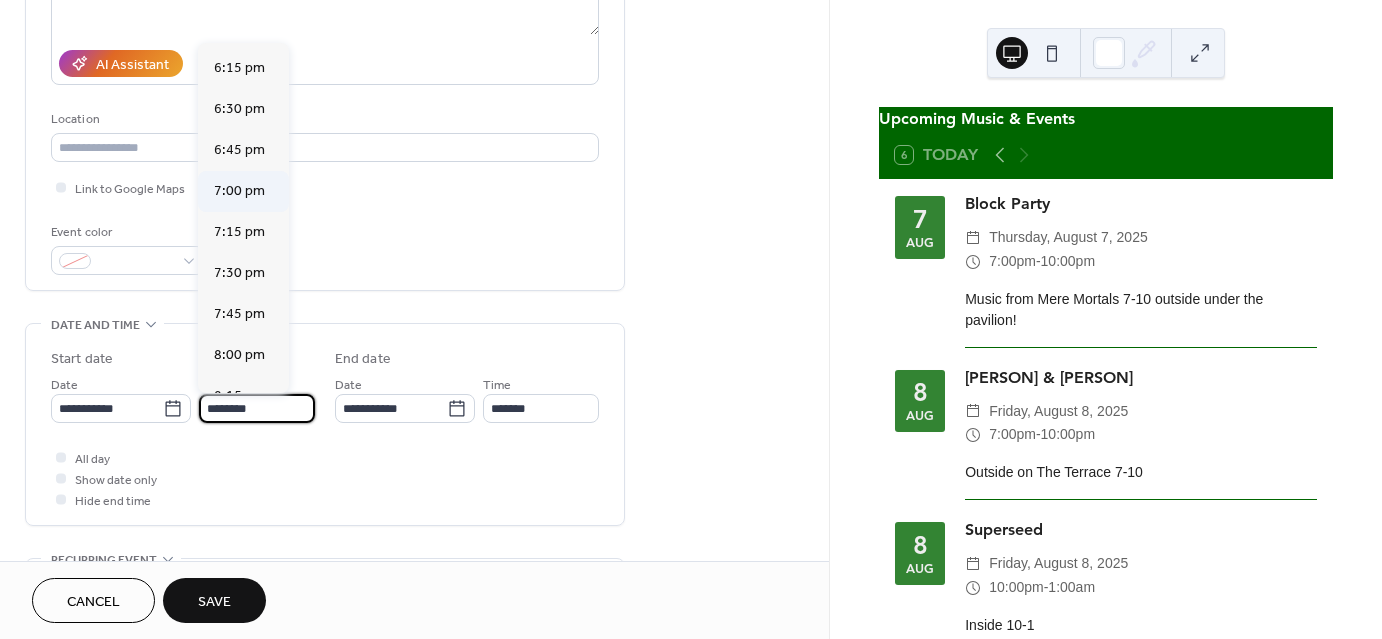 type on "*******" 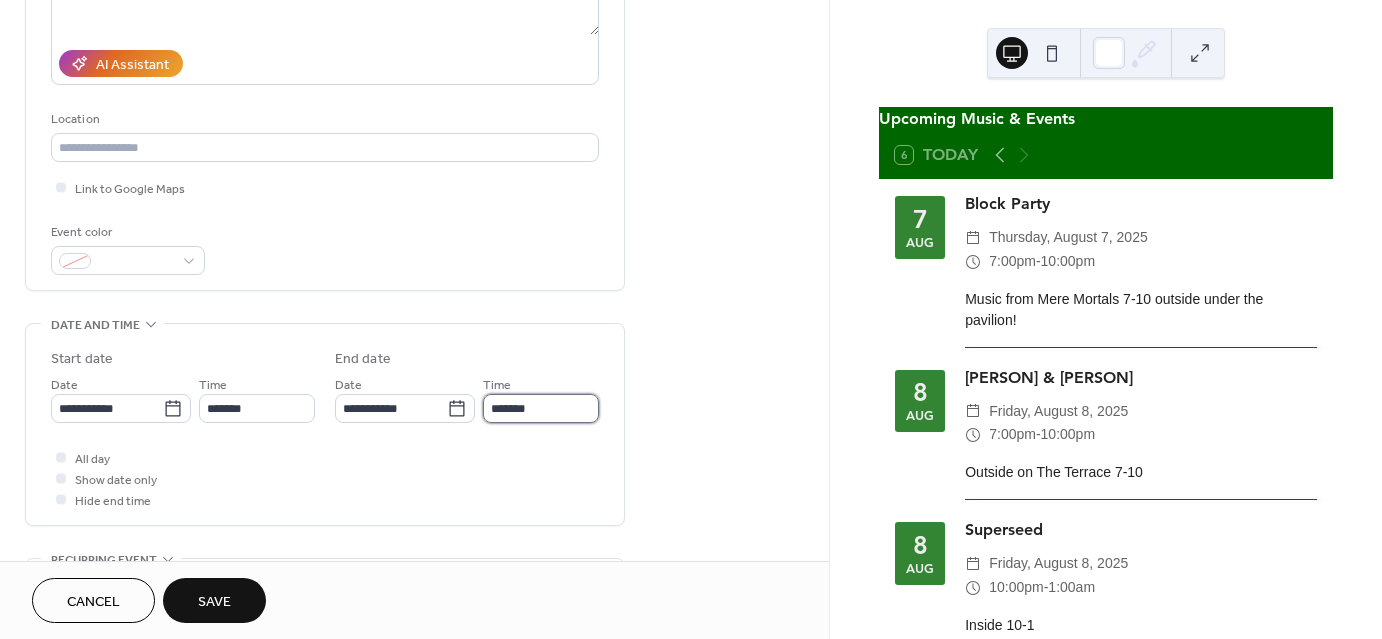 click on "*******" at bounding box center (541, 408) 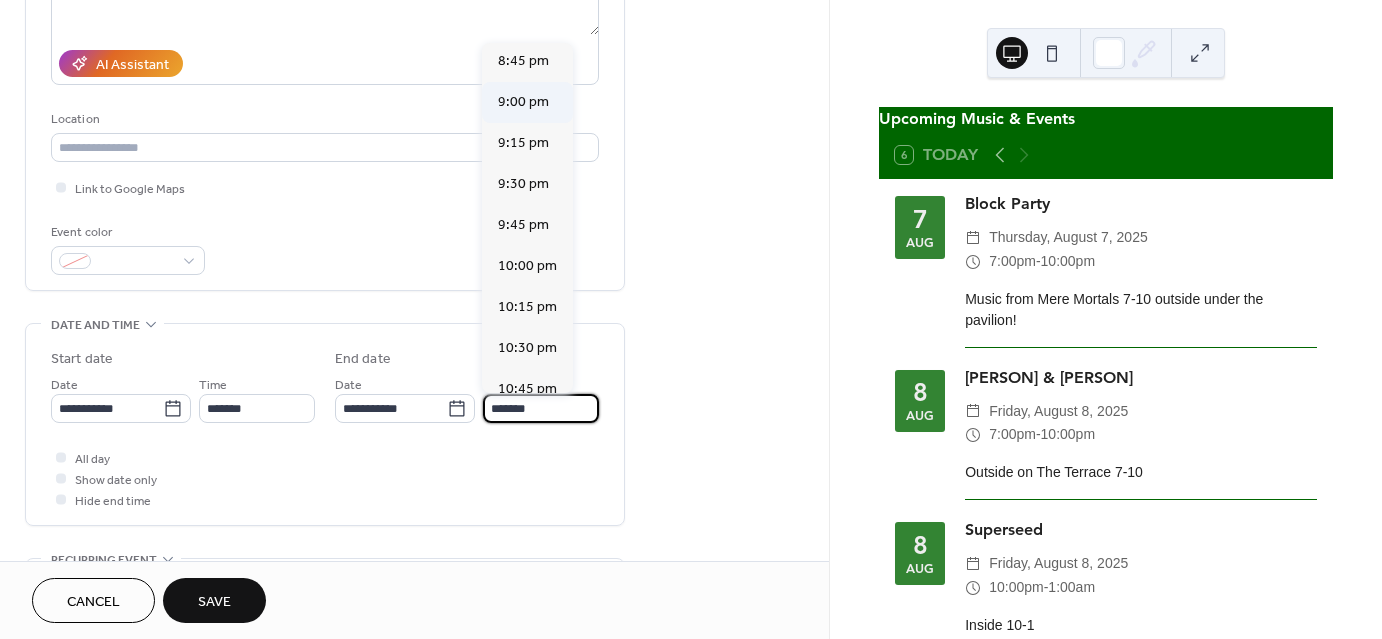 scroll, scrollTop: 280, scrollLeft: 0, axis: vertical 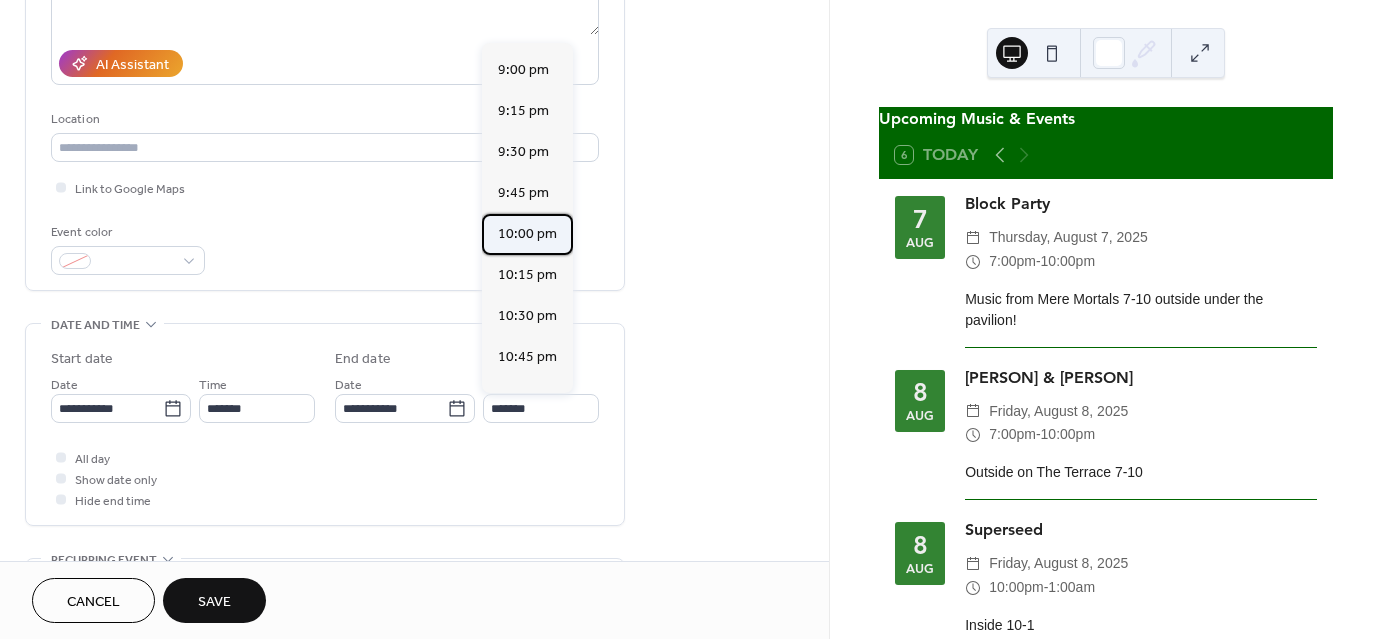 click on "10:00 pm" at bounding box center [527, 234] 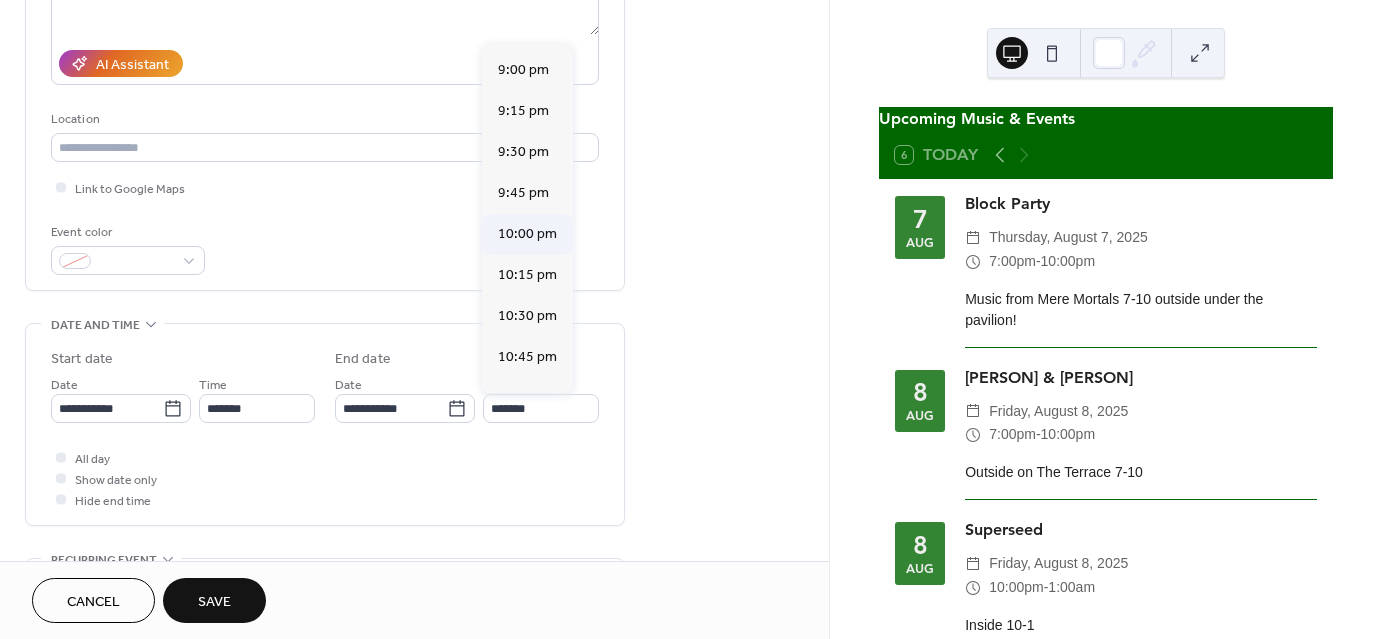 type on "********" 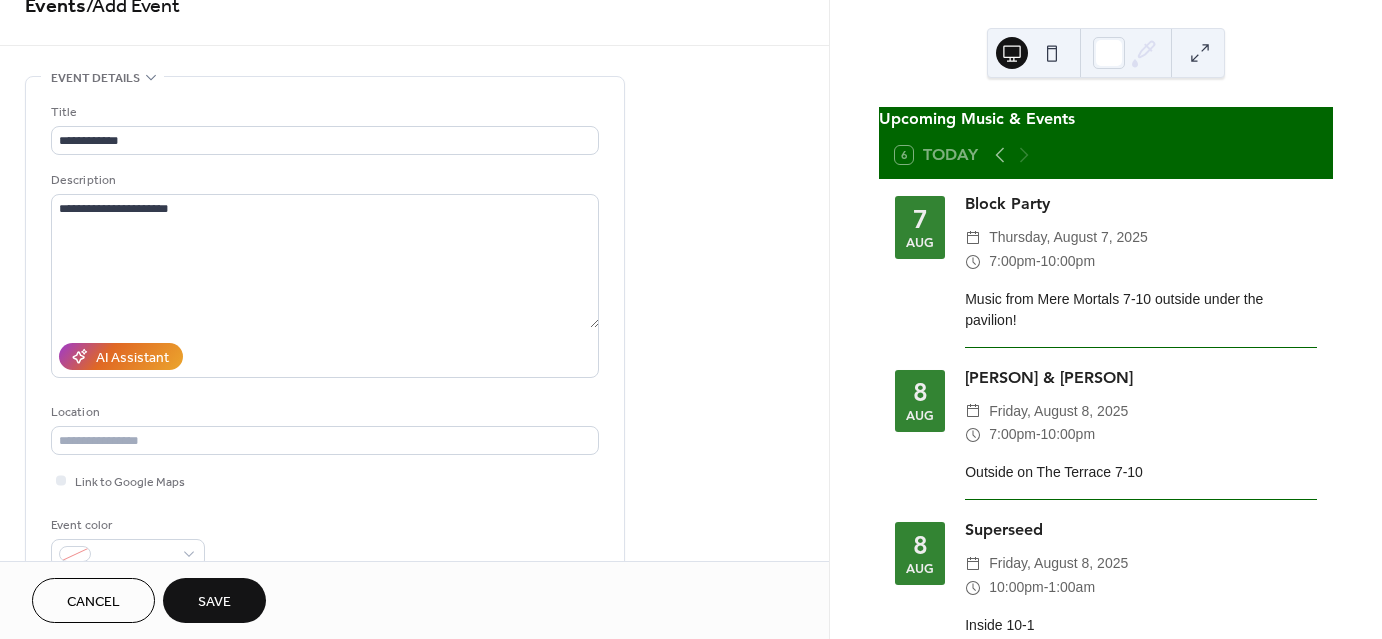scroll, scrollTop: 22, scrollLeft: 0, axis: vertical 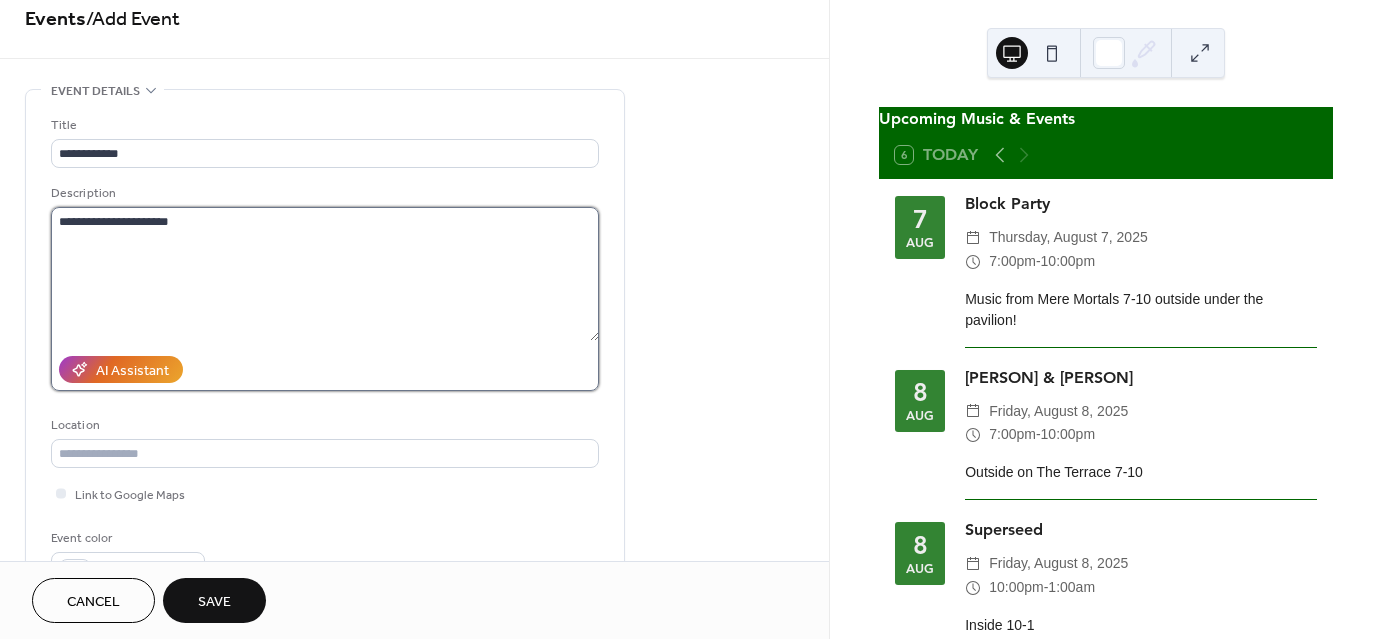 click on "**********" at bounding box center [325, 274] 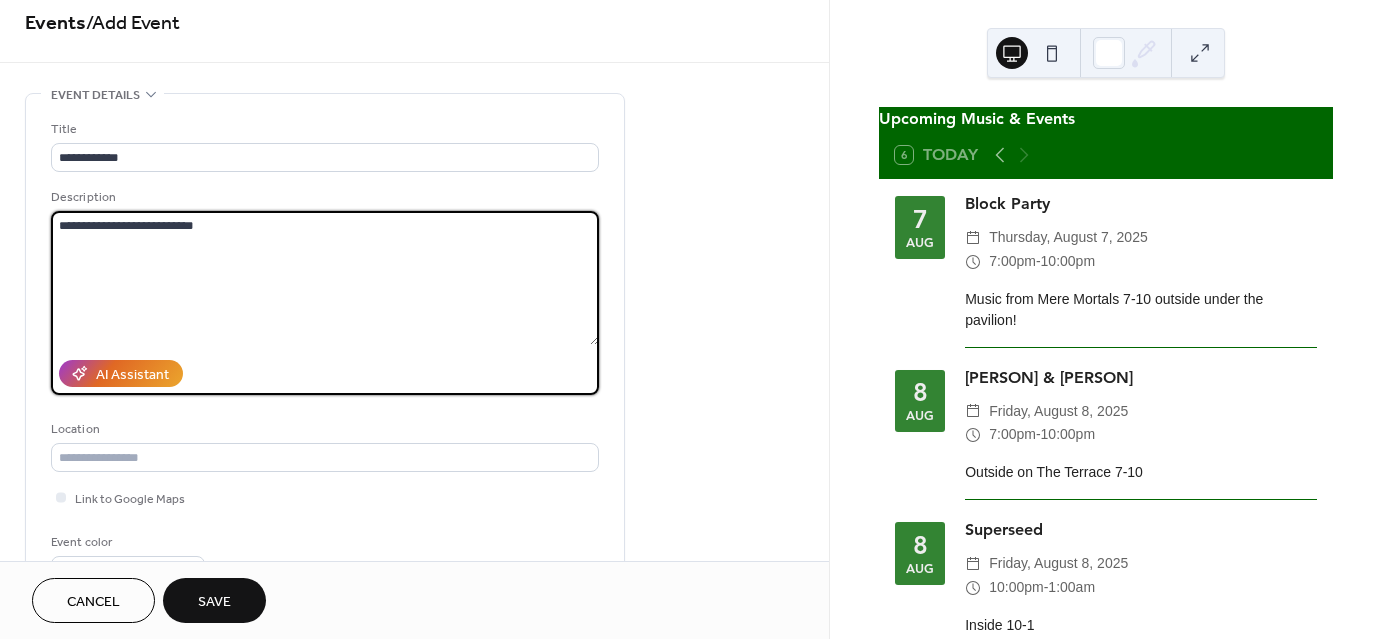scroll, scrollTop: 16, scrollLeft: 0, axis: vertical 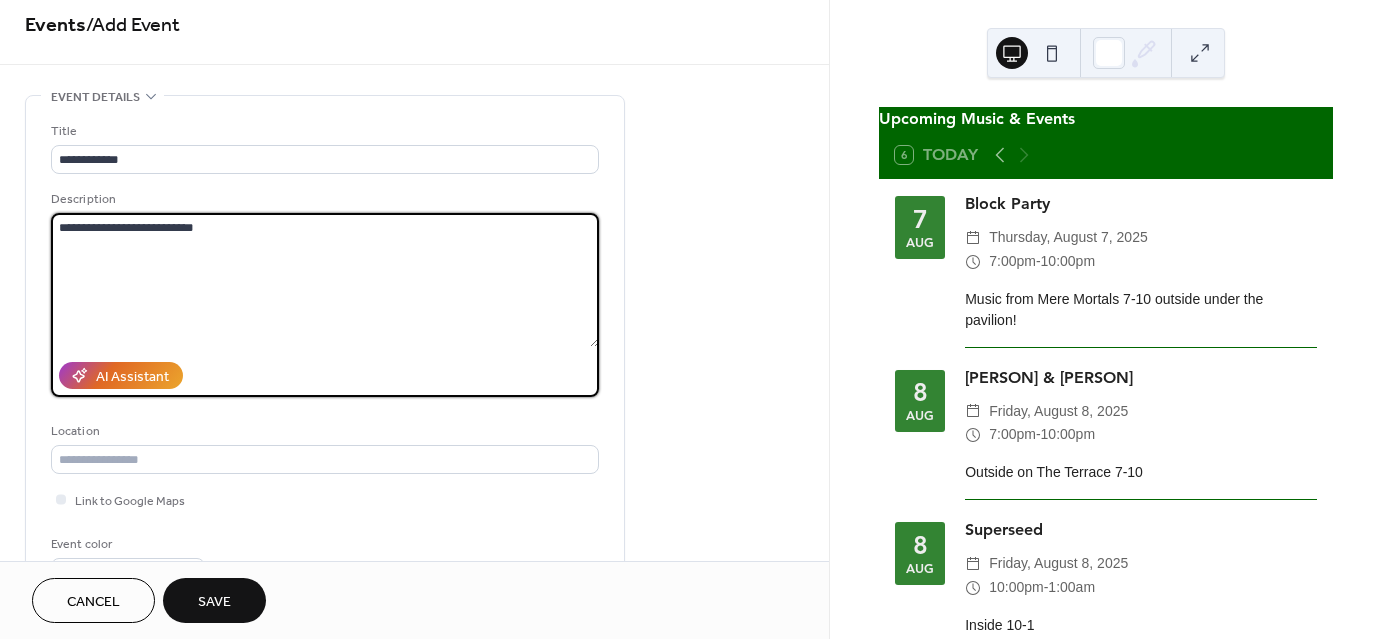 type on "**********" 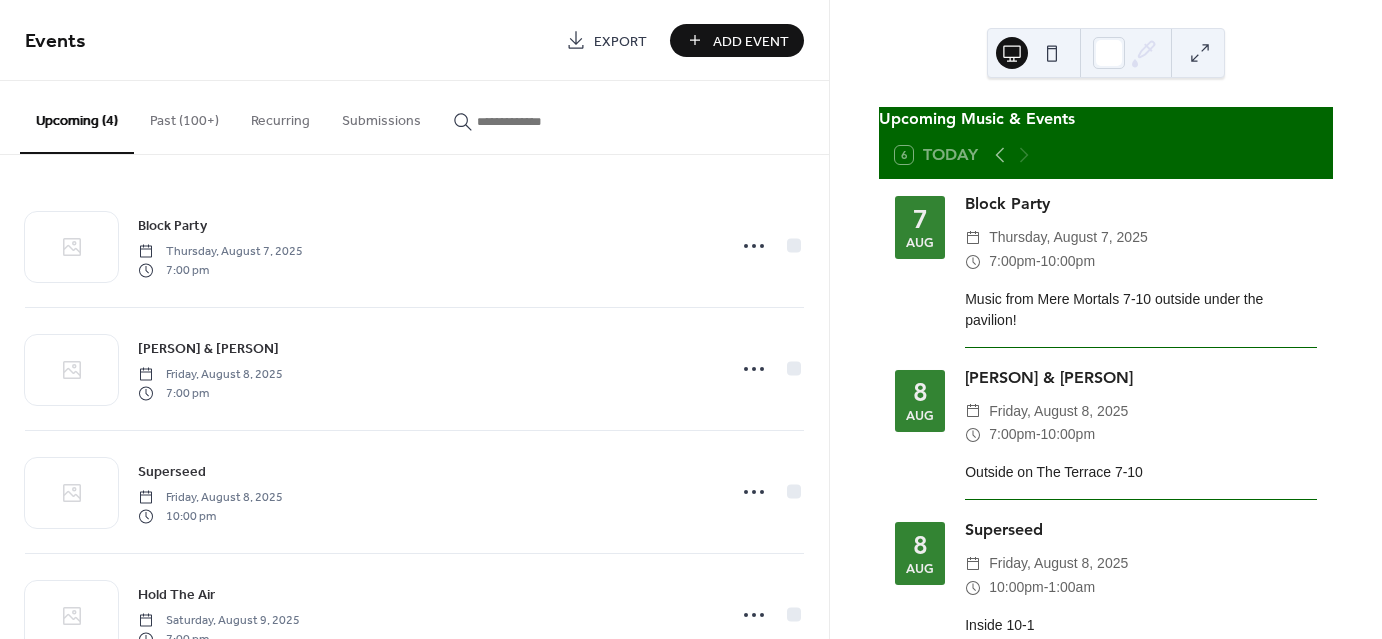 click on "Add Event" at bounding box center (751, 41) 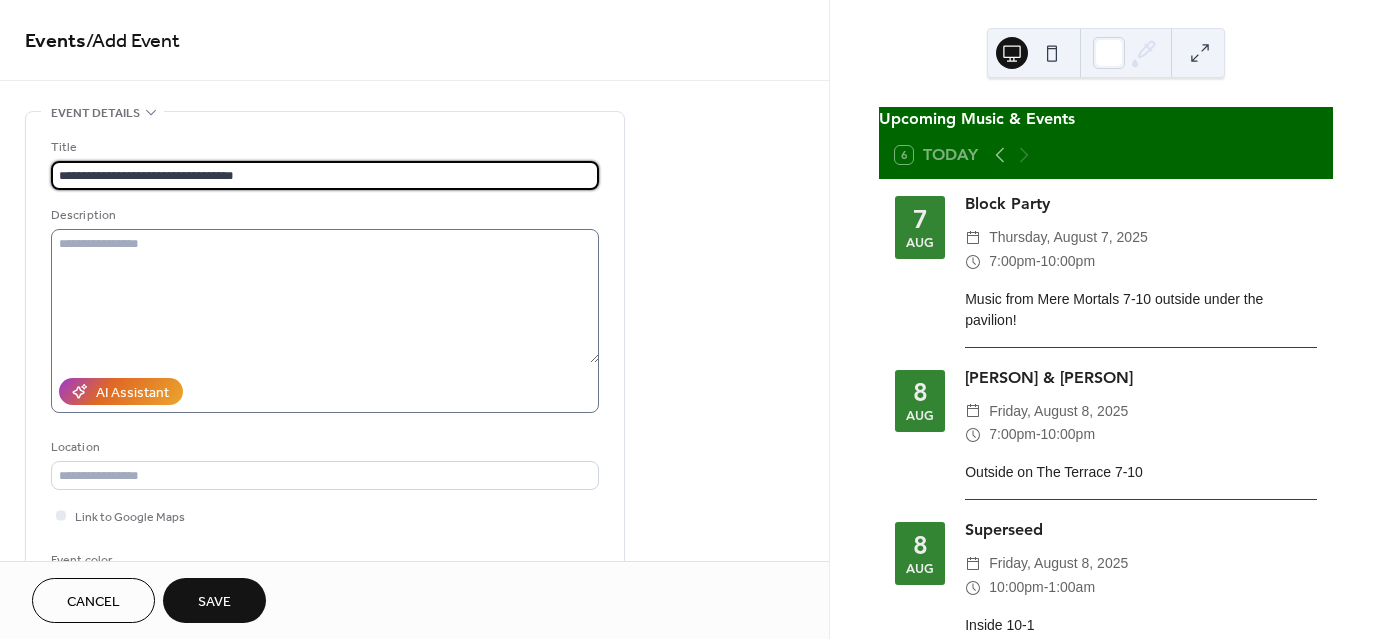 type on "**********" 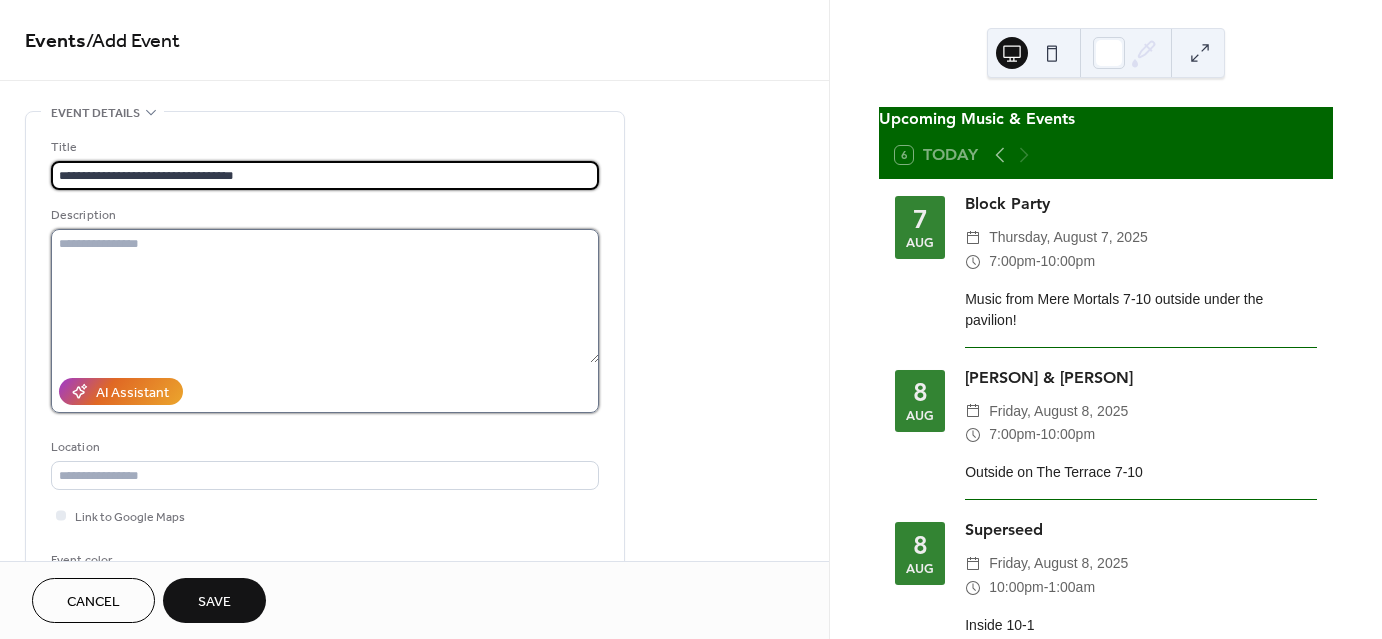 click at bounding box center (325, 296) 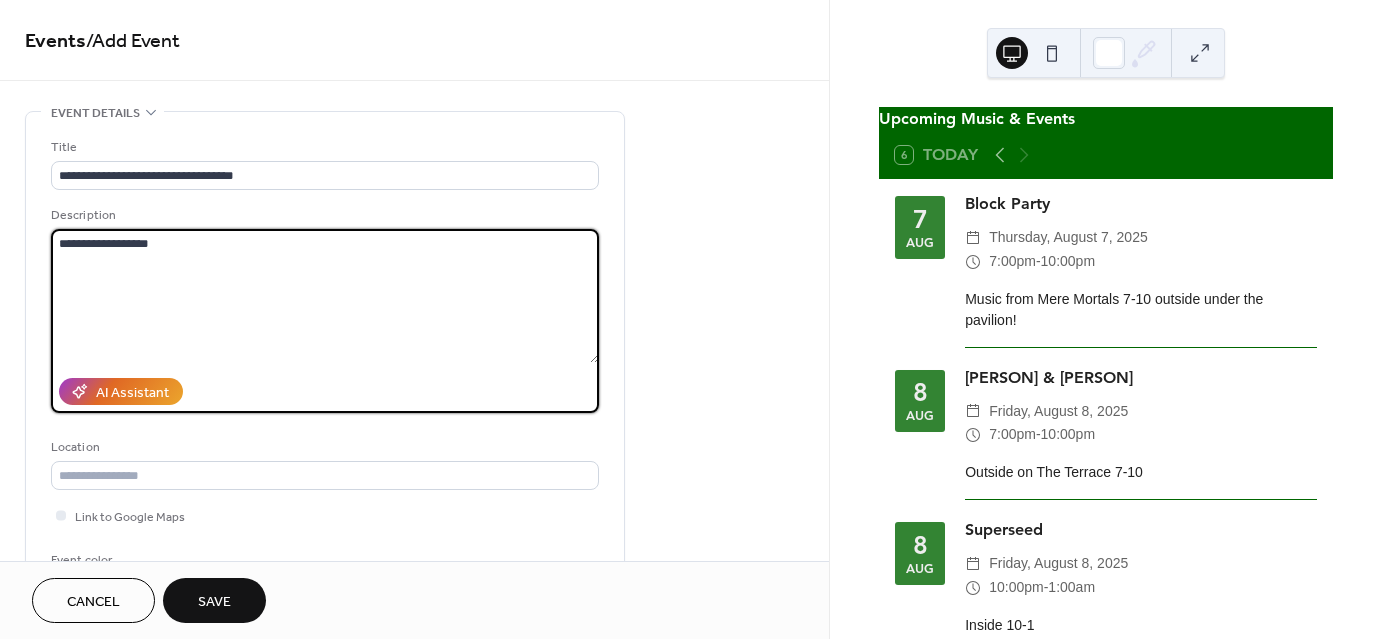 click on "**********" at bounding box center [325, 296] 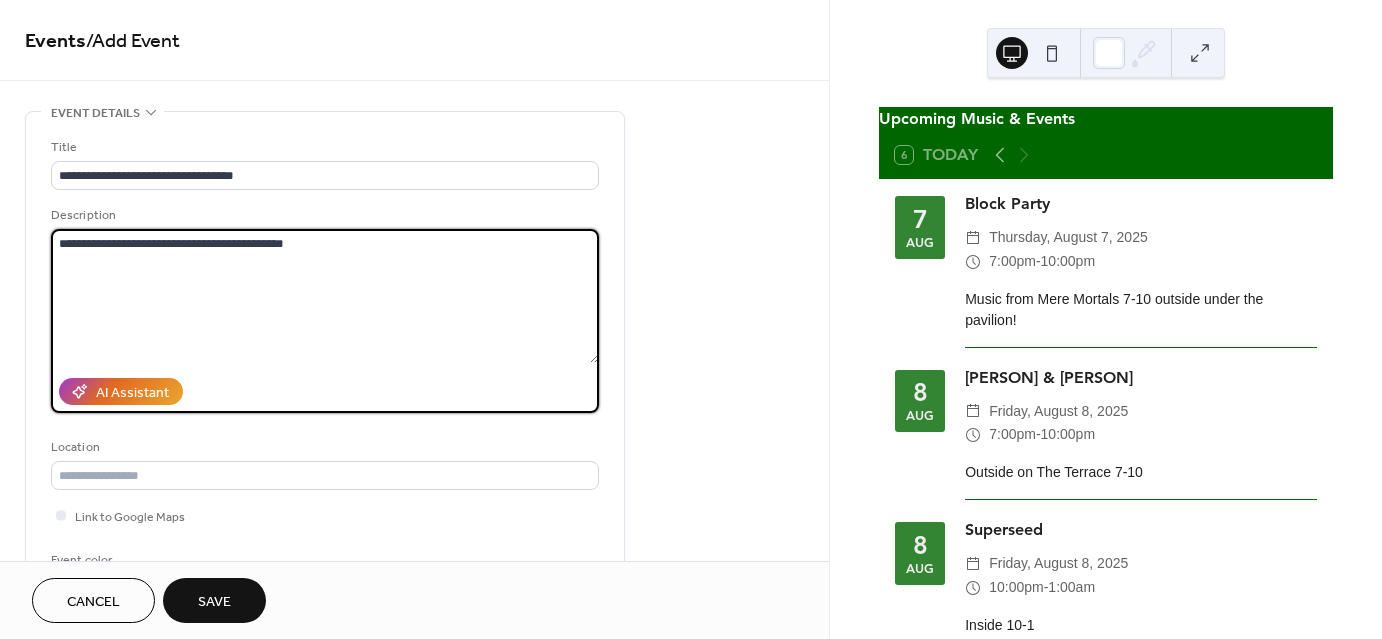 click on "**********" at bounding box center [325, 296] 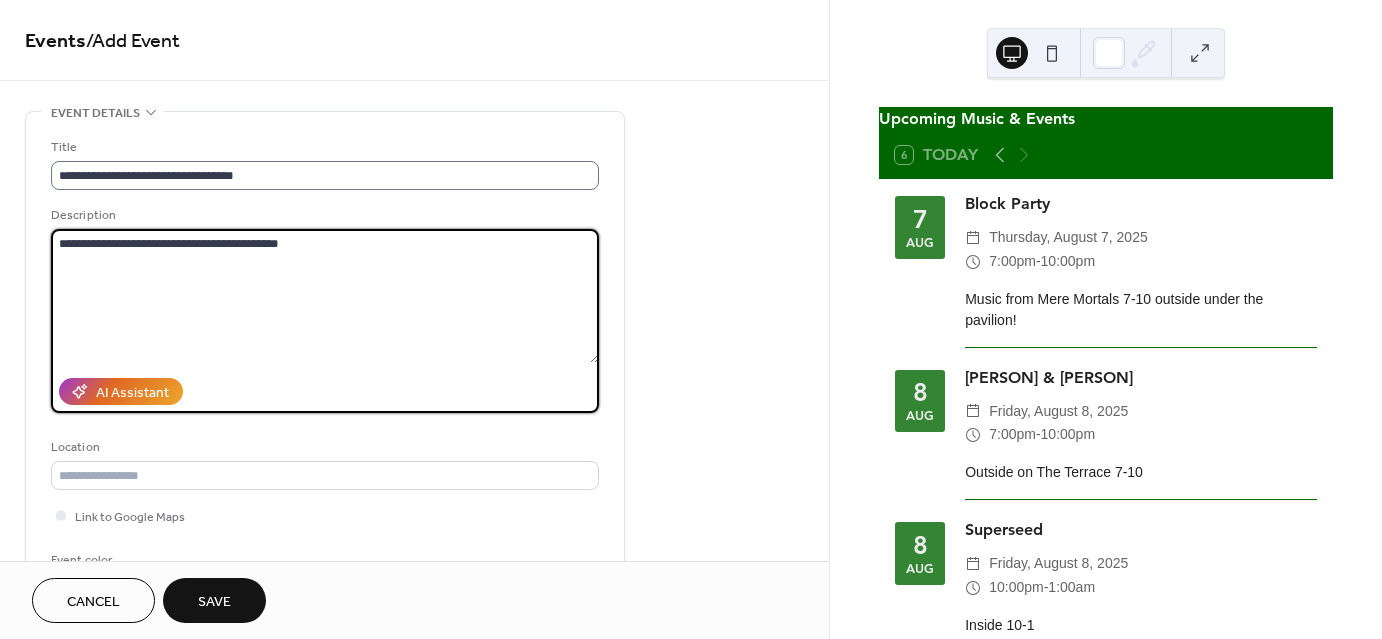 type on "**********" 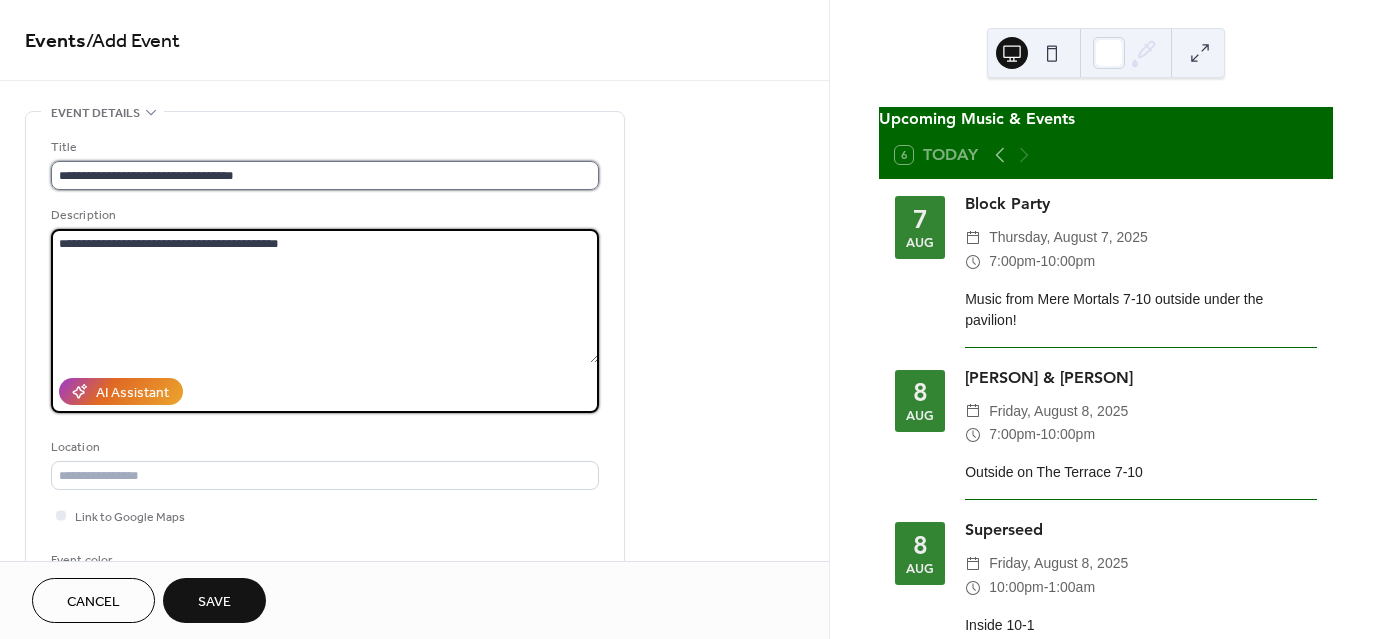 click on "**********" at bounding box center (325, 175) 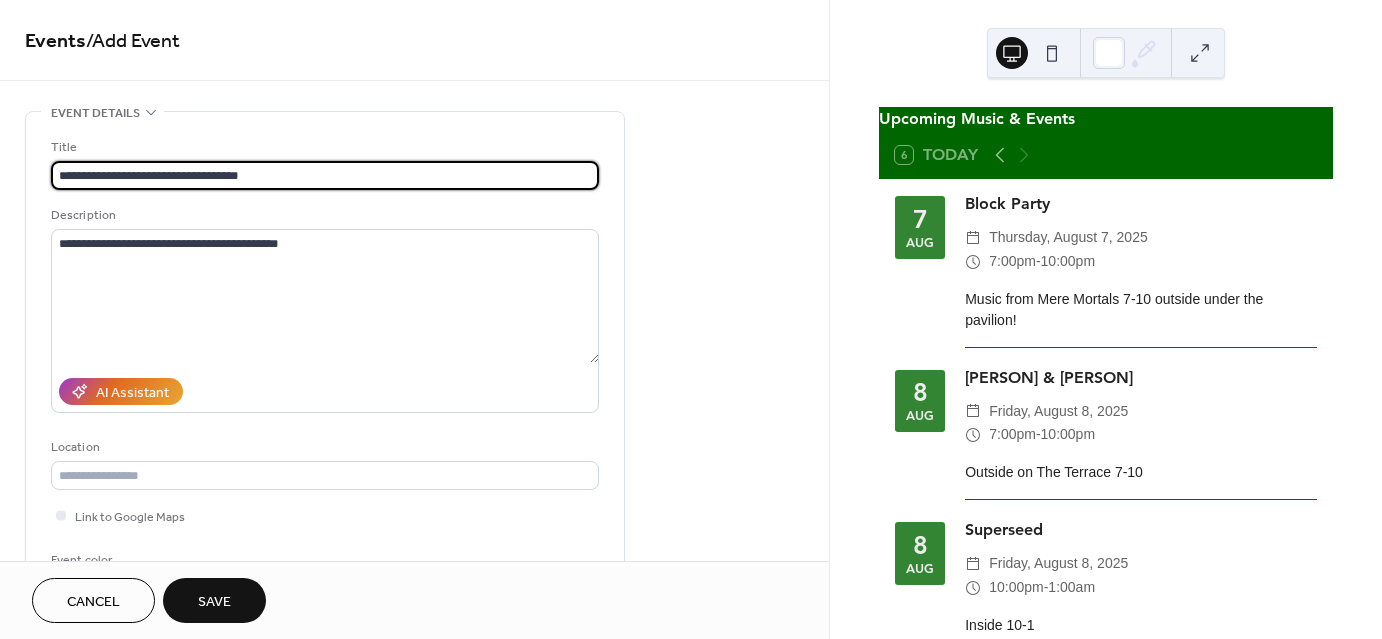 click on "**********" at bounding box center (325, 175) 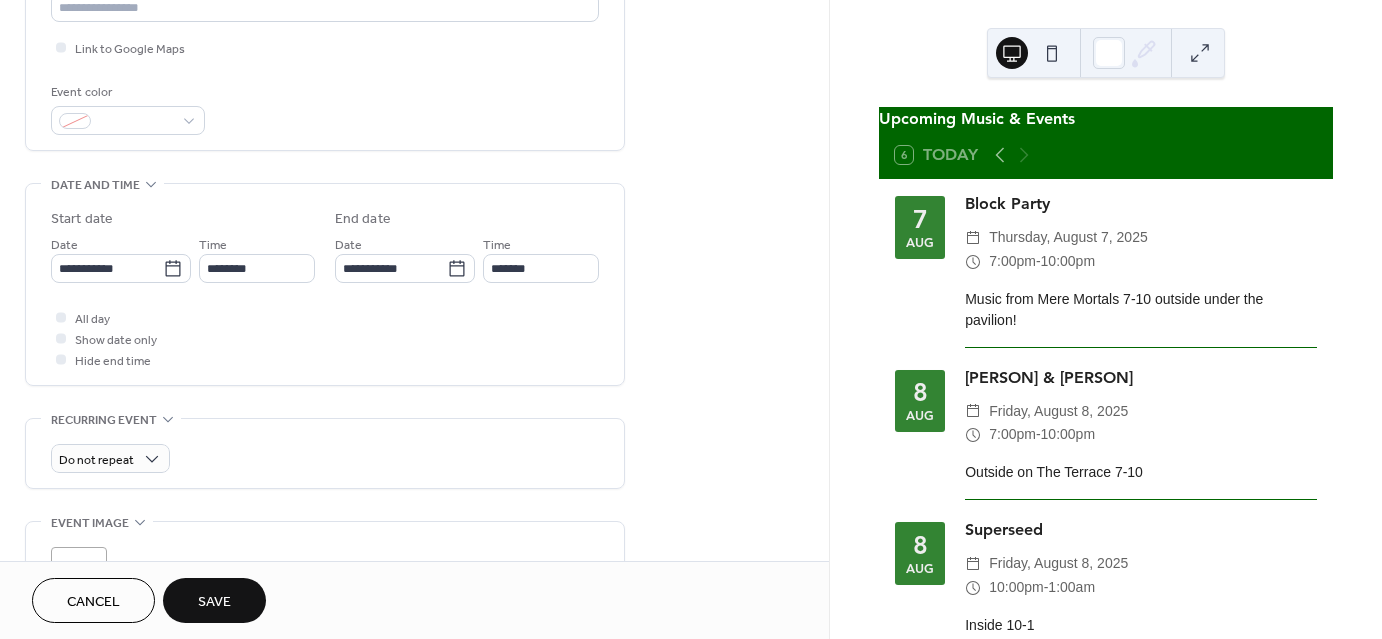 scroll, scrollTop: 482, scrollLeft: 0, axis: vertical 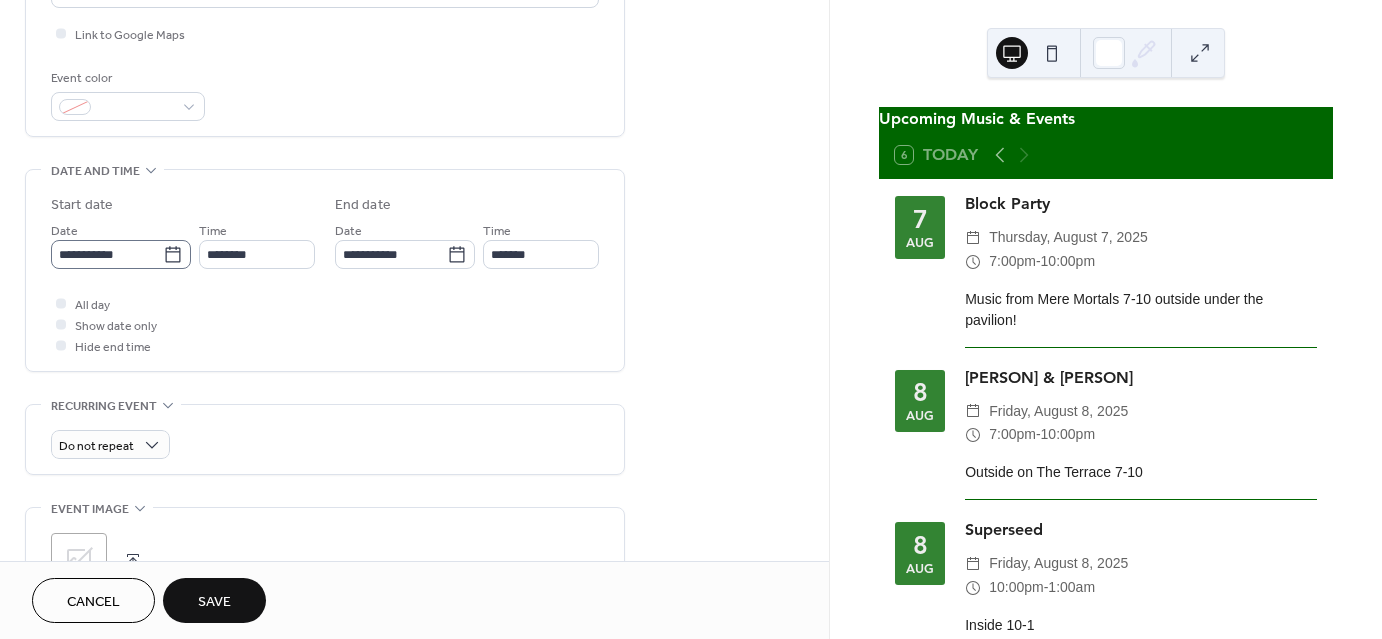 type on "**********" 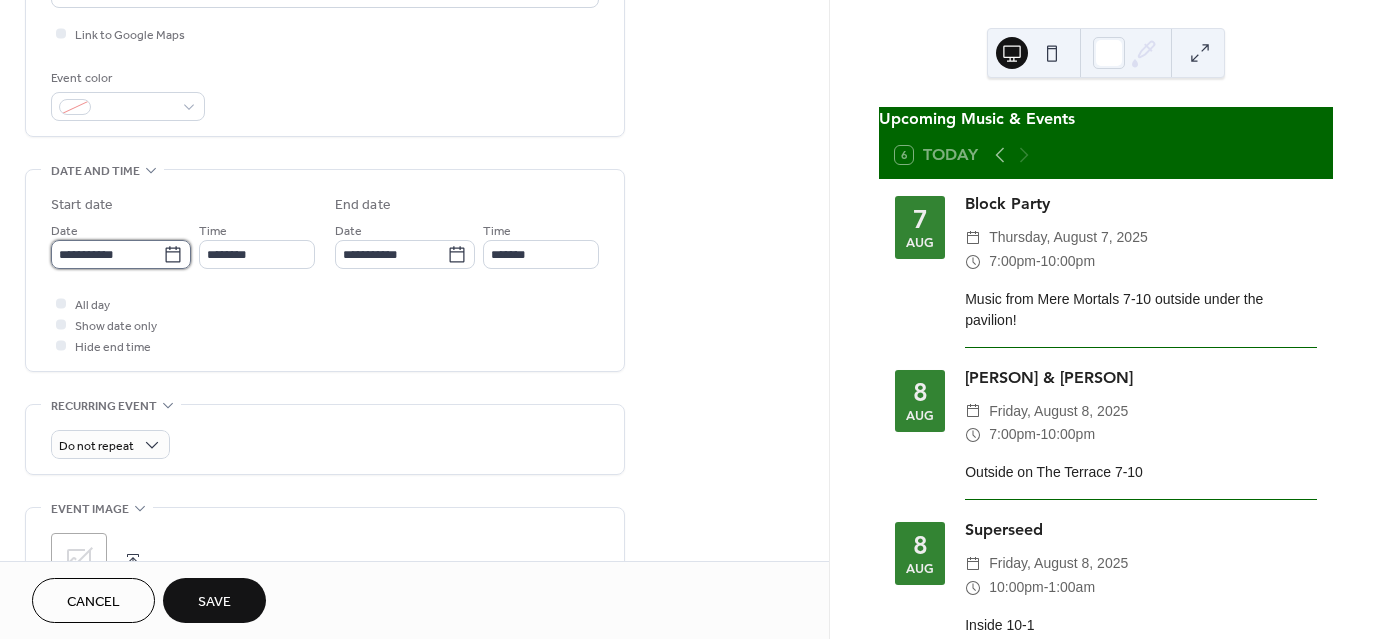 click on "**********" at bounding box center (107, 254) 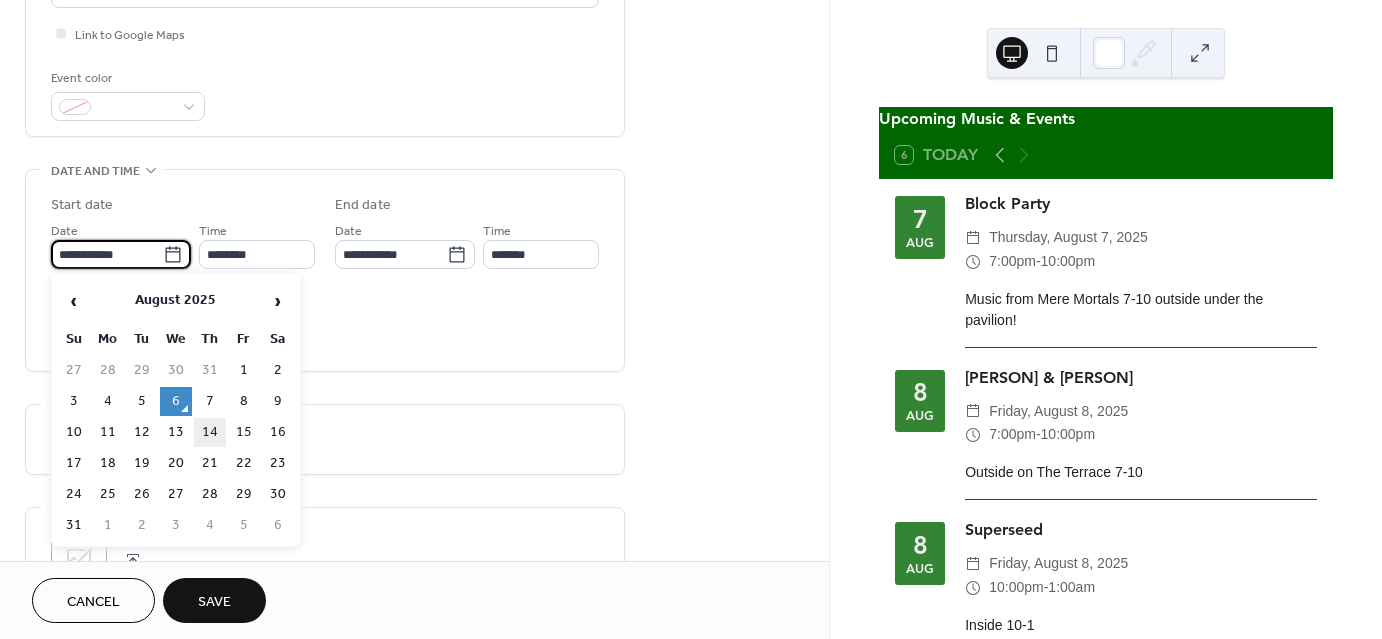 click on "14" at bounding box center (210, 432) 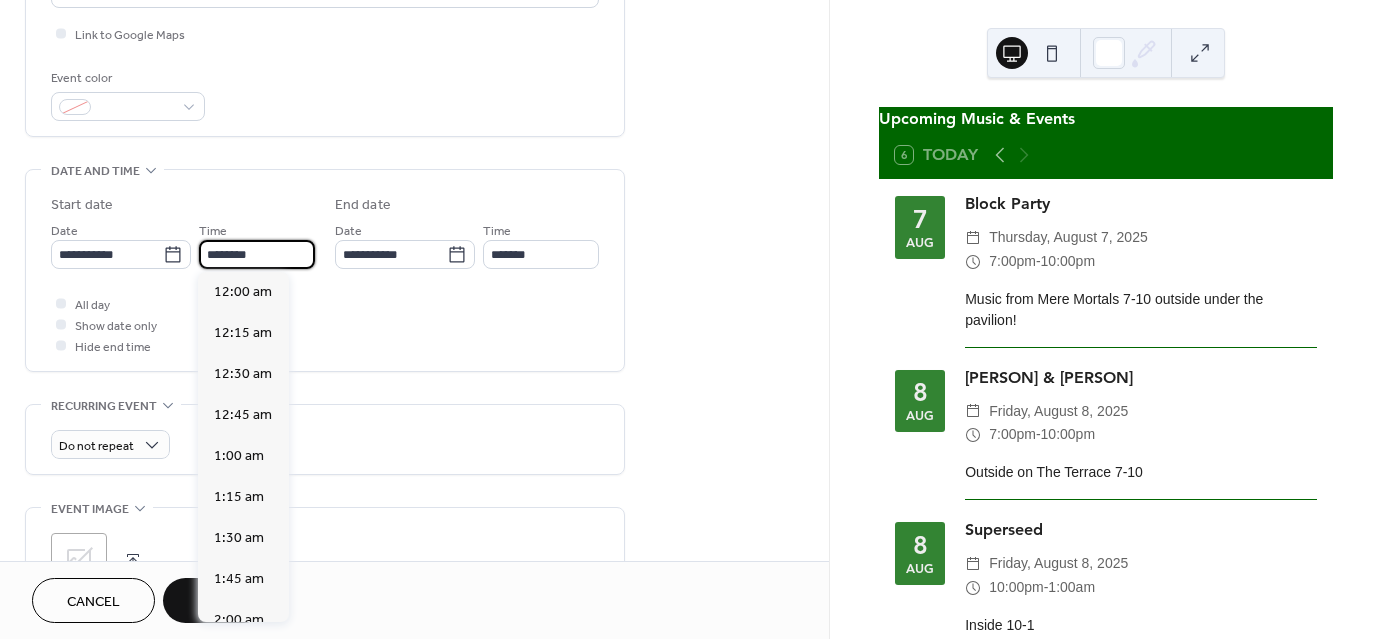 click on "********" at bounding box center (257, 254) 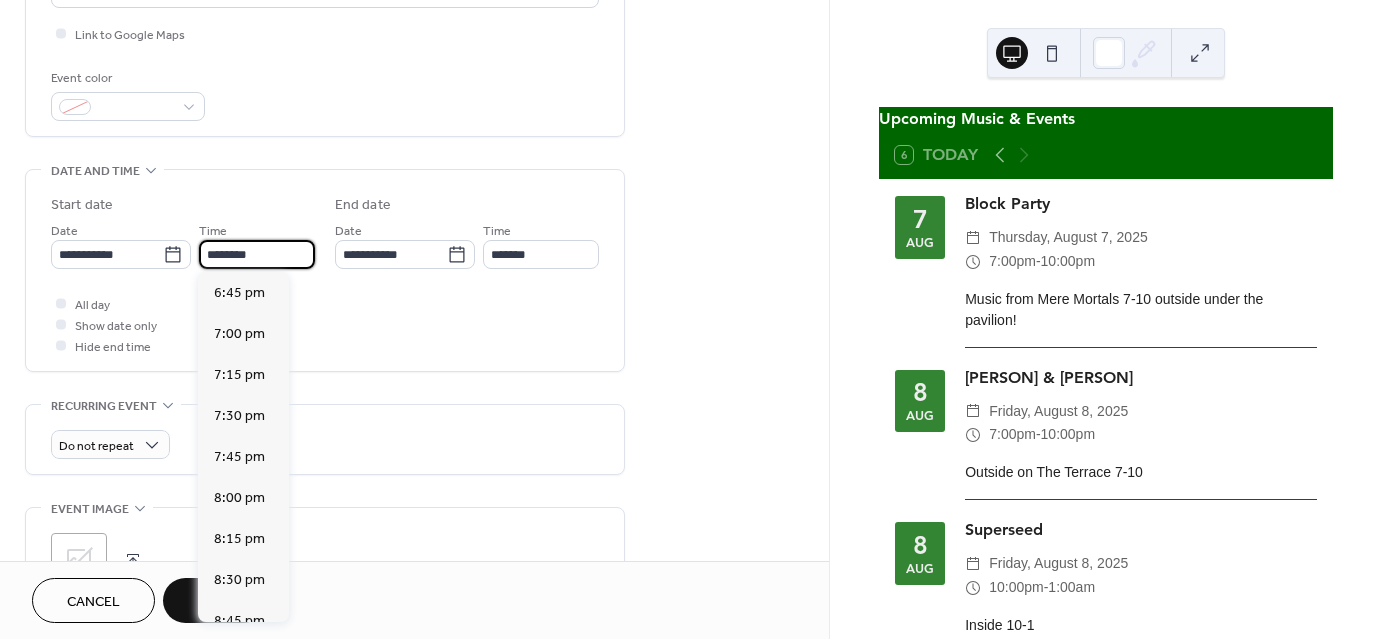 scroll, scrollTop: 3075, scrollLeft: 0, axis: vertical 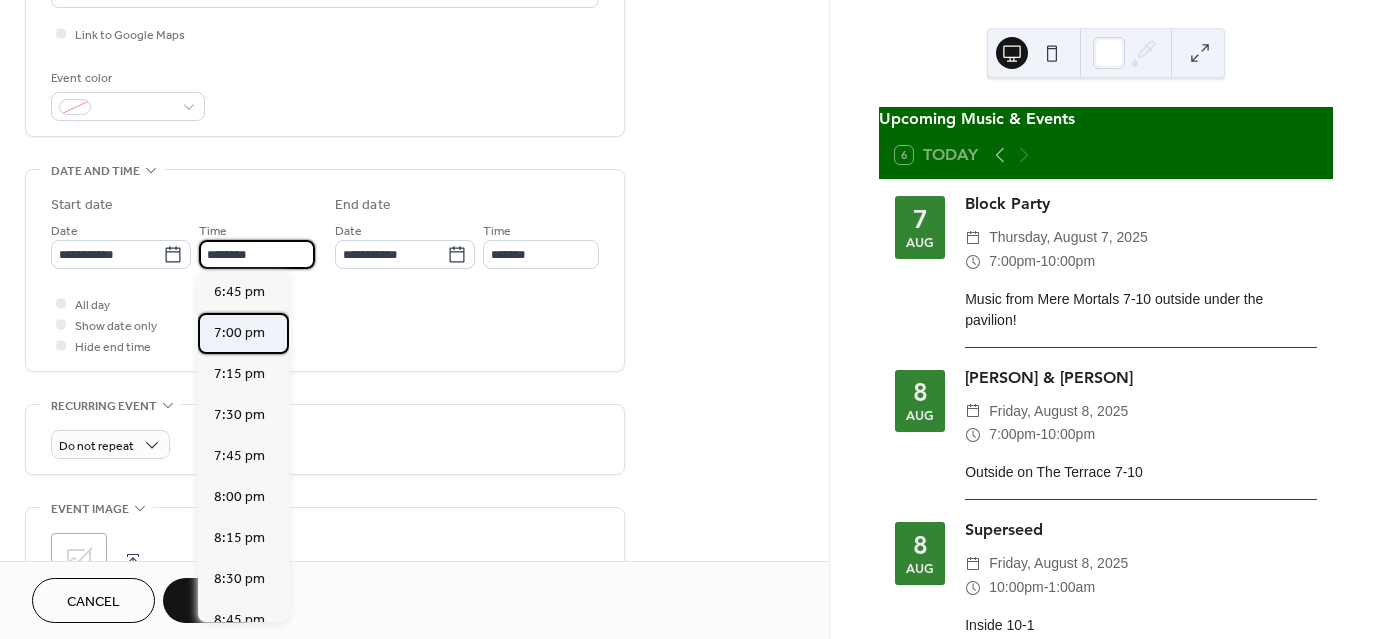 click on "7:00 pm" at bounding box center [239, 332] 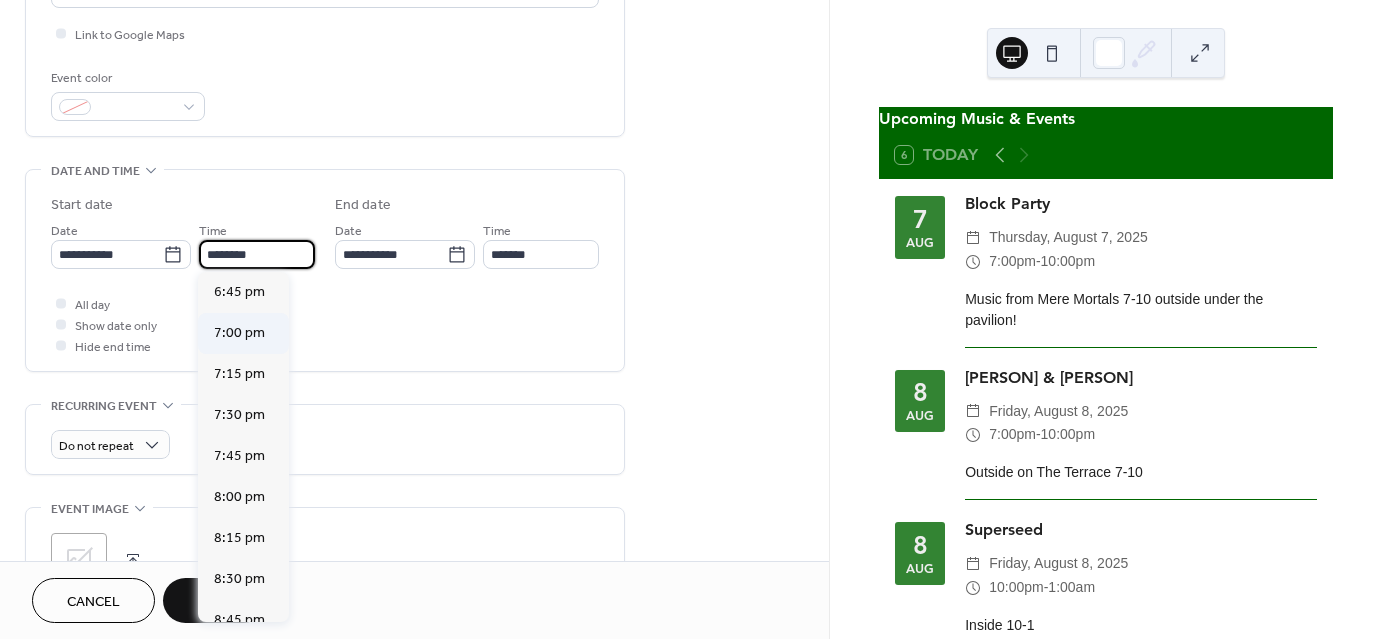 type on "*******" 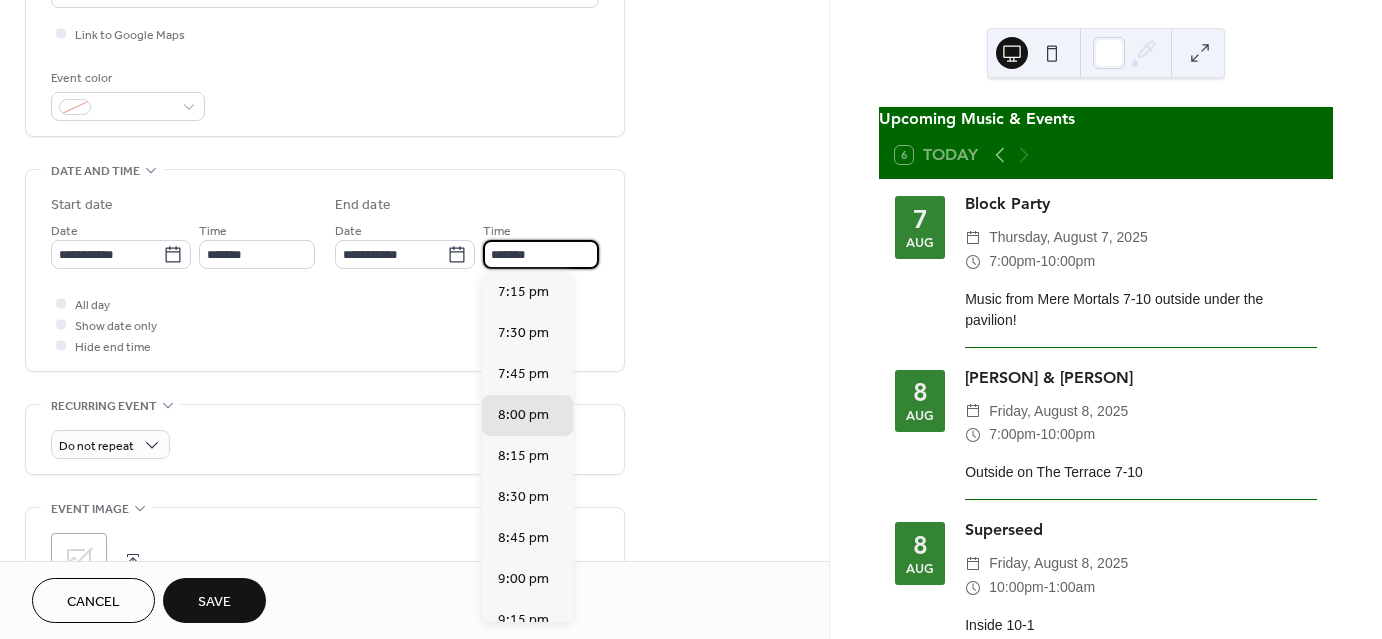 click on "*******" at bounding box center [541, 254] 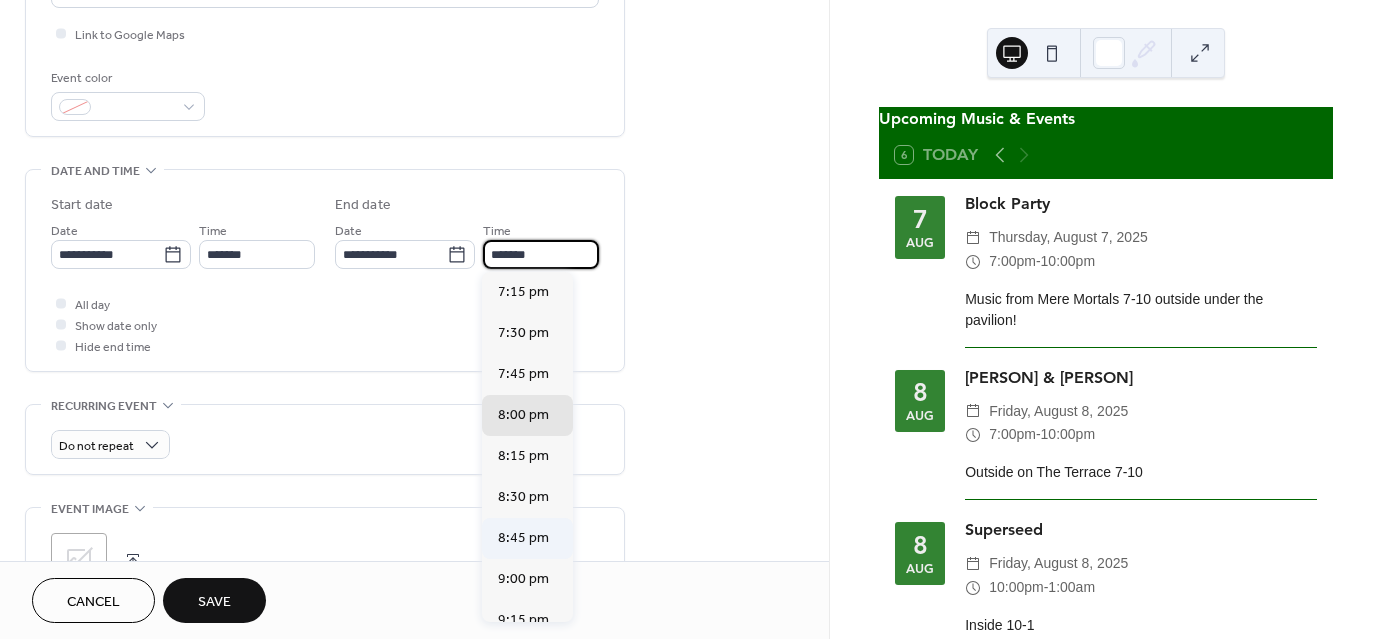 scroll, scrollTop: 212, scrollLeft: 0, axis: vertical 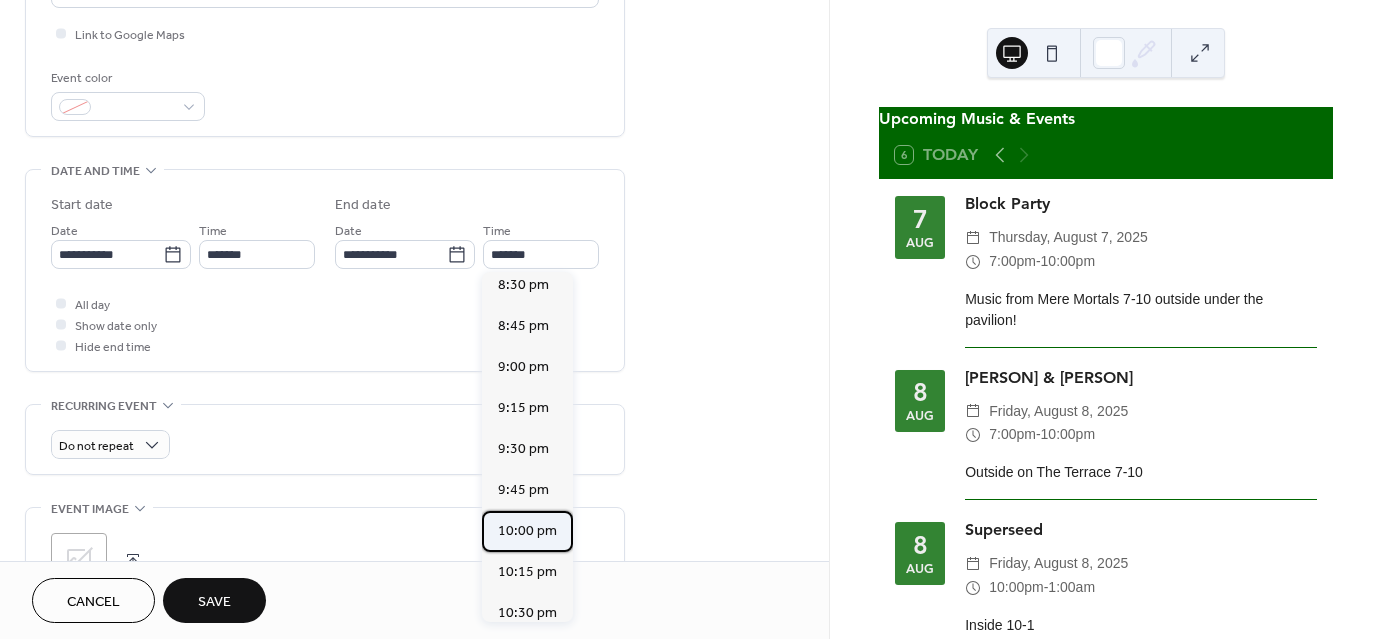 click on "10:00 pm" at bounding box center [527, 531] 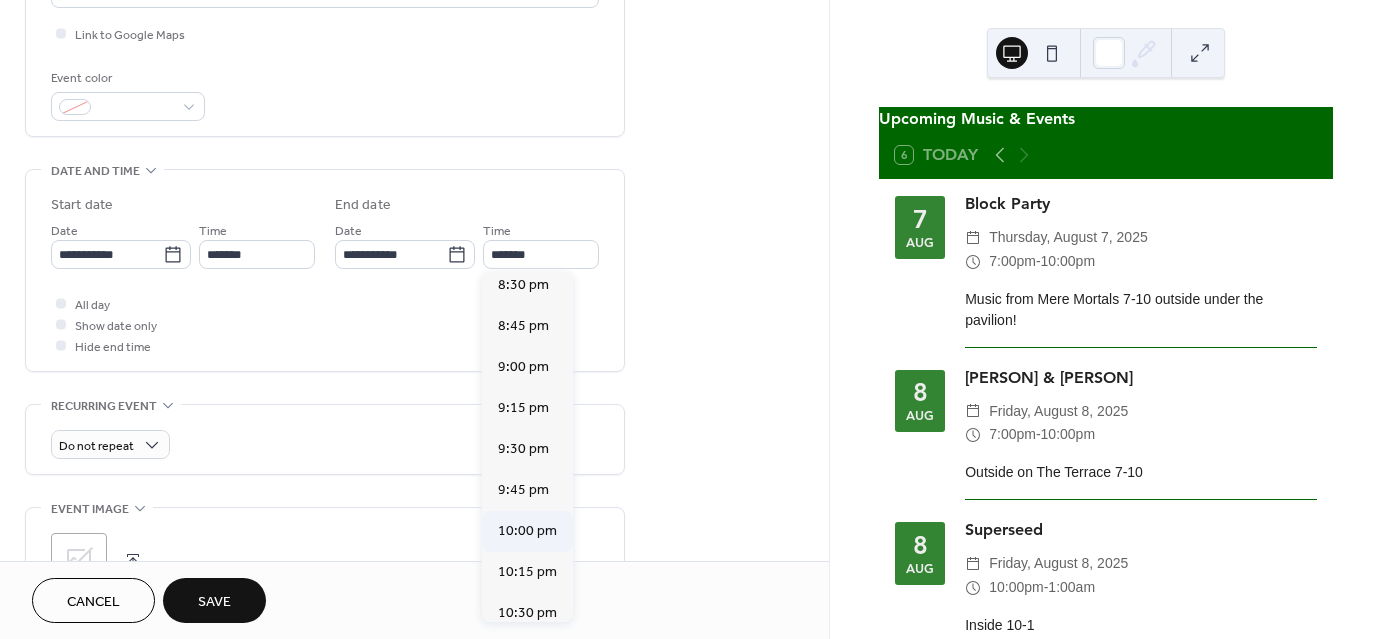 type on "********" 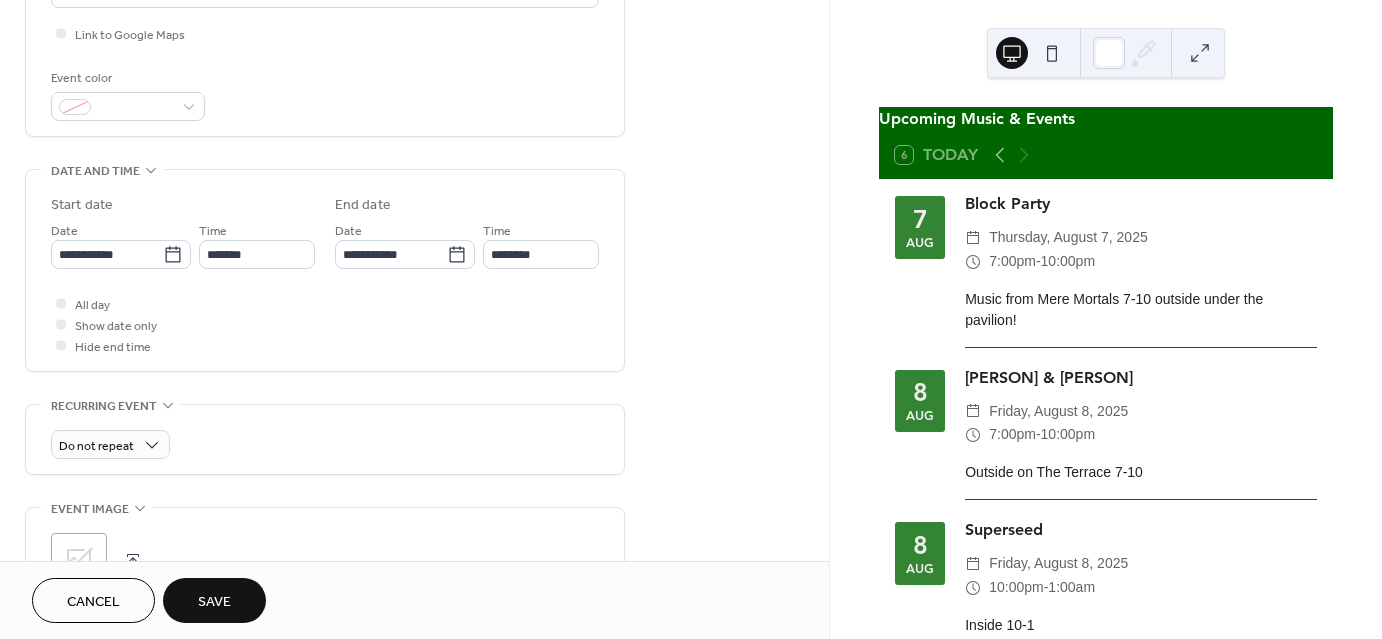 click on "**********" at bounding box center (414, 238) 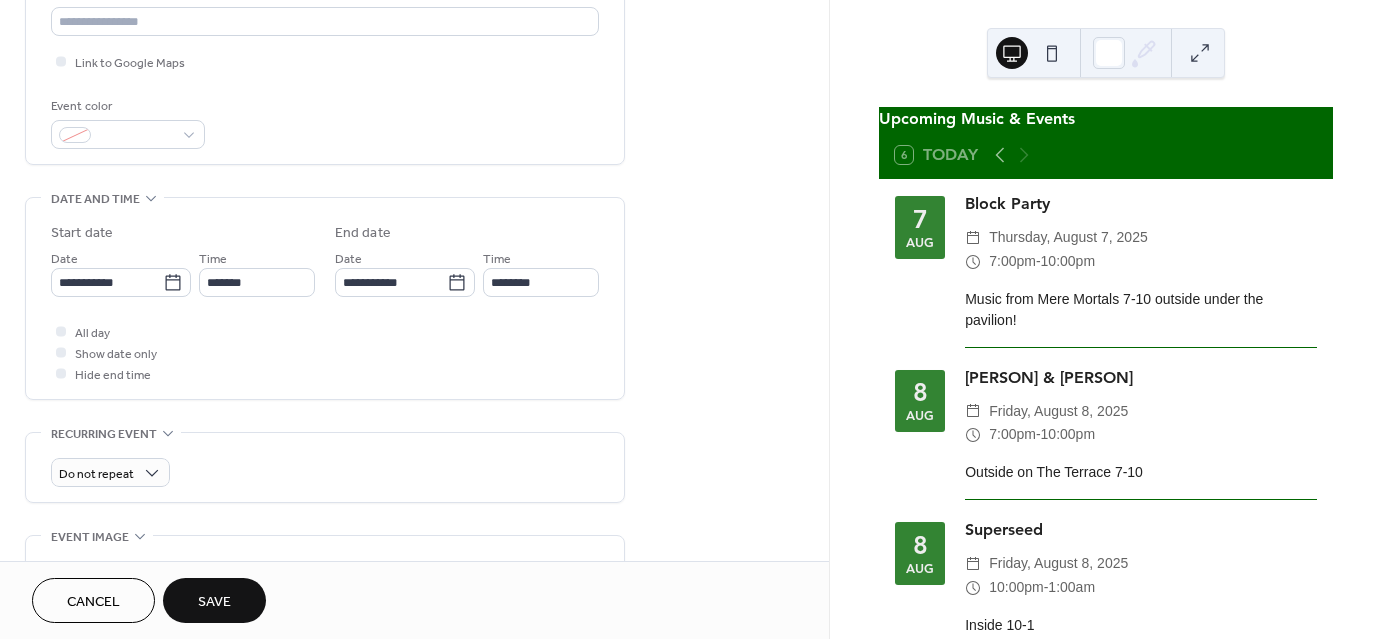 scroll, scrollTop: 420, scrollLeft: 0, axis: vertical 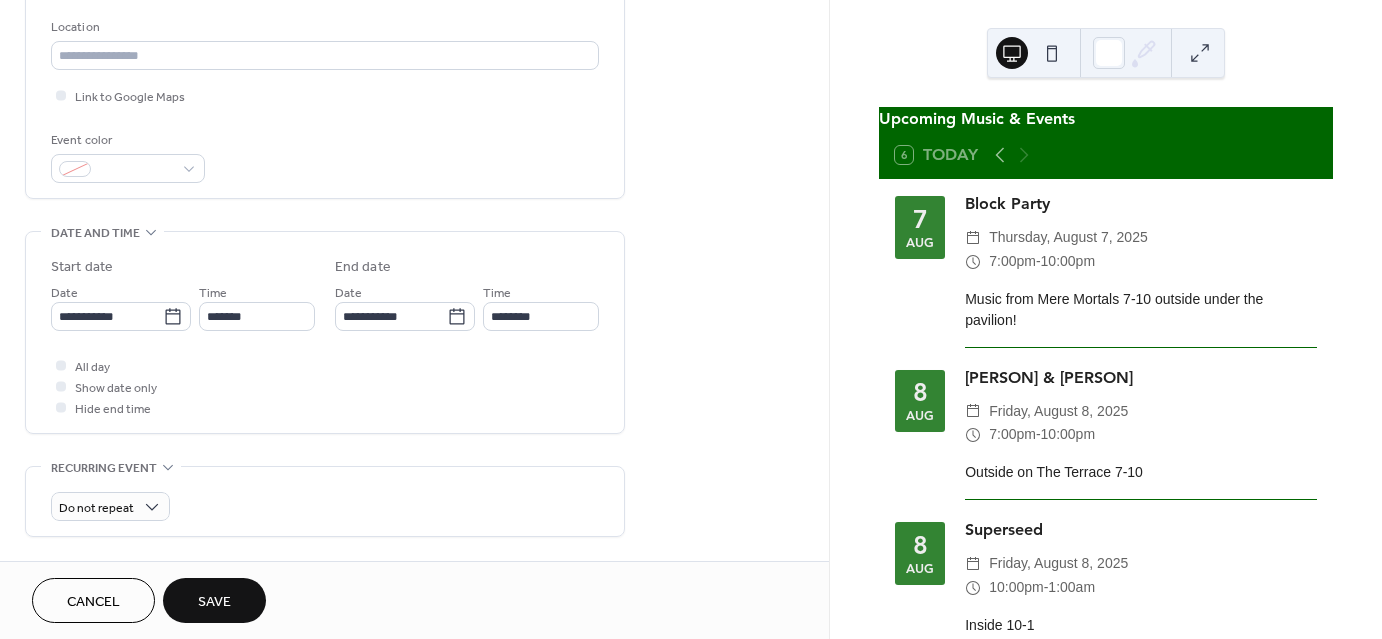 click on "Save" at bounding box center (214, 602) 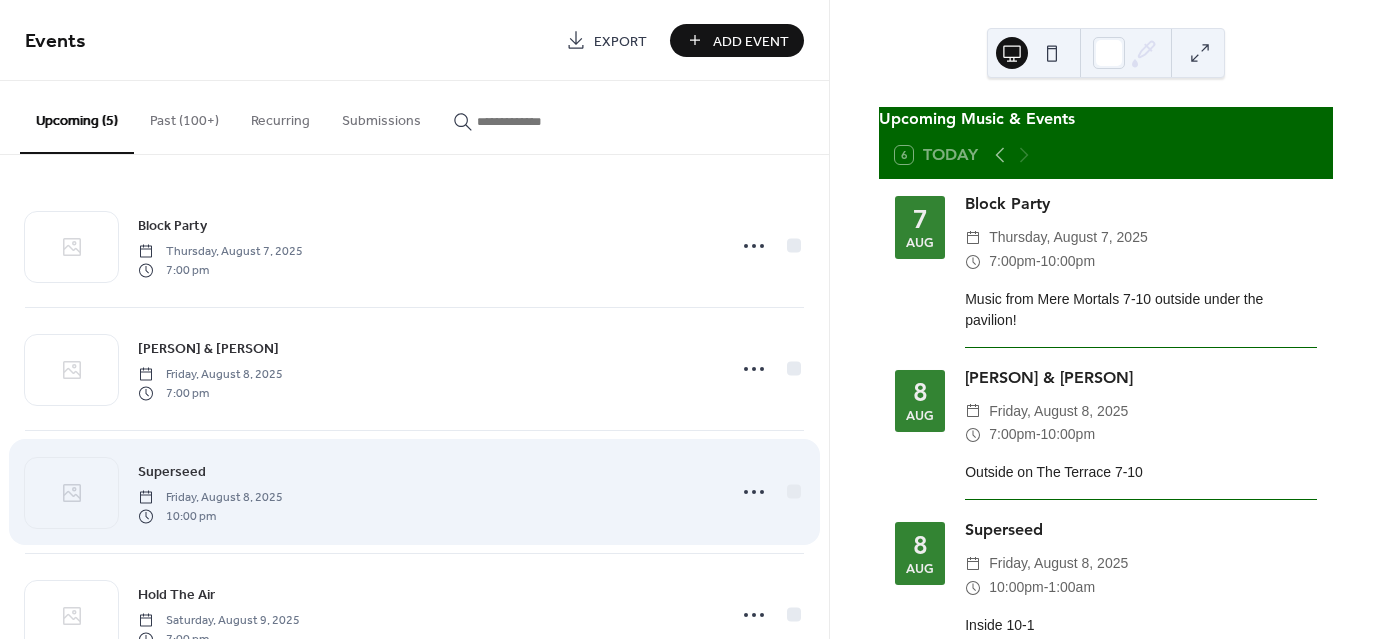scroll, scrollTop: 188, scrollLeft: 0, axis: vertical 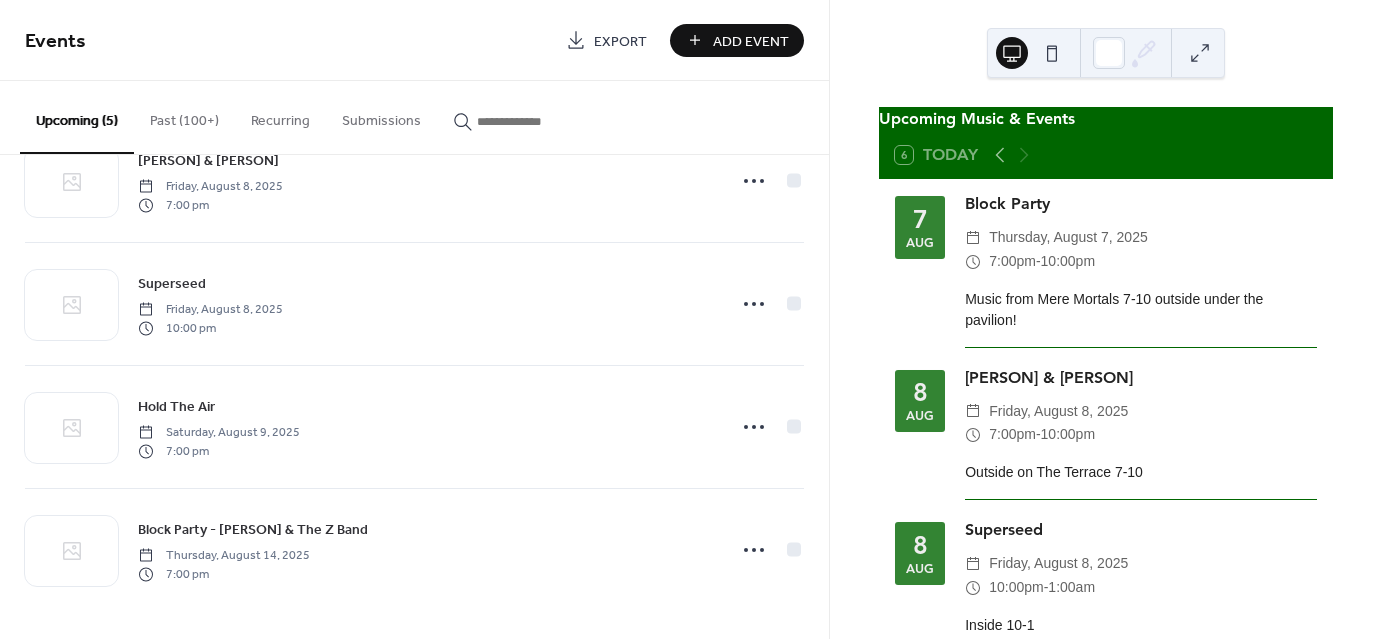 click on "Add Event" at bounding box center [737, 40] 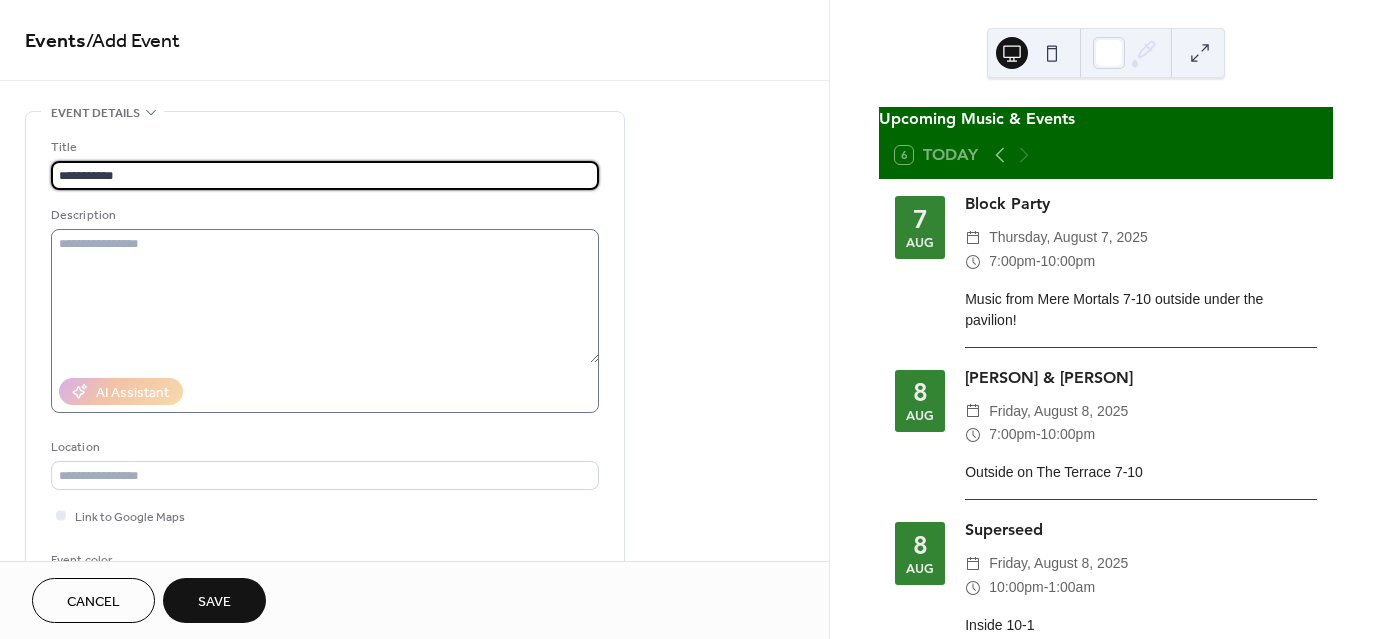 type on "**********" 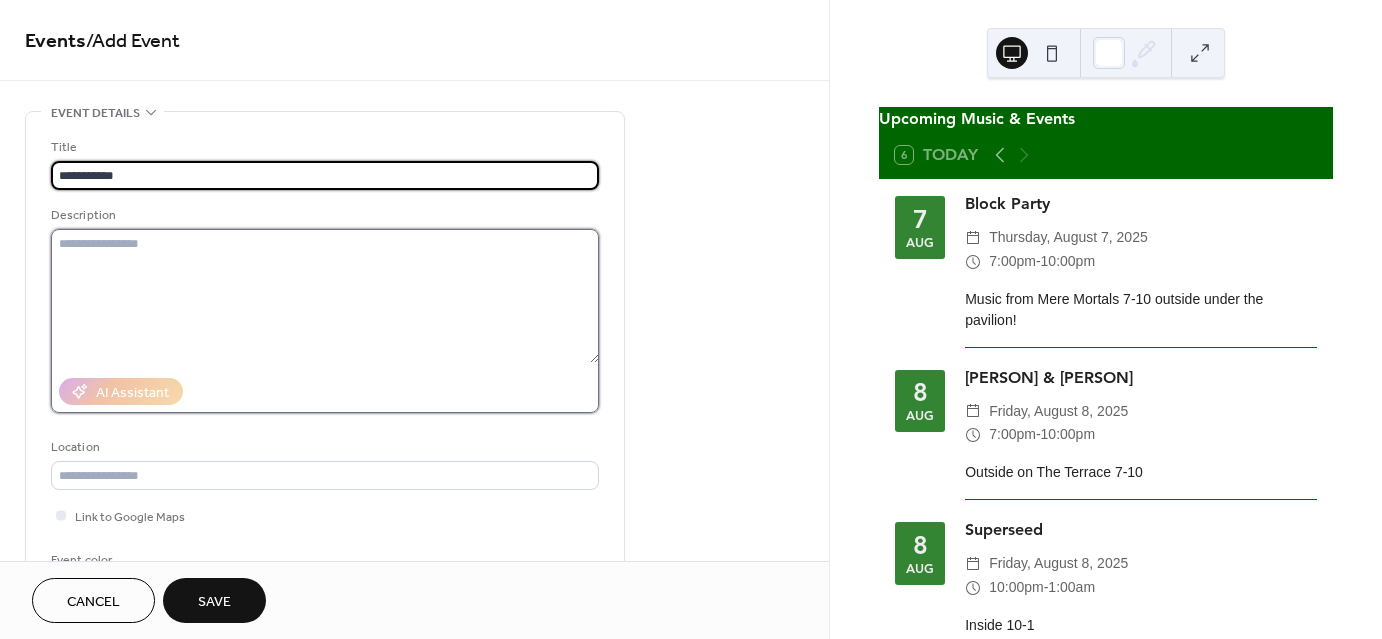 click at bounding box center [325, 296] 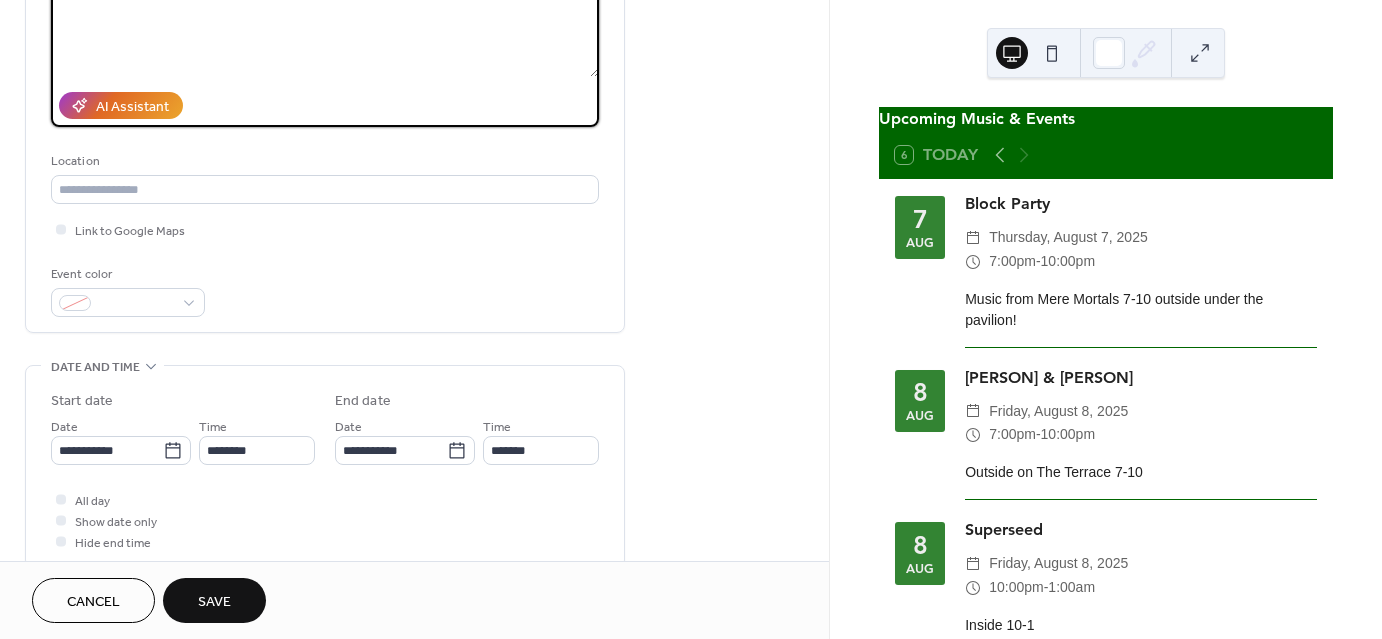 scroll, scrollTop: 287, scrollLeft: 0, axis: vertical 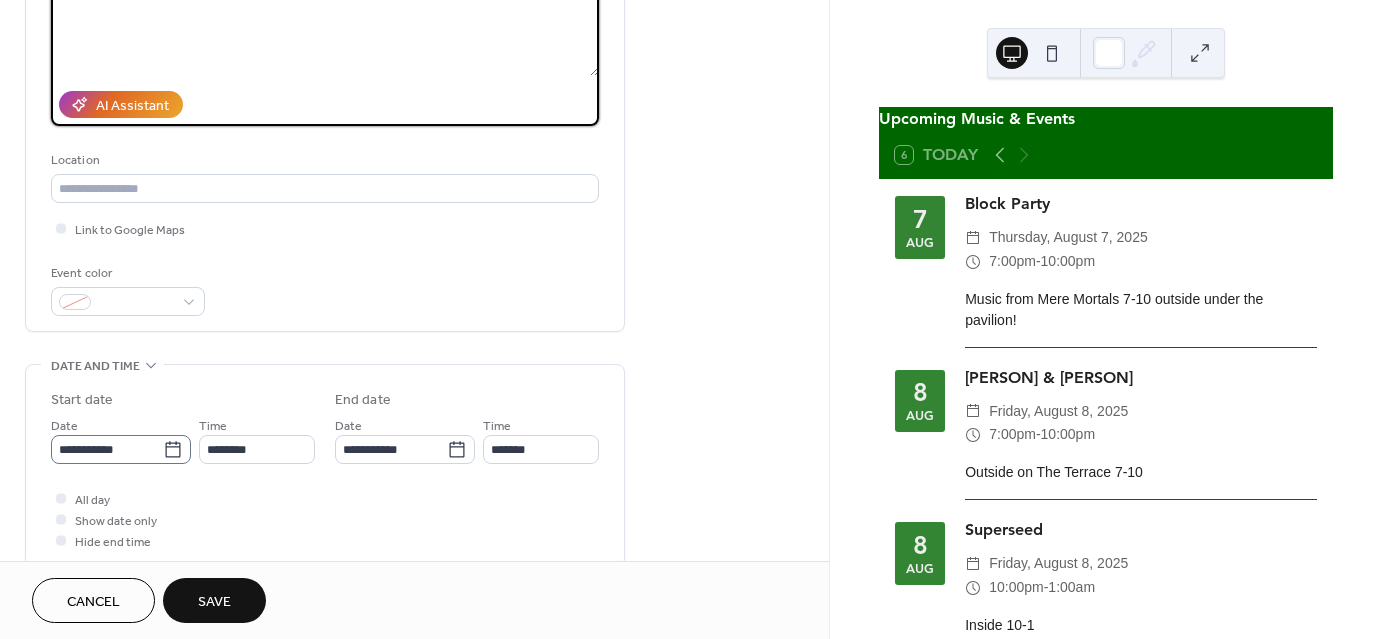 type on "**********" 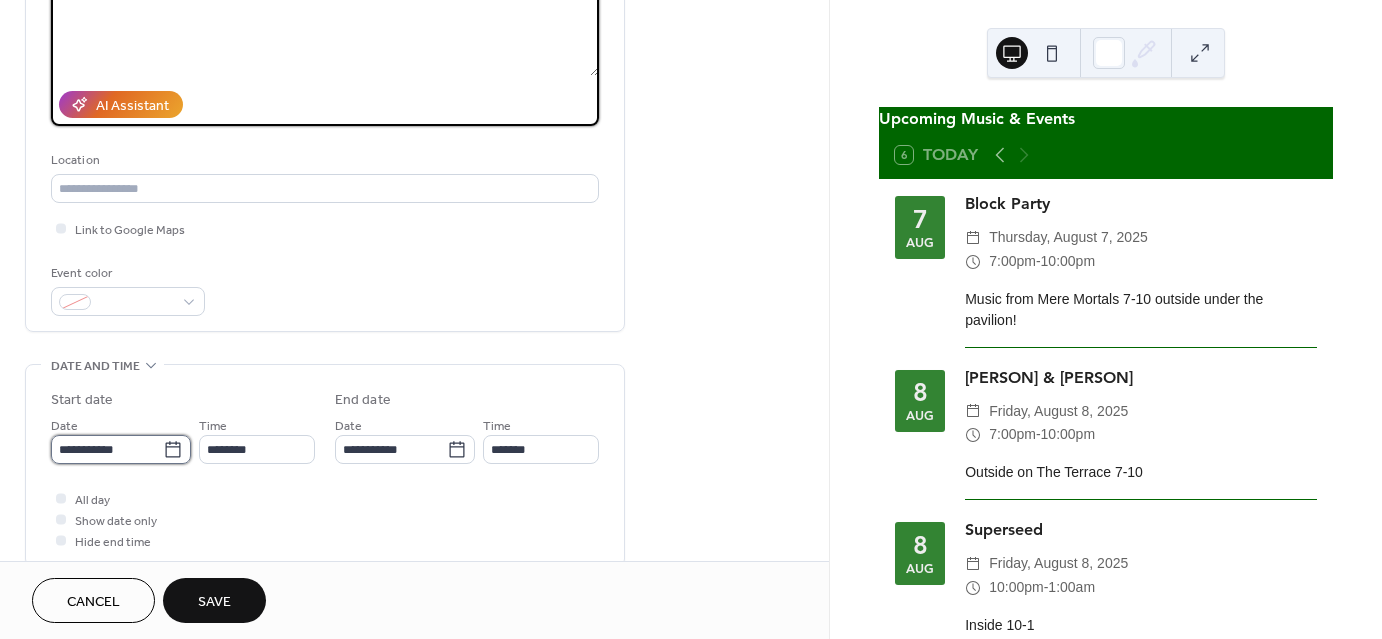 click on "**********" at bounding box center (107, 449) 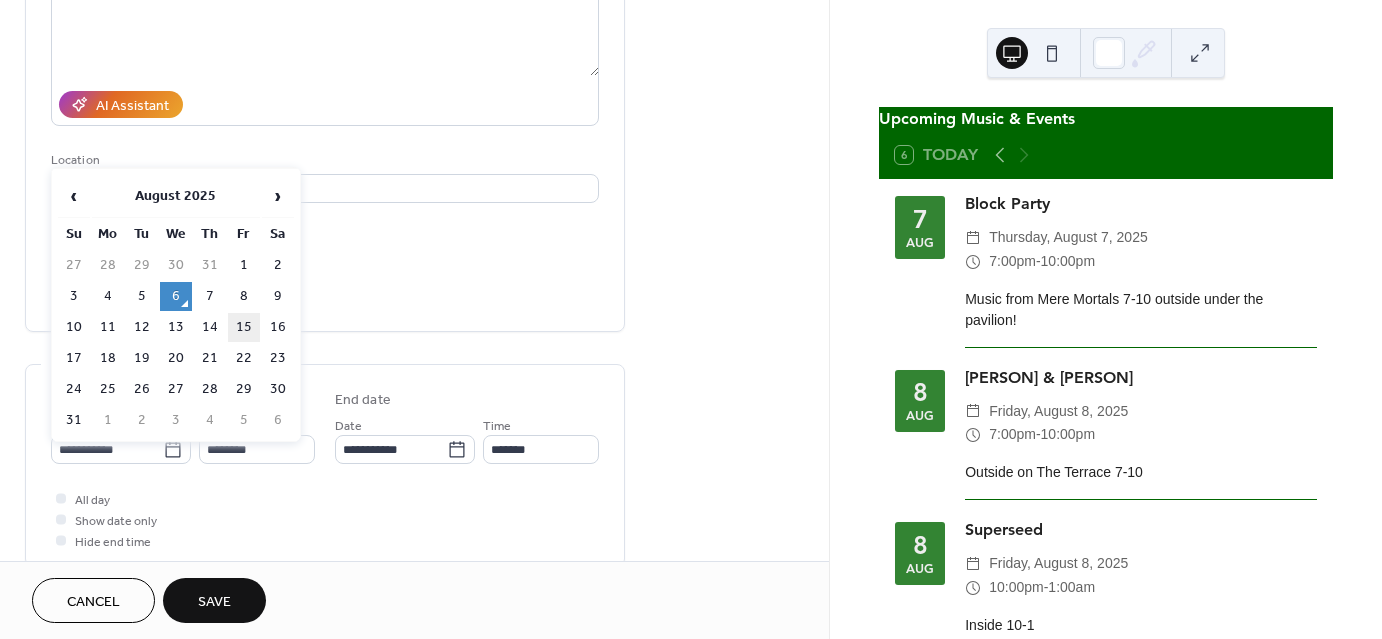 click on "15" at bounding box center [244, 327] 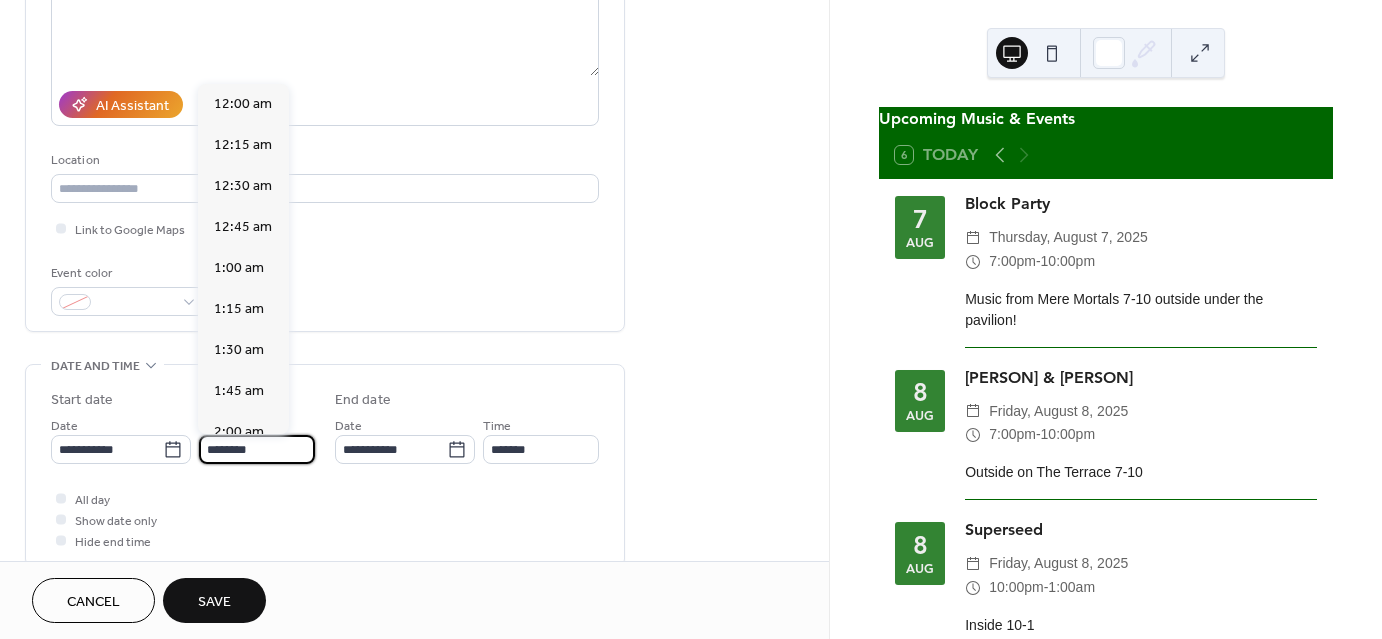 click on "********" at bounding box center [257, 449] 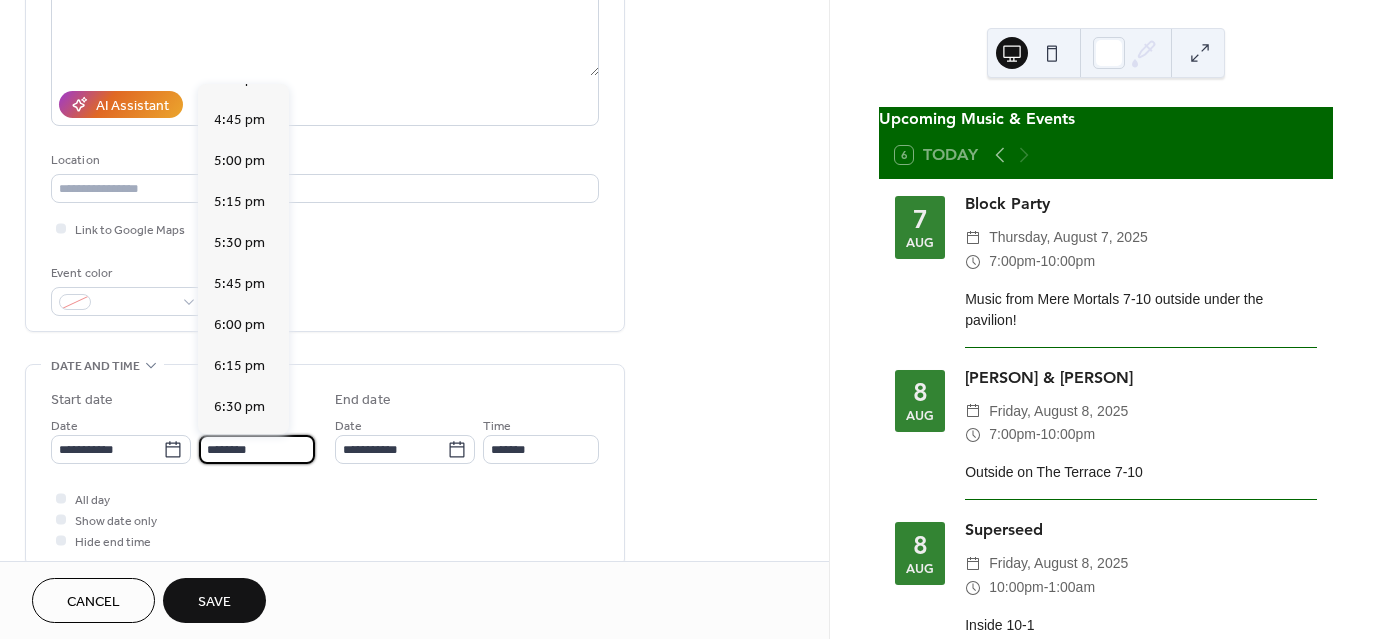 scroll, scrollTop: 2980, scrollLeft: 0, axis: vertical 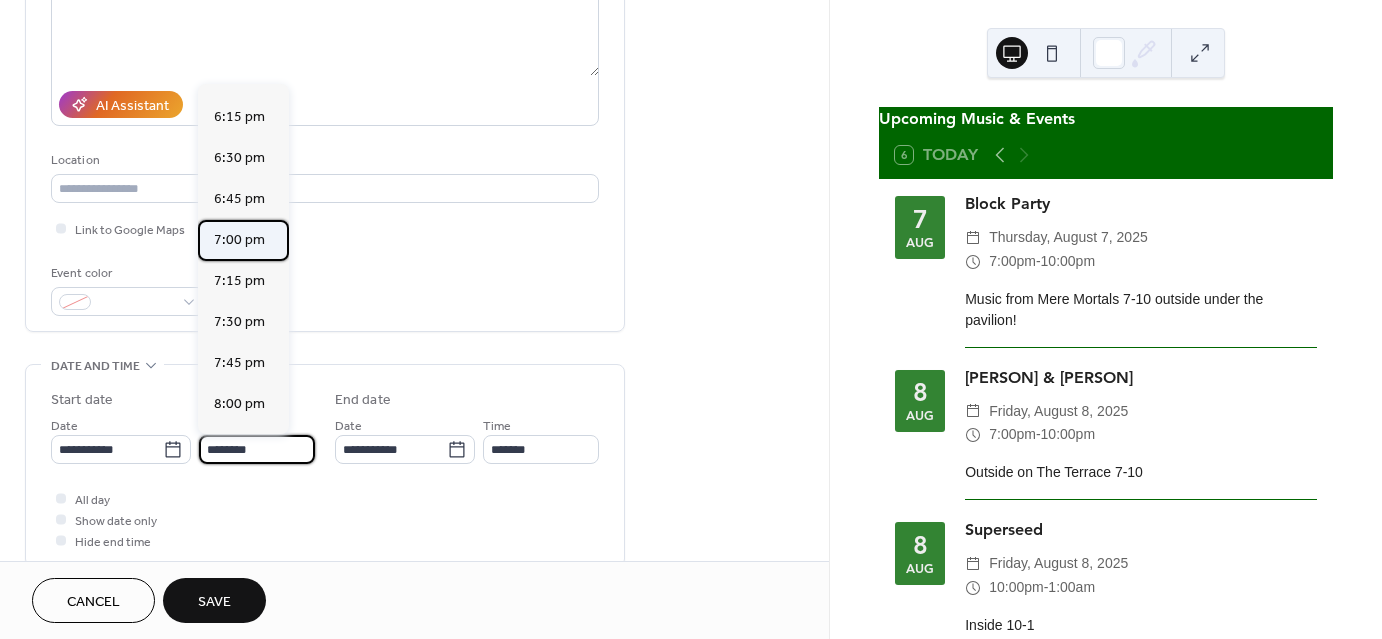 click on "7:00 pm" at bounding box center [239, 240] 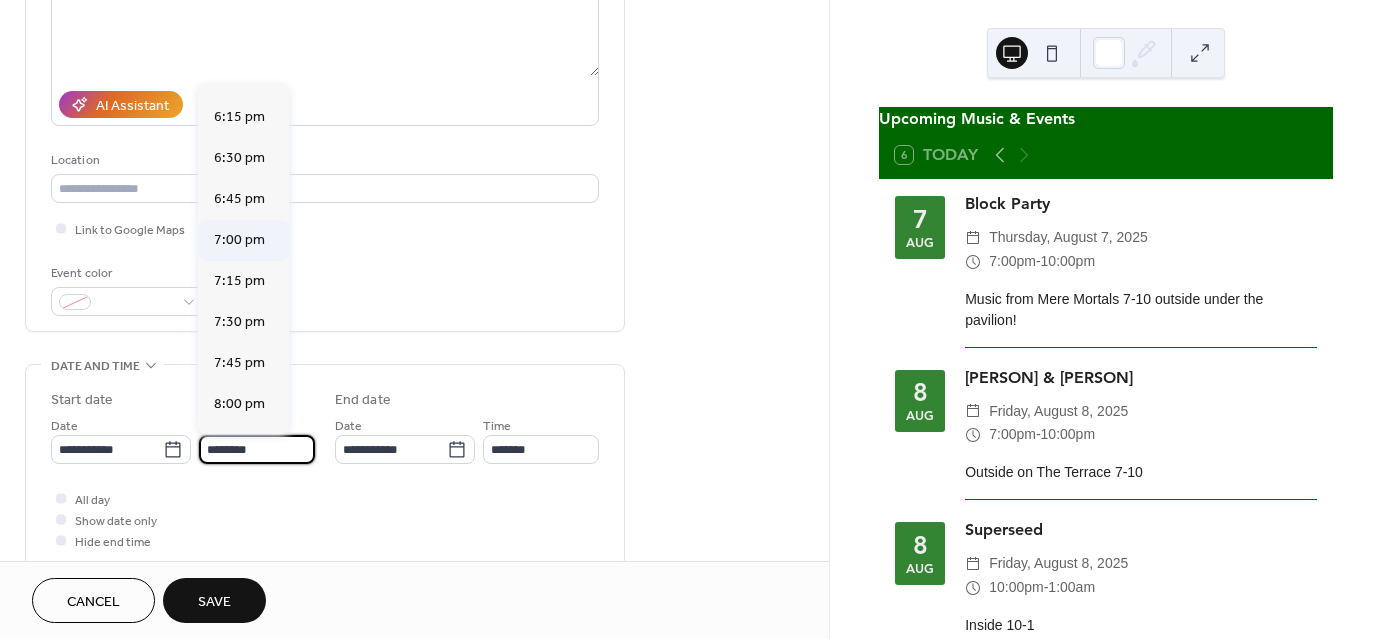 type on "*******" 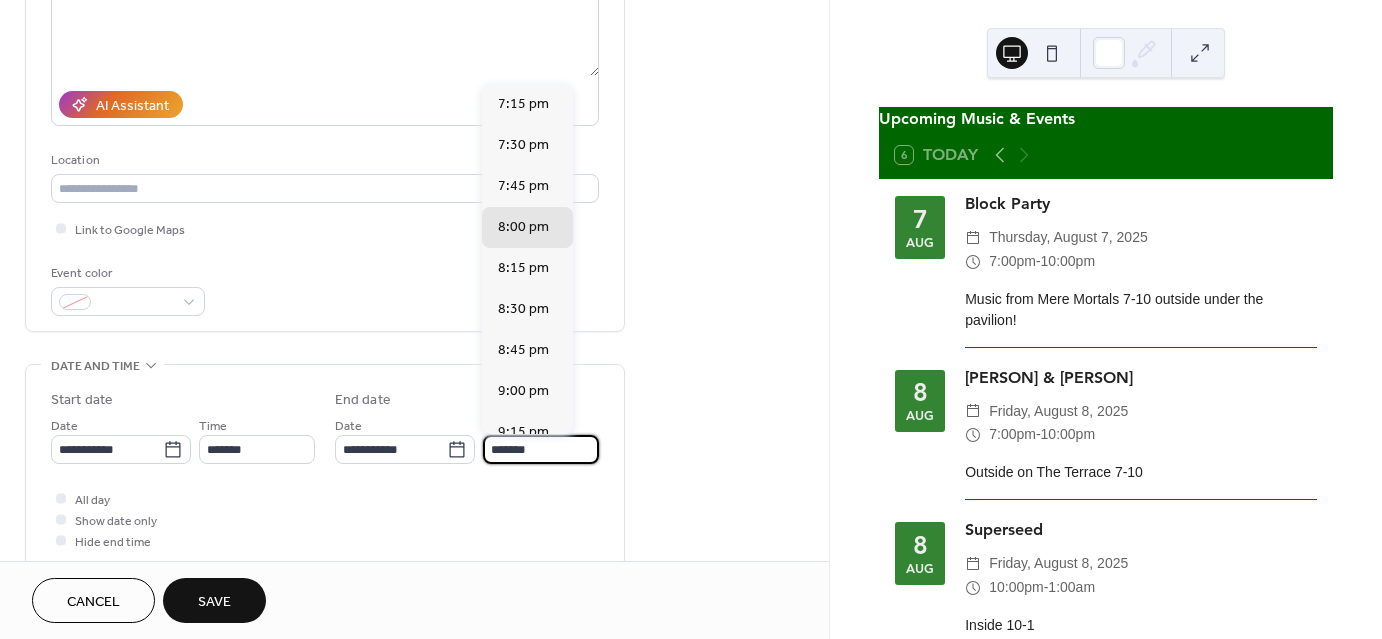 click on "*******" at bounding box center (541, 449) 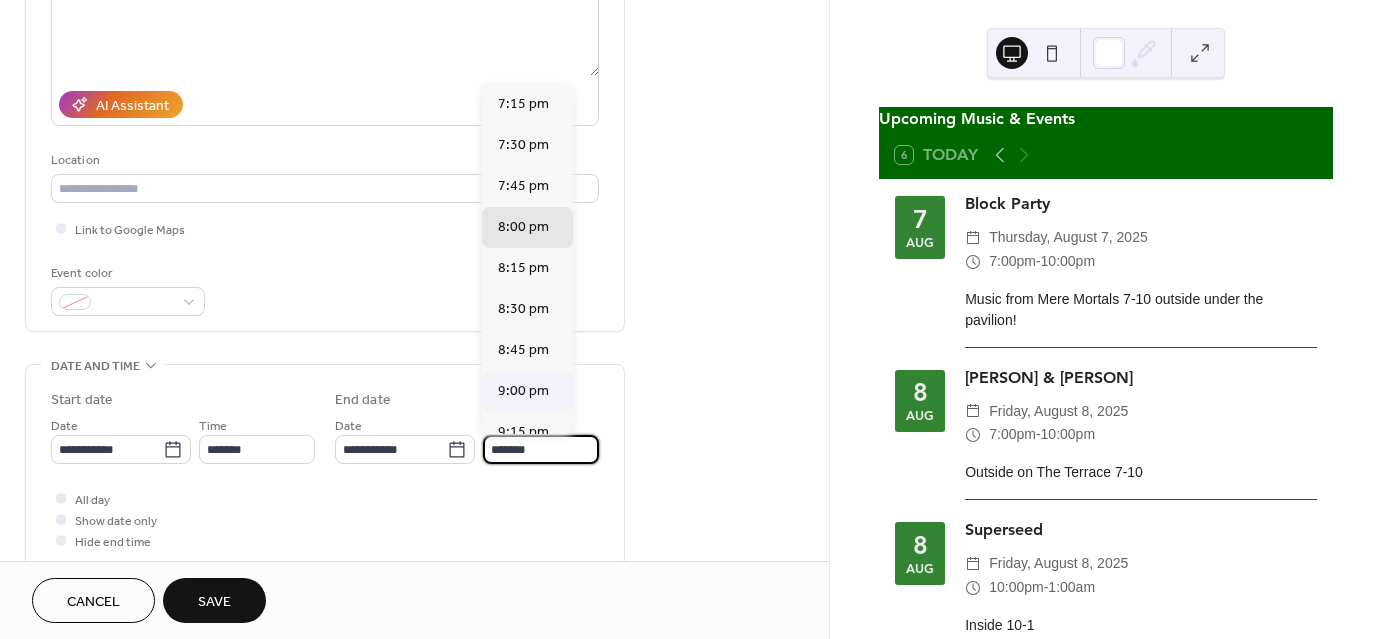 scroll, scrollTop: 296, scrollLeft: 0, axis: vertical 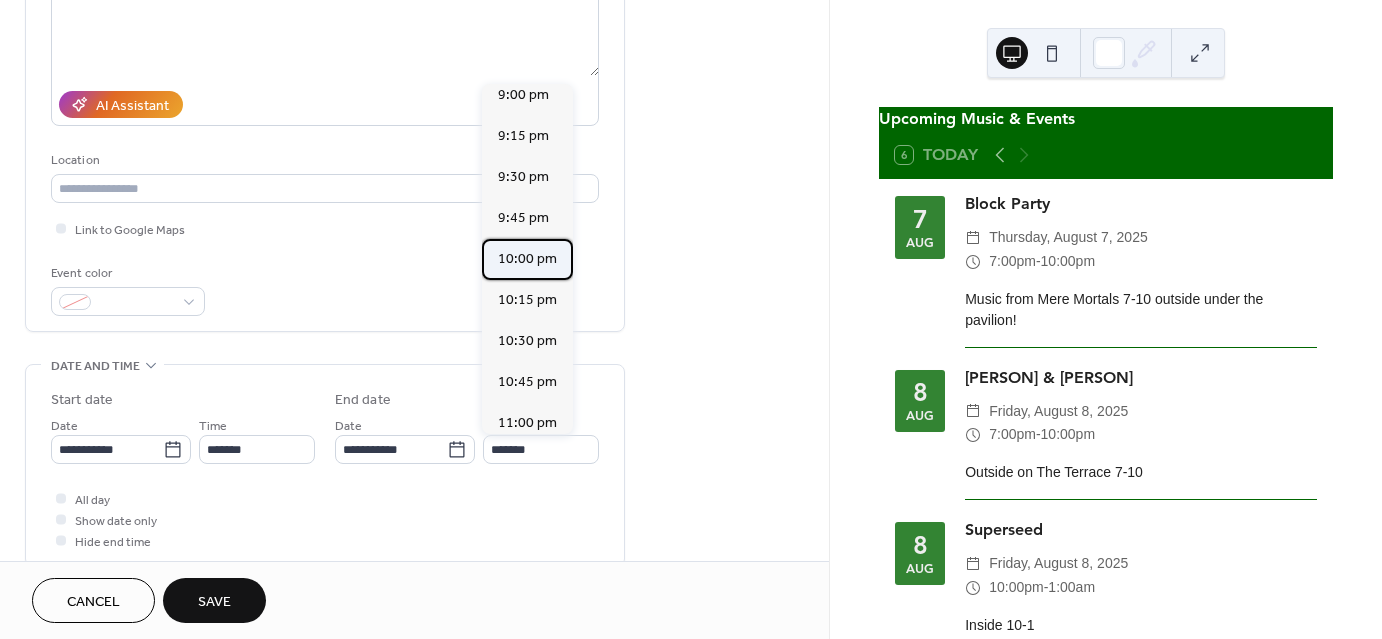 click on "10:00 pm" at bounding box center [527, 259] 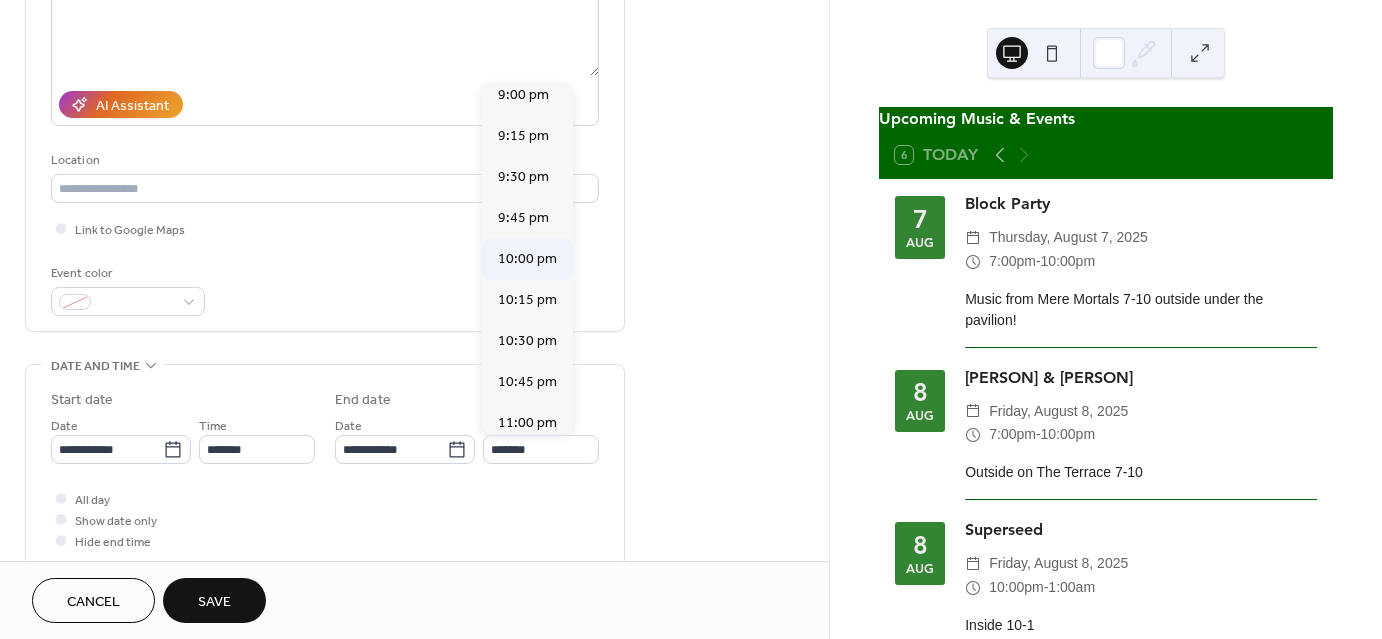 type on "********" 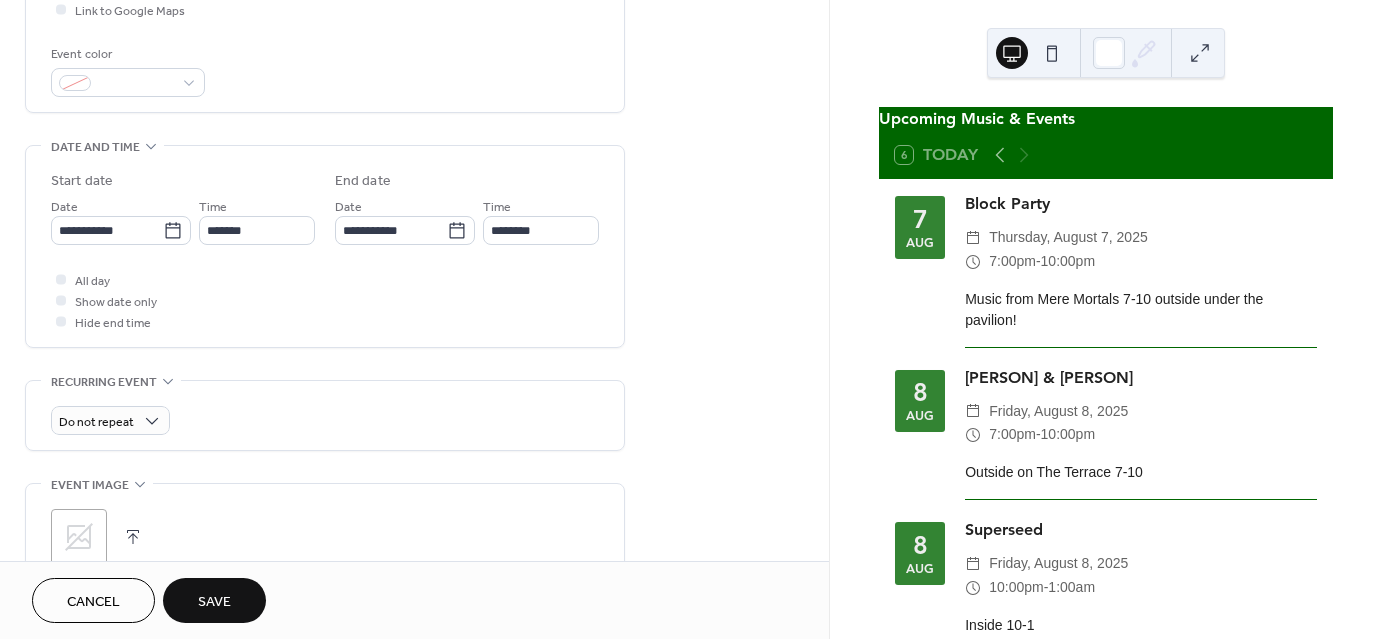 scroll, scrollTop: 519, scrollLeft: 0, axis: vertical 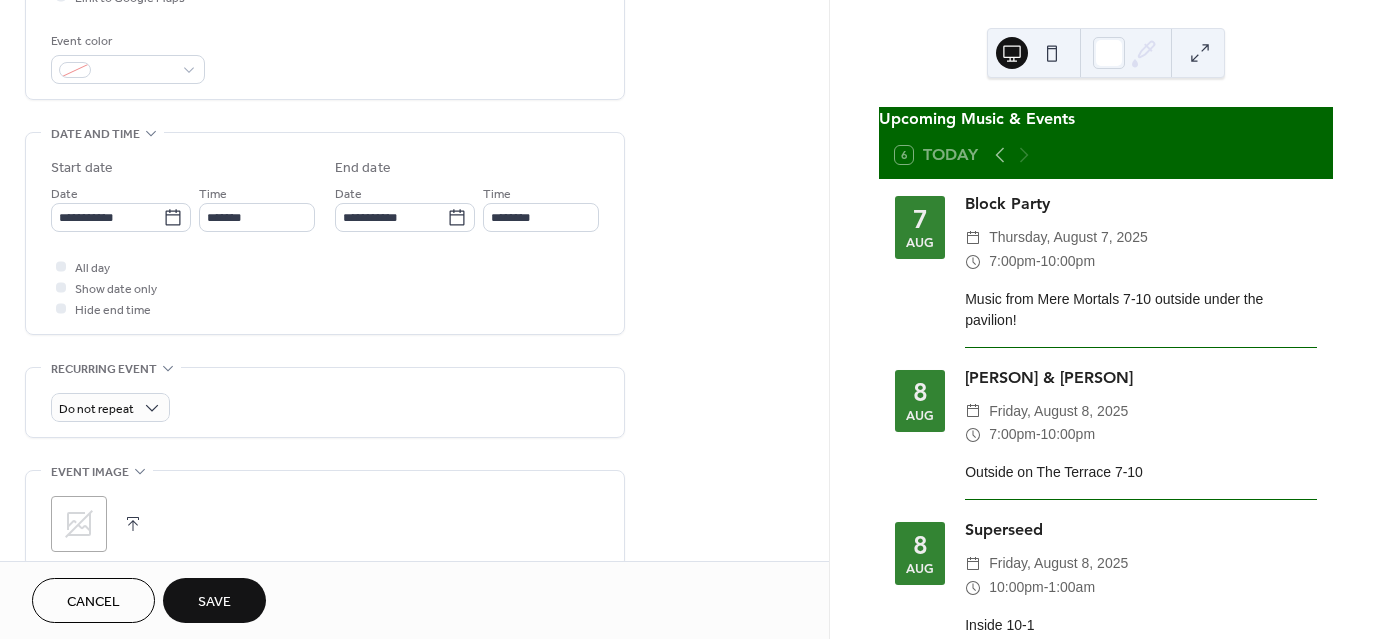 click on "Save" at bounding box center [214, 602] 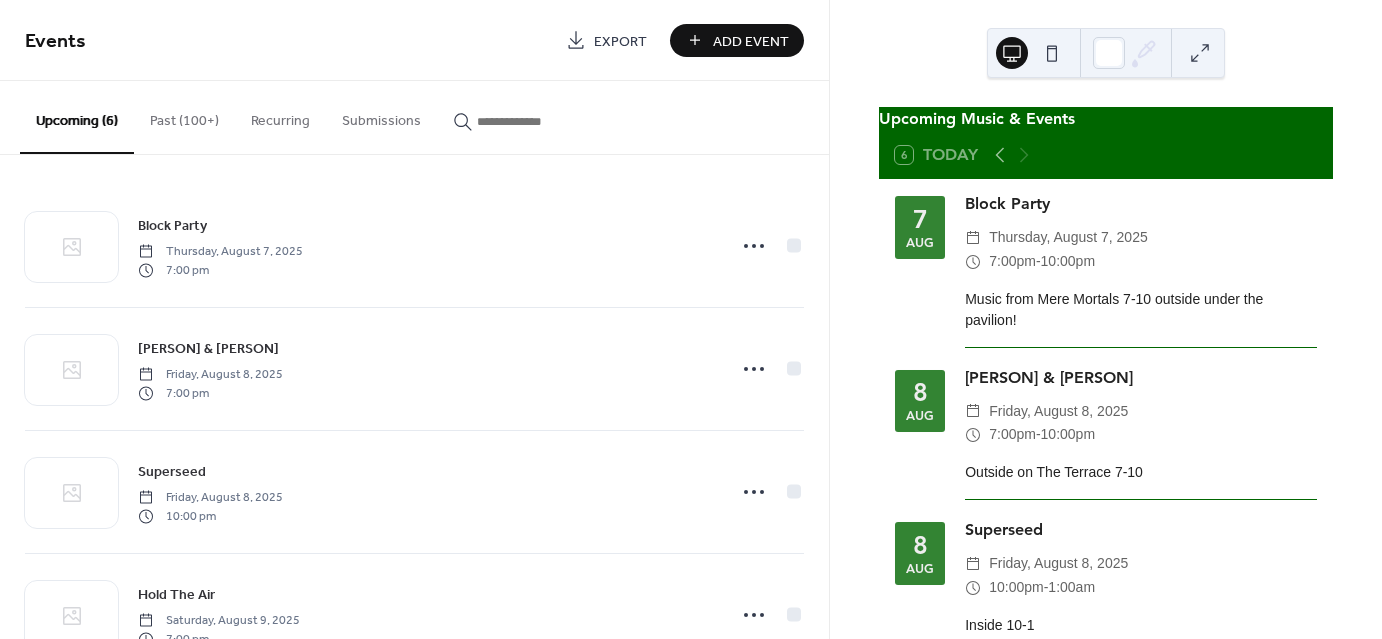 click on "Add Event" at bounding box center (751, 41) 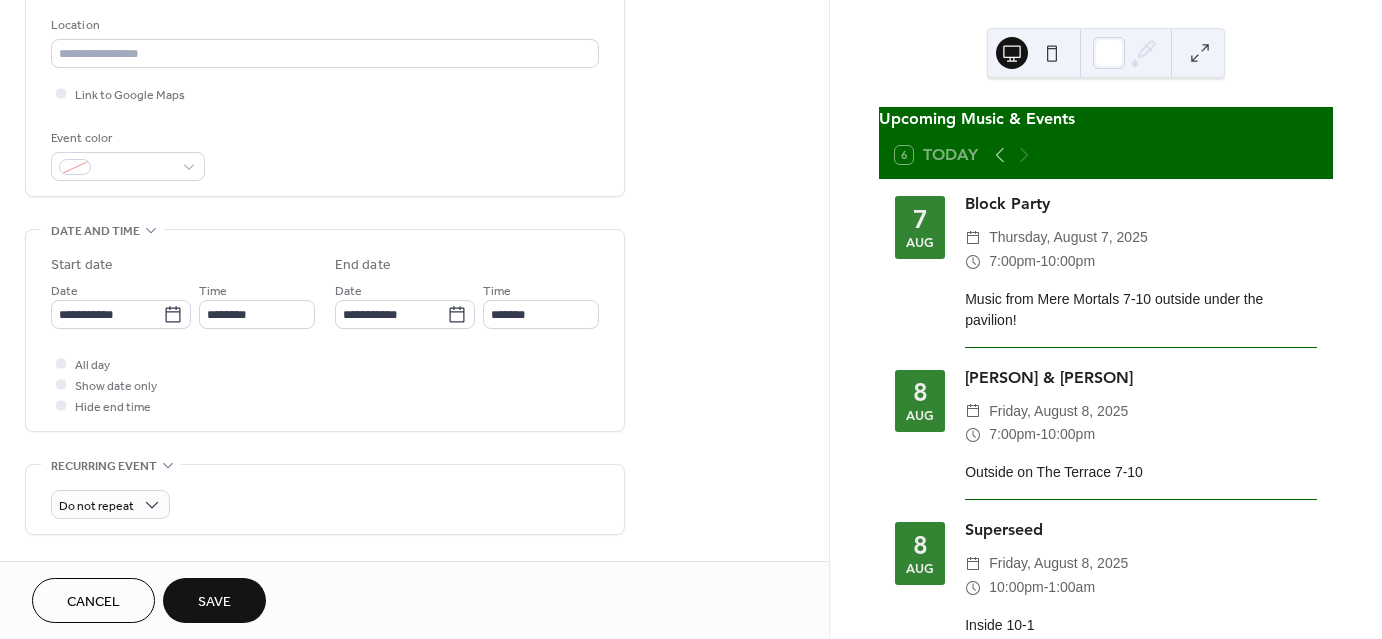scroll, scrollTop: 422, scrollLeft: 0, axis: vertical 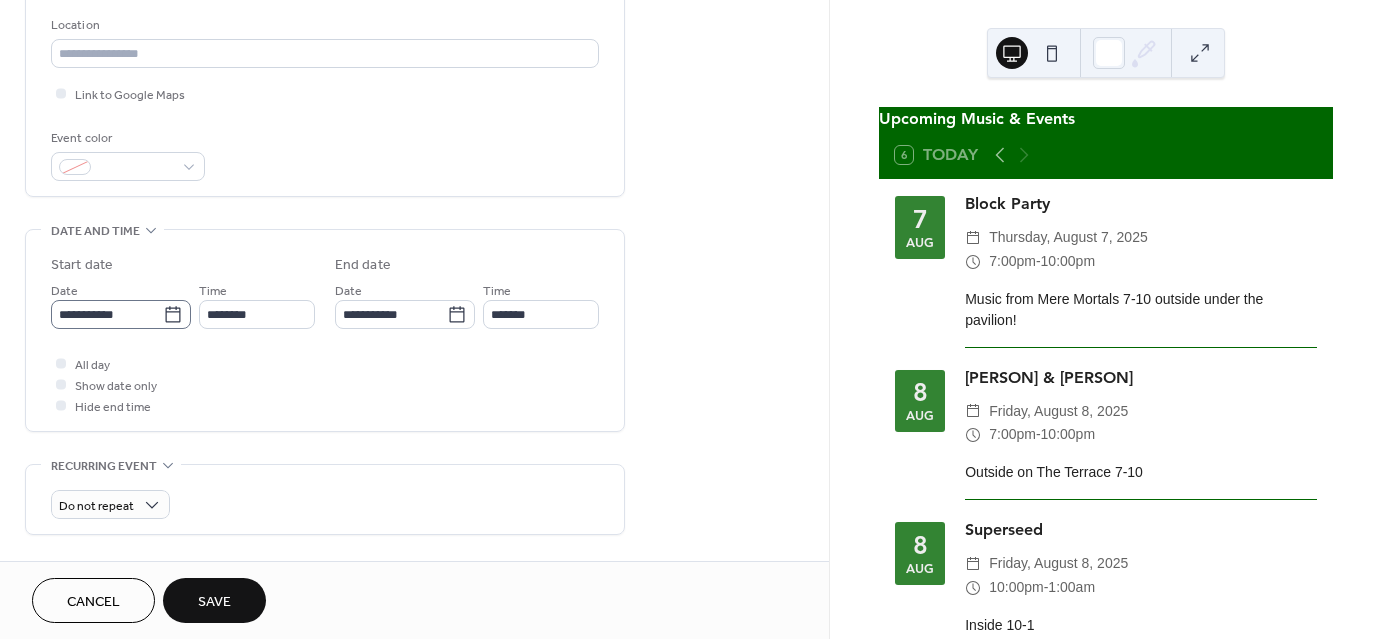 type on "*****" 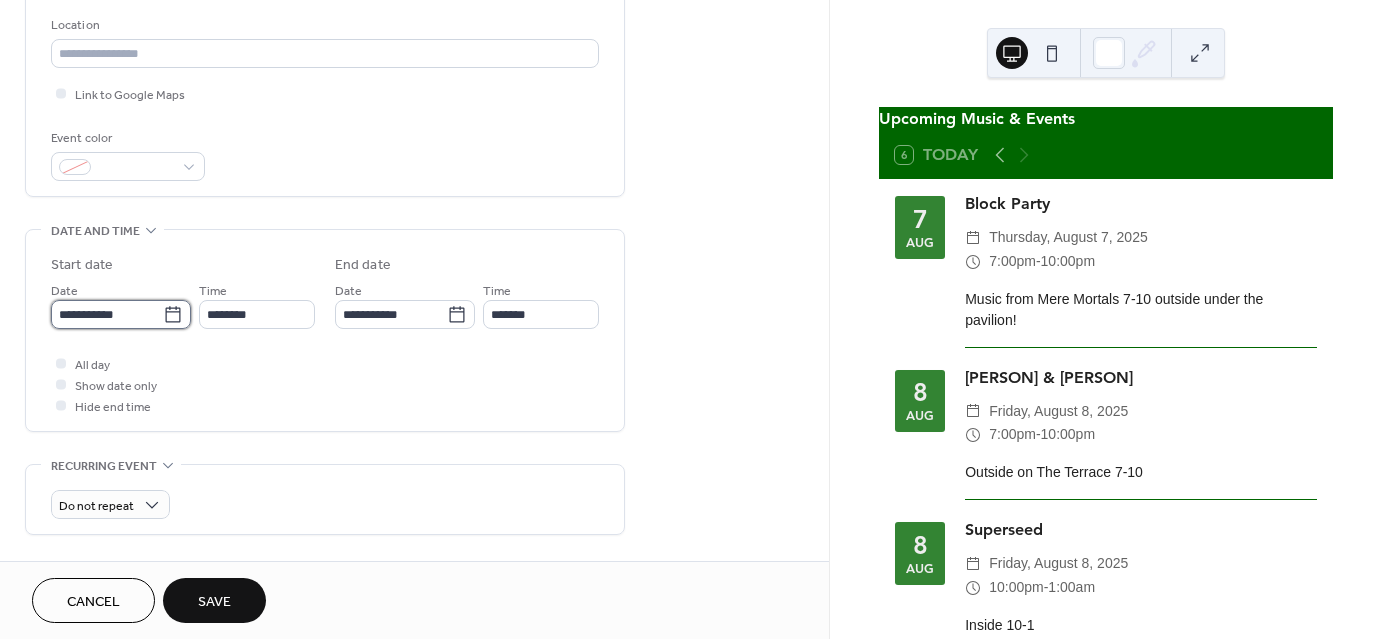 click on "**********" at bounding box center (107, 314) 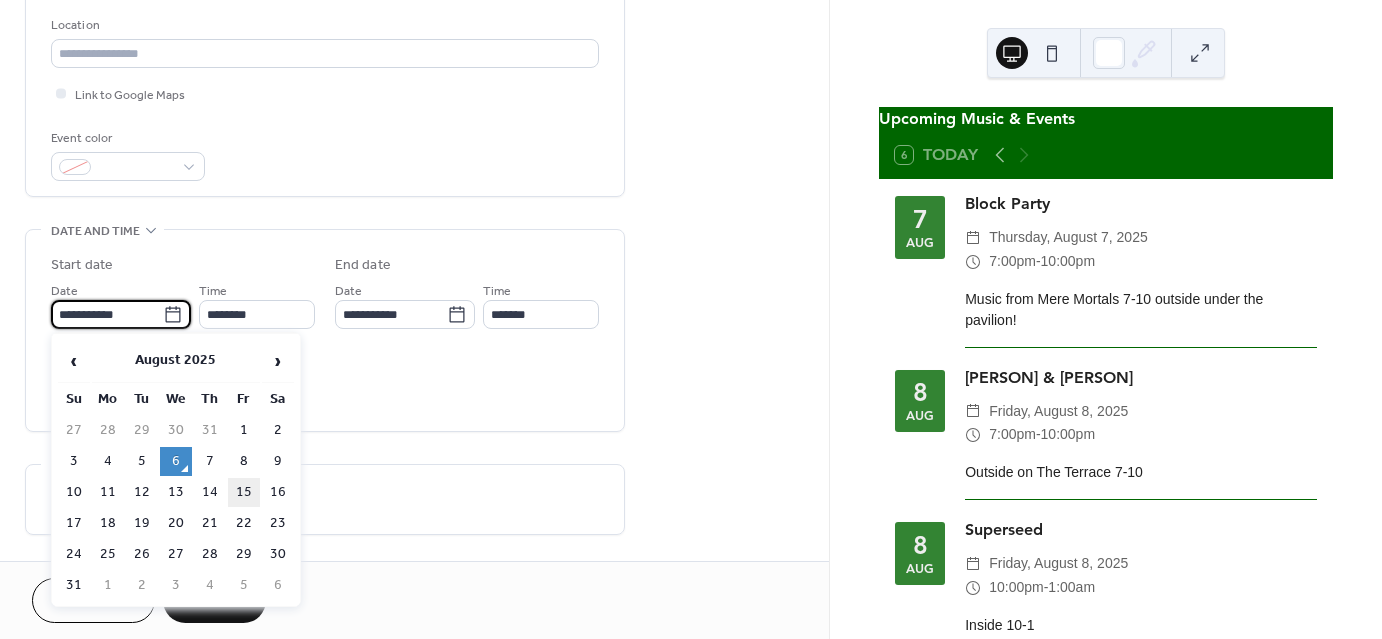 click on "15" at bounding box center (244, 492) 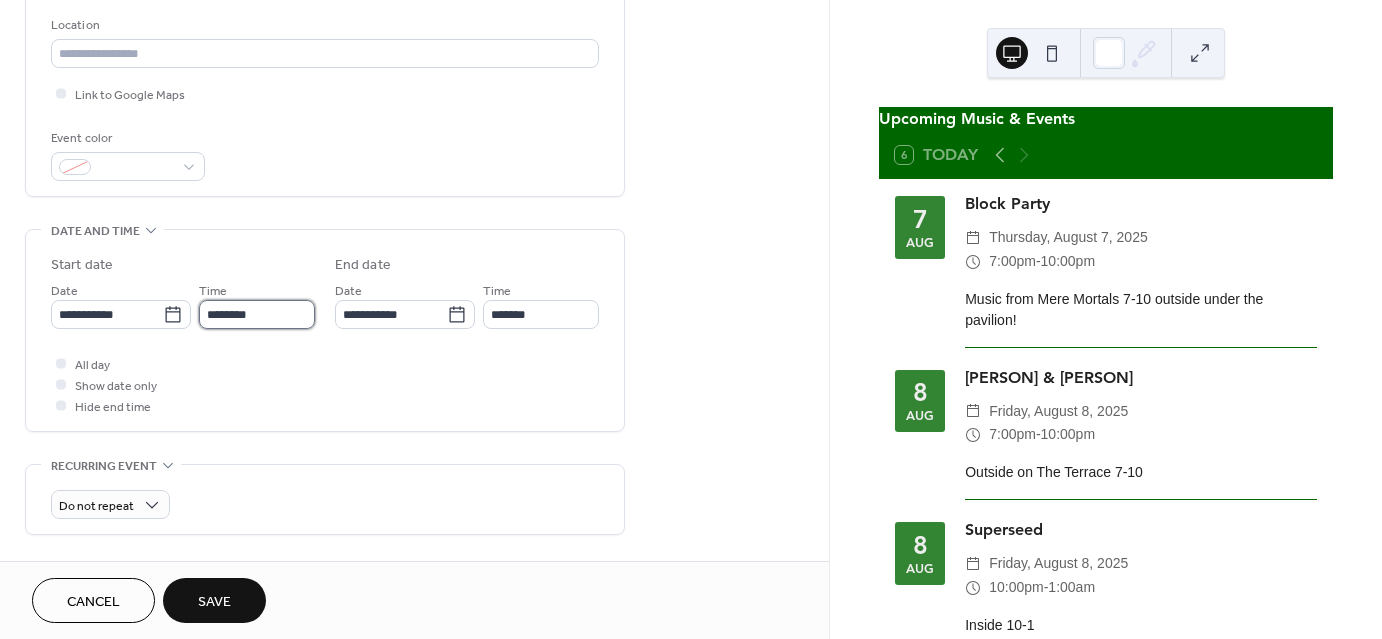 click on "********" at bounding box center [257, 314] 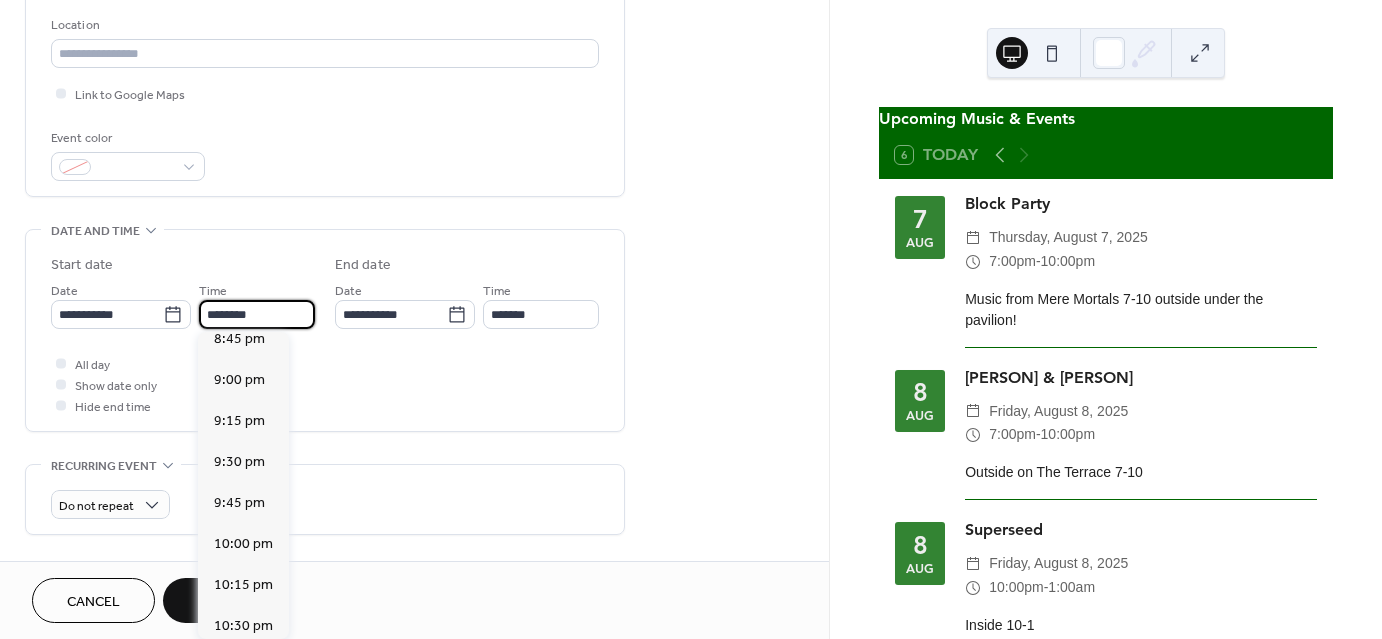 scroll, scrollTop: 3420, scrollLeft: 0, axis: vertical 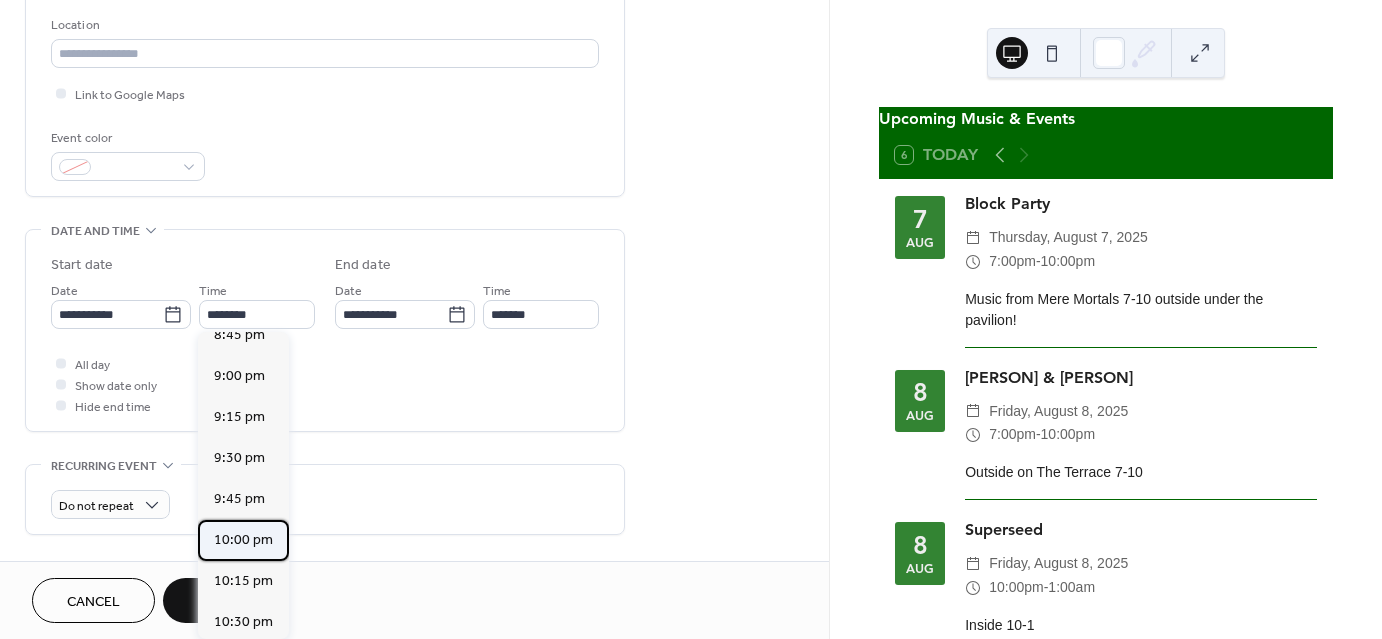 click on "10:00 pm" at bounding box center [243, 539] 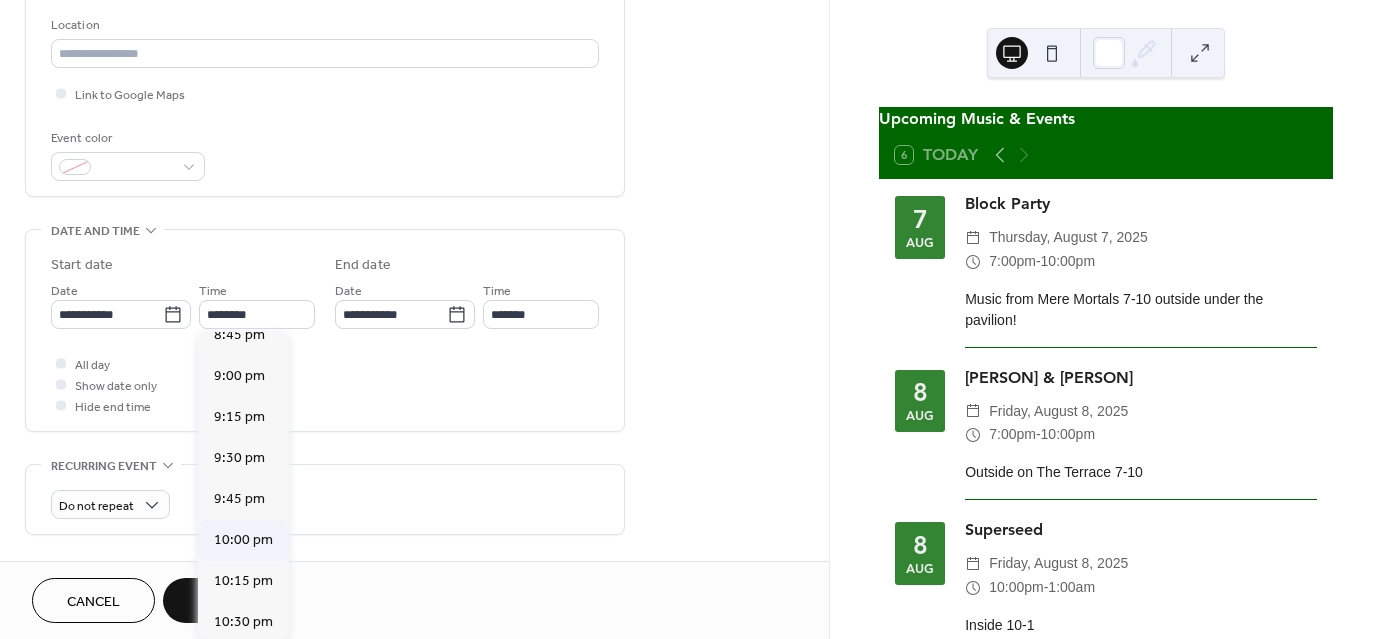 type on "********" 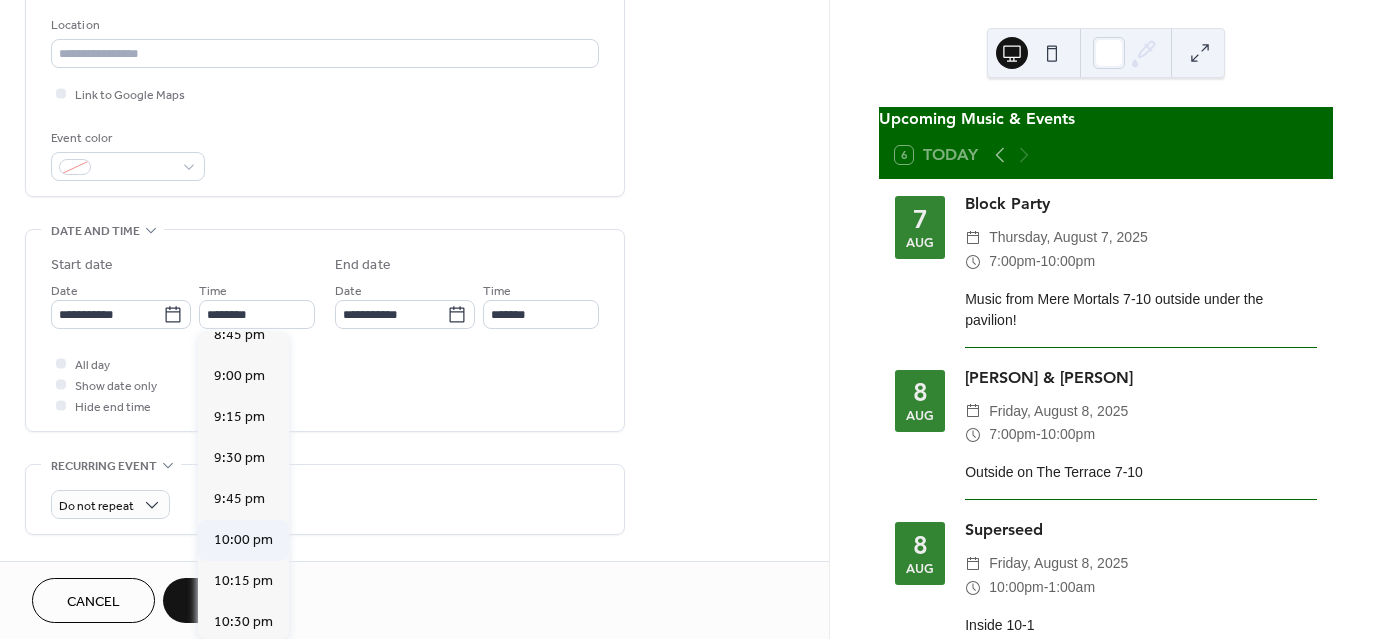 type on "********" 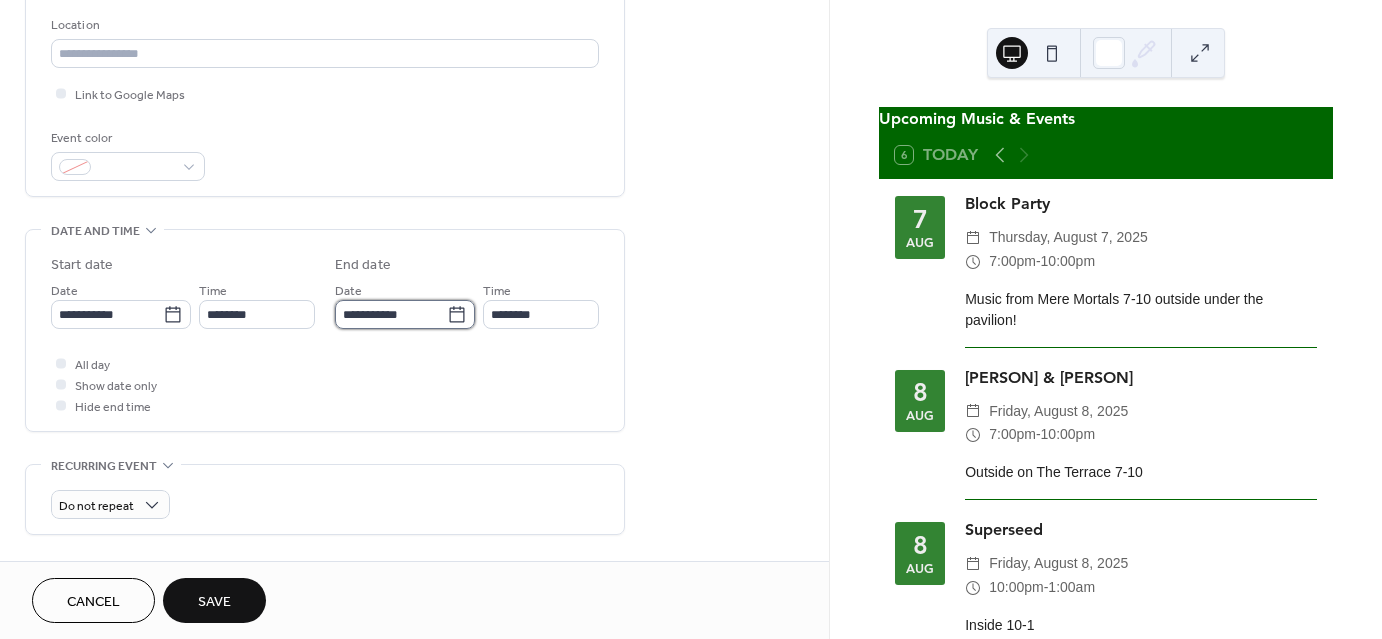 click on "**********" at bounding box center [391, 314] 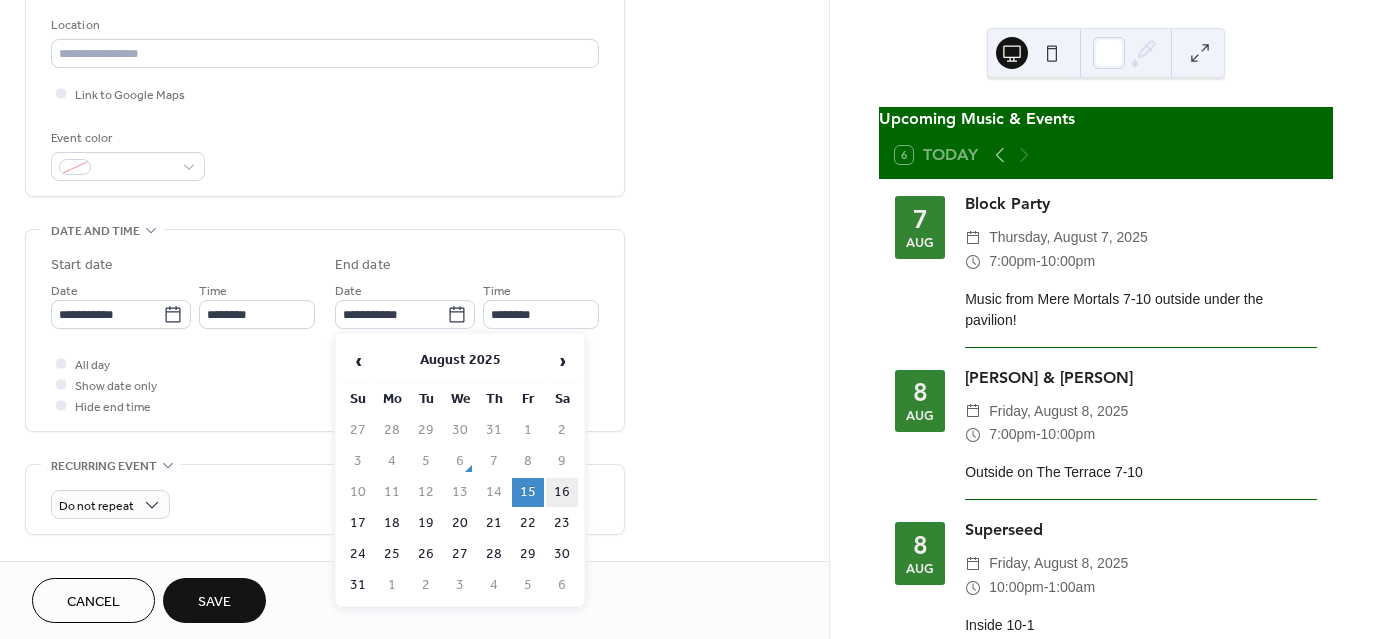 click on "16" at bounding box center (562, 492) 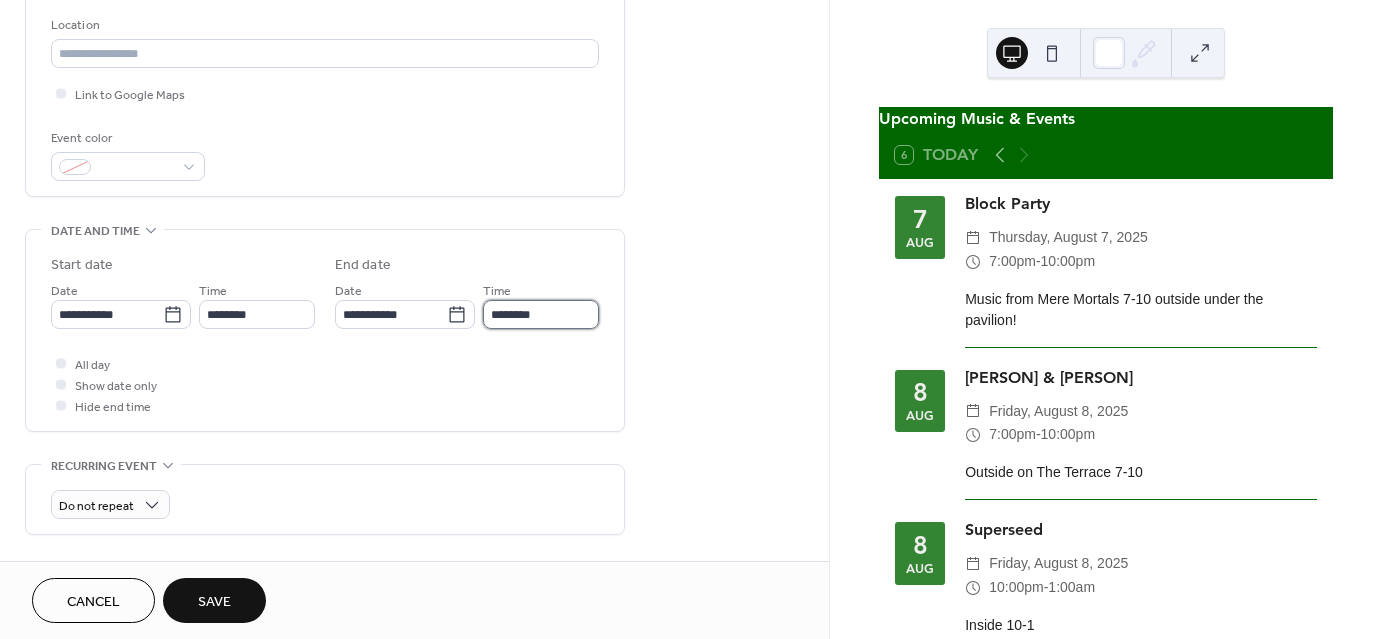 click on "********" at bounding box center [541, 314] 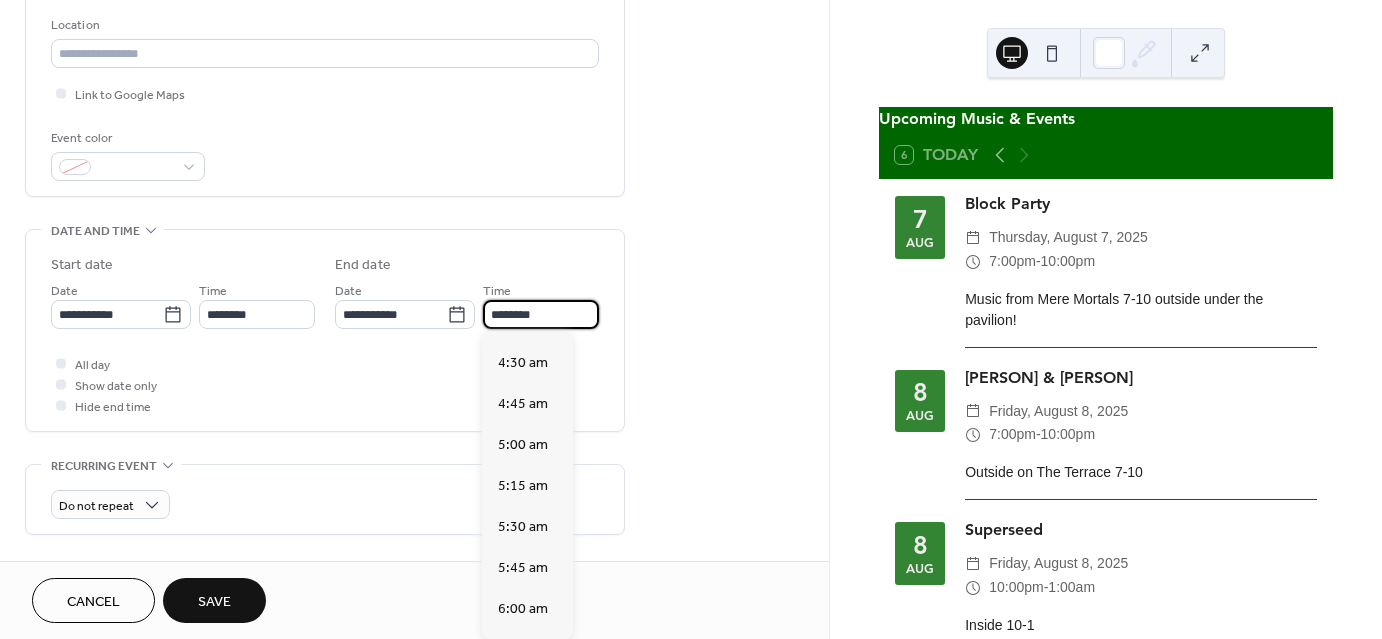 scroll, scrollTop: 0, scrollLeft: 0, axis: both 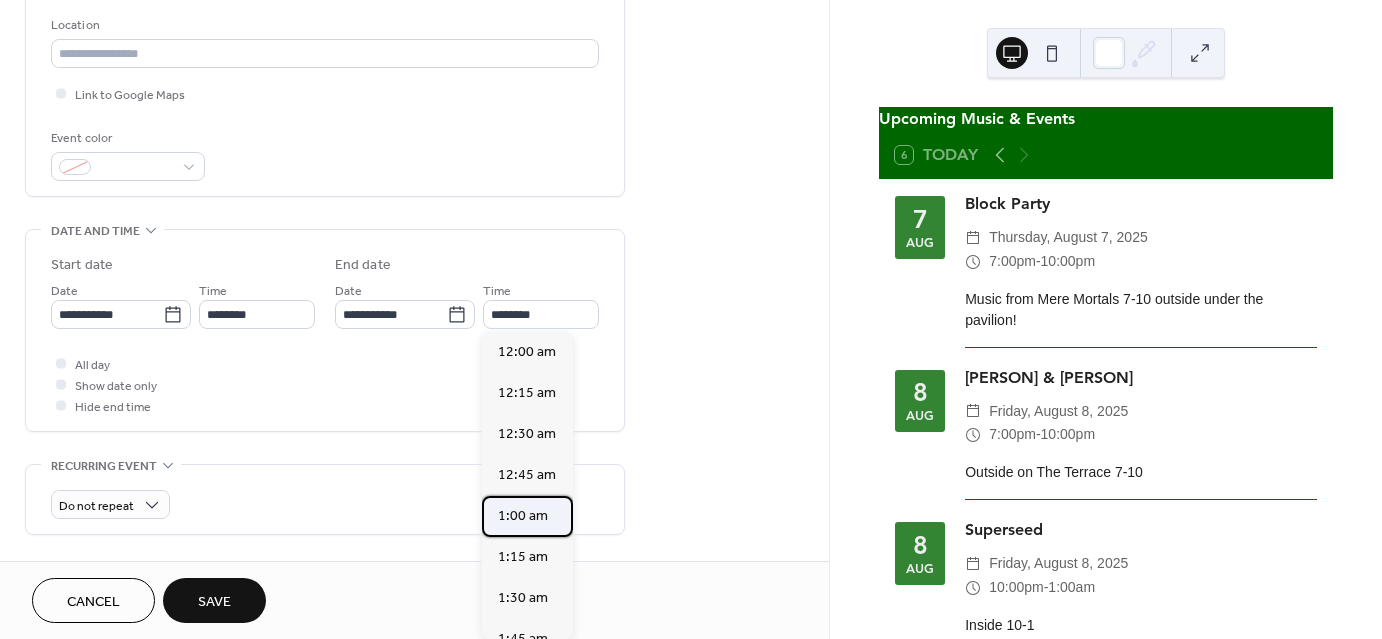 click on "1:00 am" at bounding box center (523, 515) 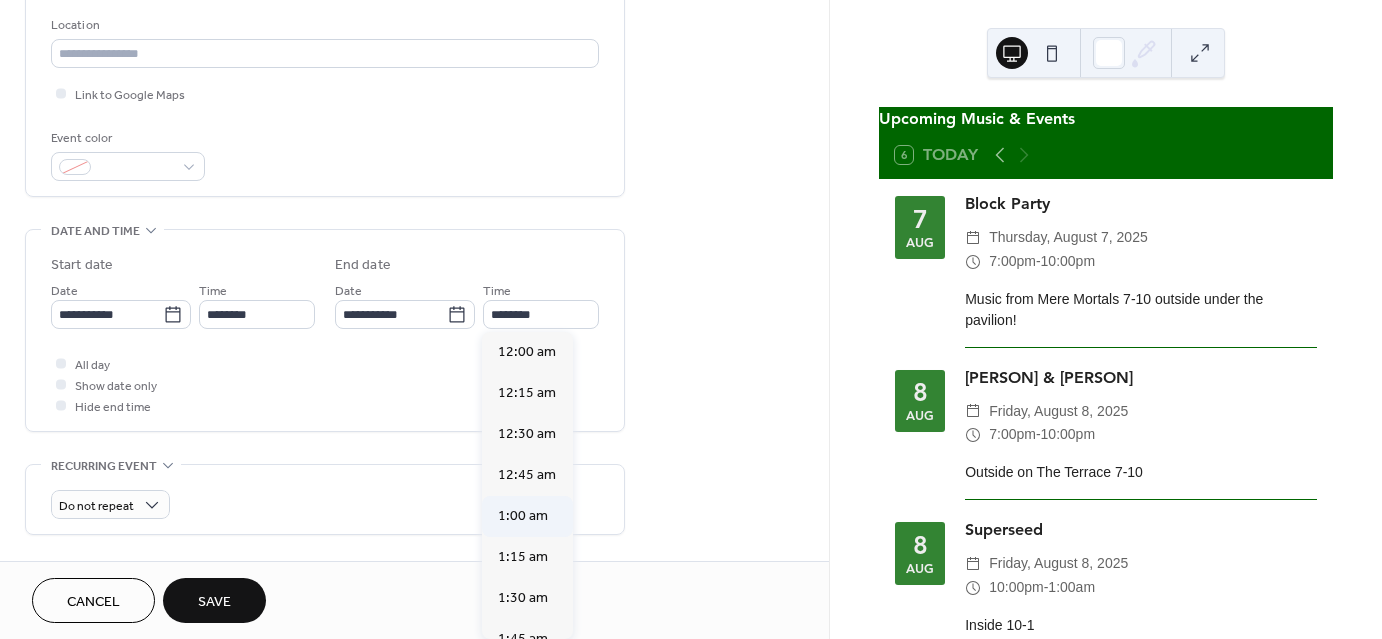 type on "*******" 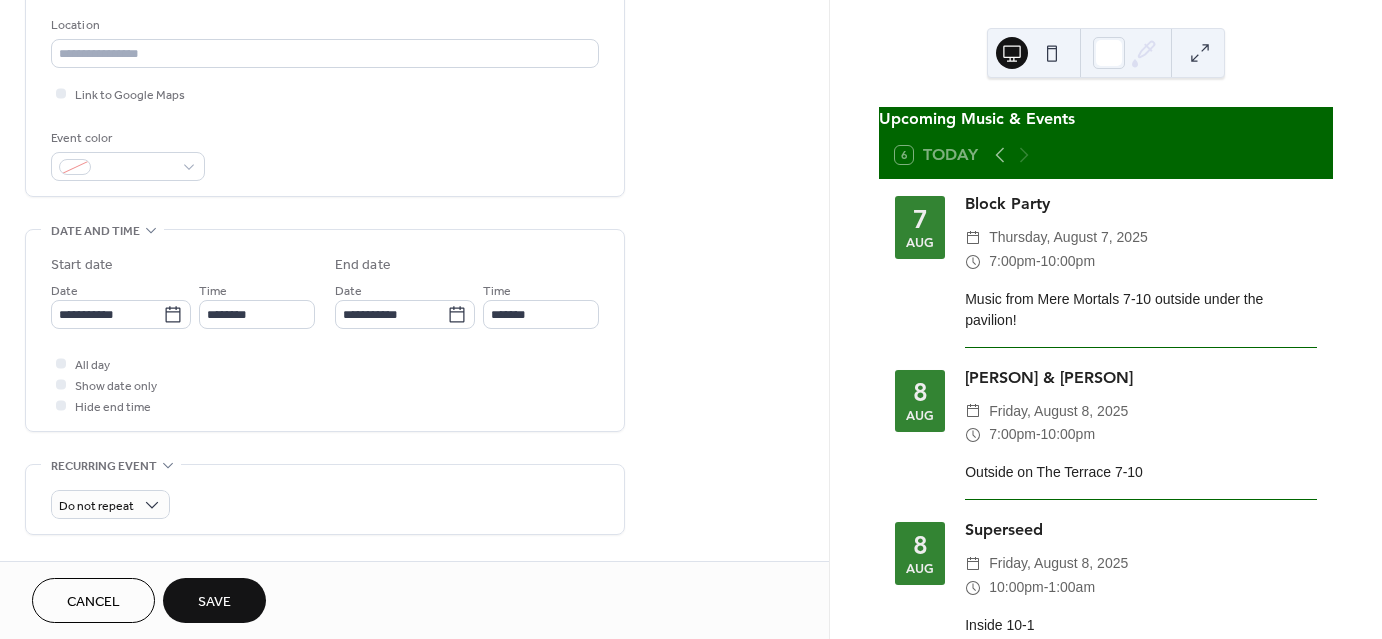 click on "**********" at bounding box center [414, 298] 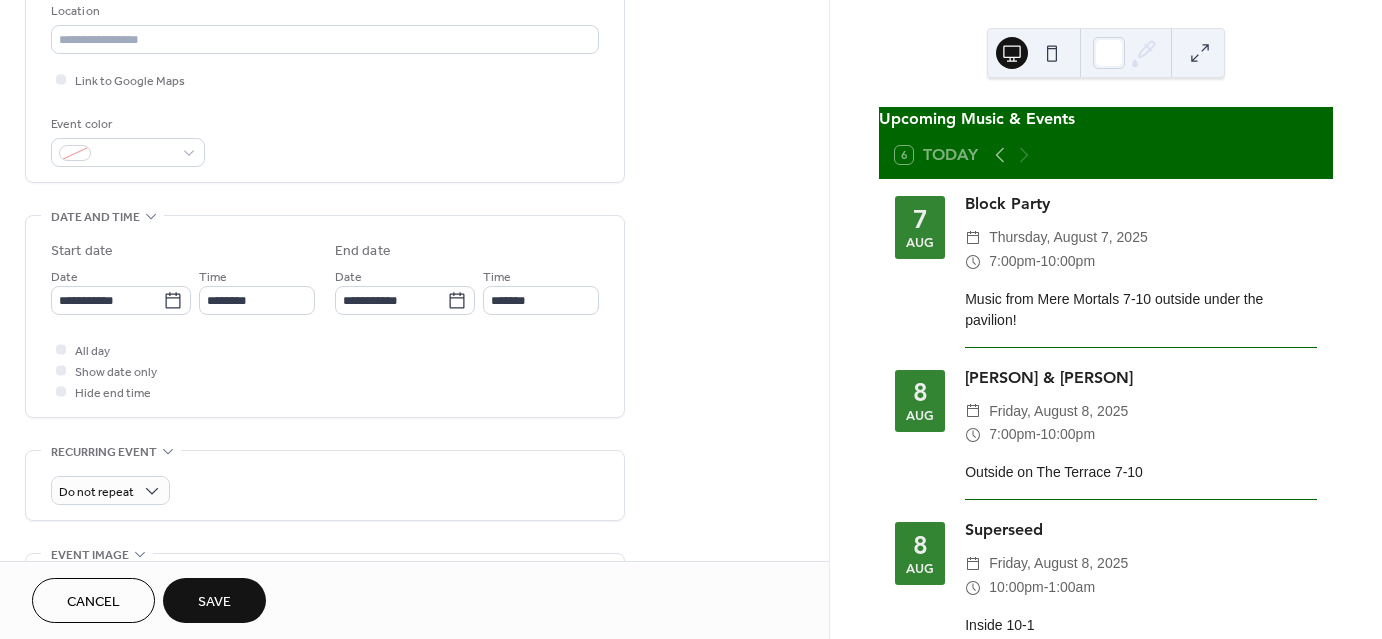scroll, scrollTop: 438, scrollLeft: 0, axis: vertical 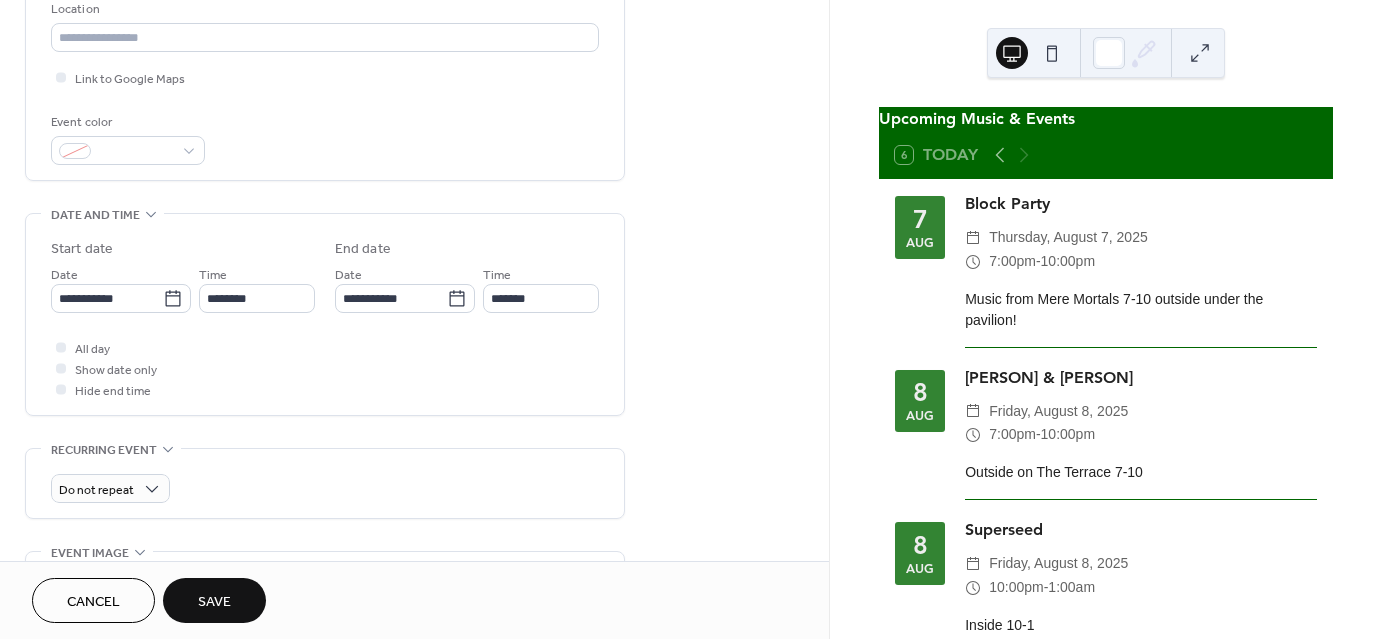 click on "Save" at bounding box center [214, 600] 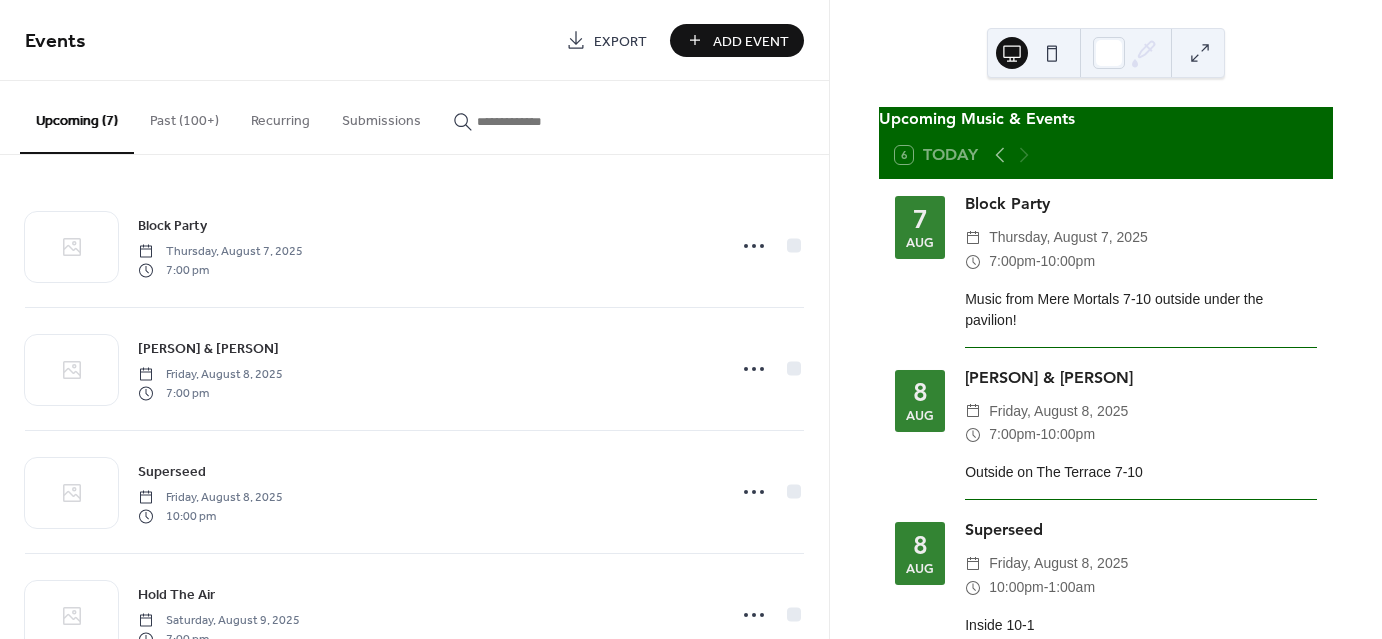 click on "Add Event" at bounding box center [751, 41] 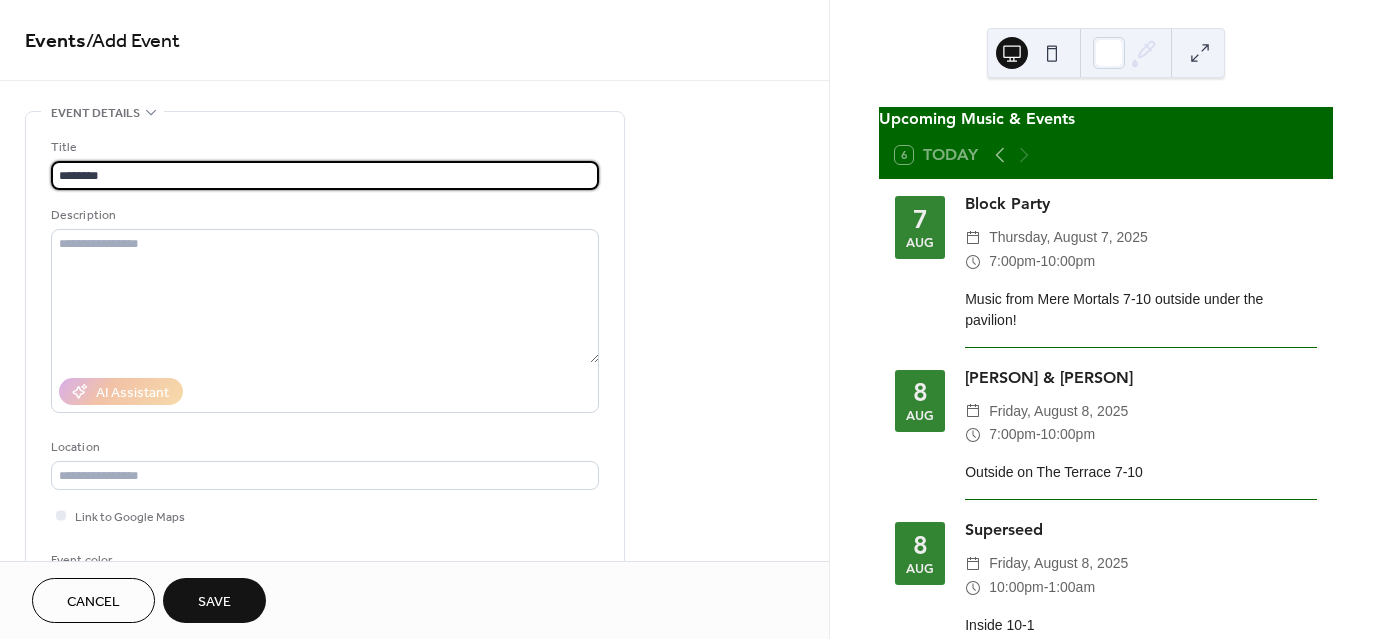 scroll, scrollTop: 1, scrollLeft: 0, axis: vertical 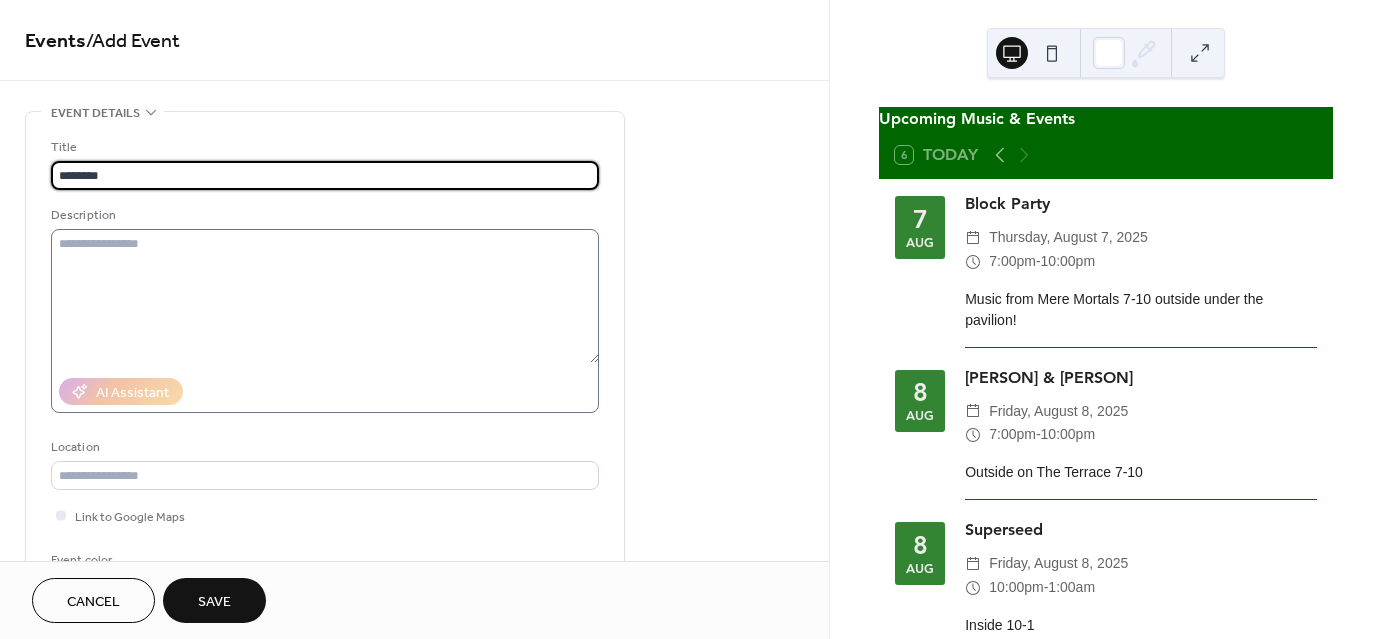 type on "********" 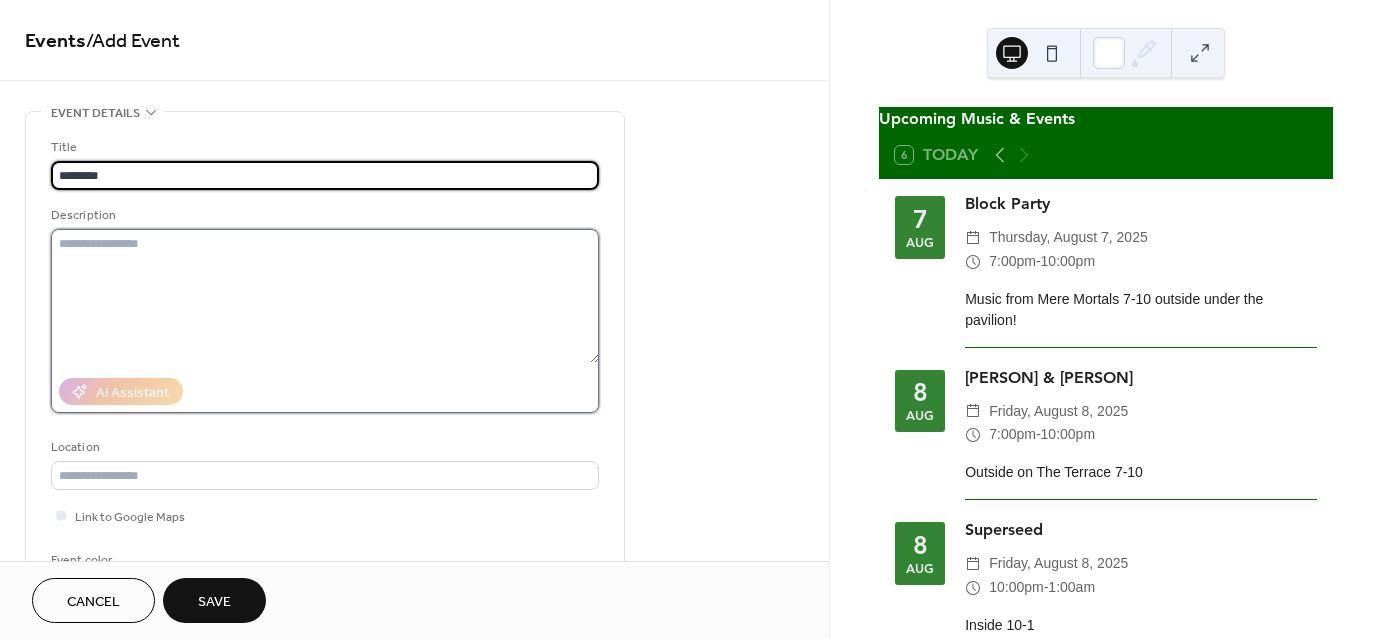 click at bounding box center (325, 296) 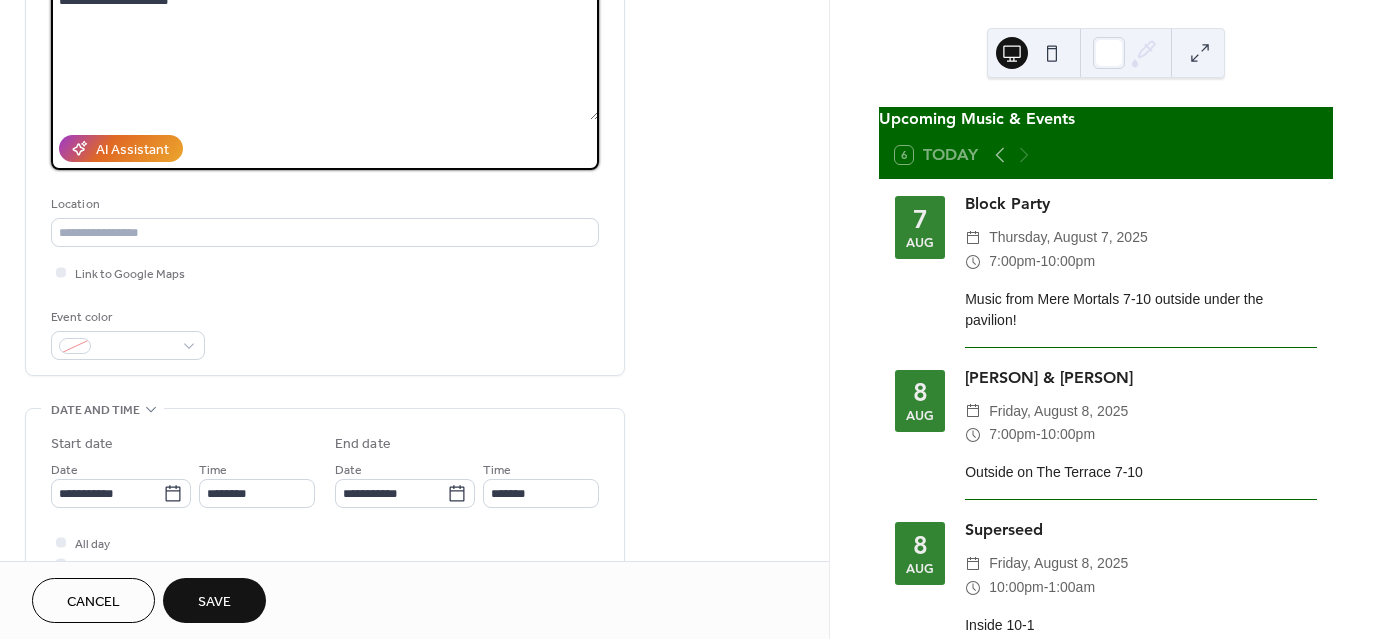 scroll, scrollTop: 362, scrollLeft: 0, axis: vertical 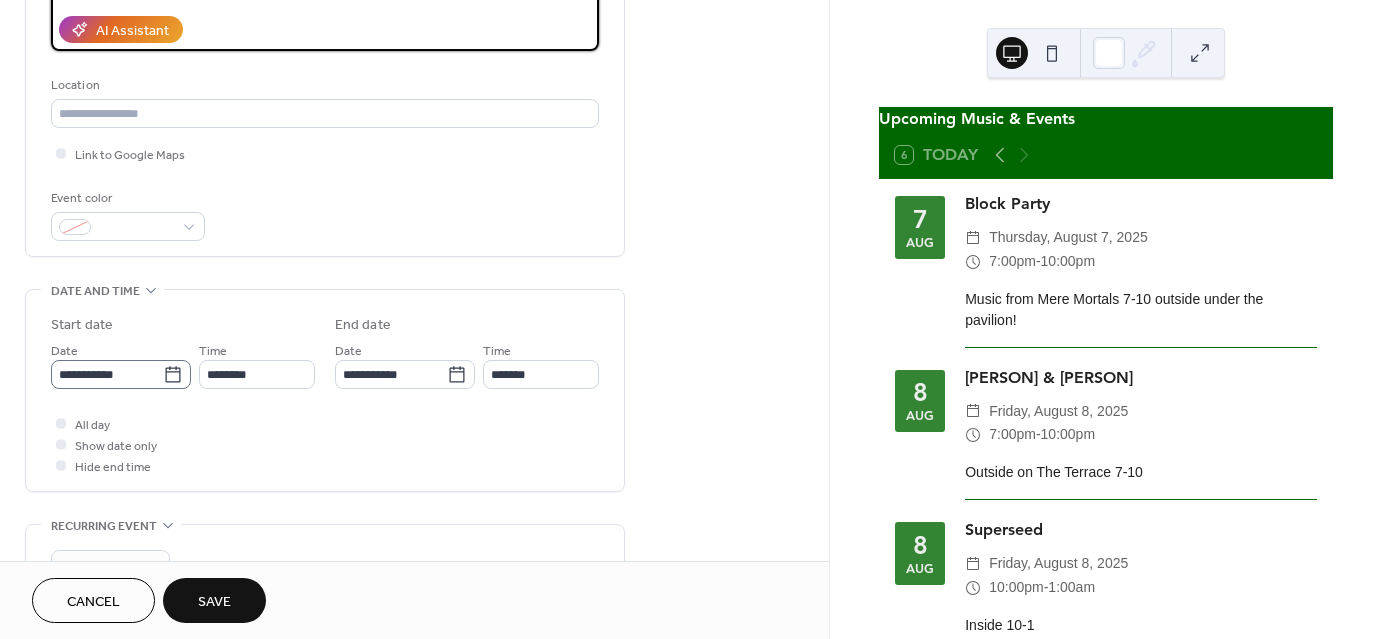 type on "**********" 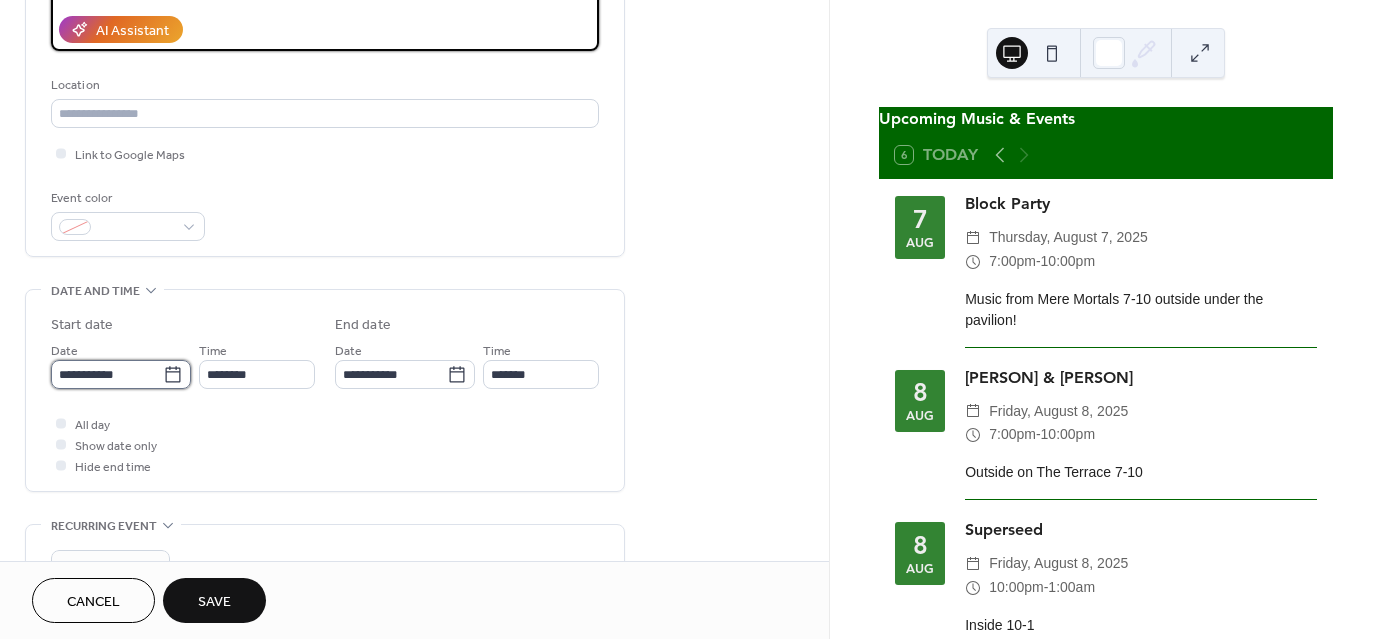 click on "**********" at bounding box center [107, 374] 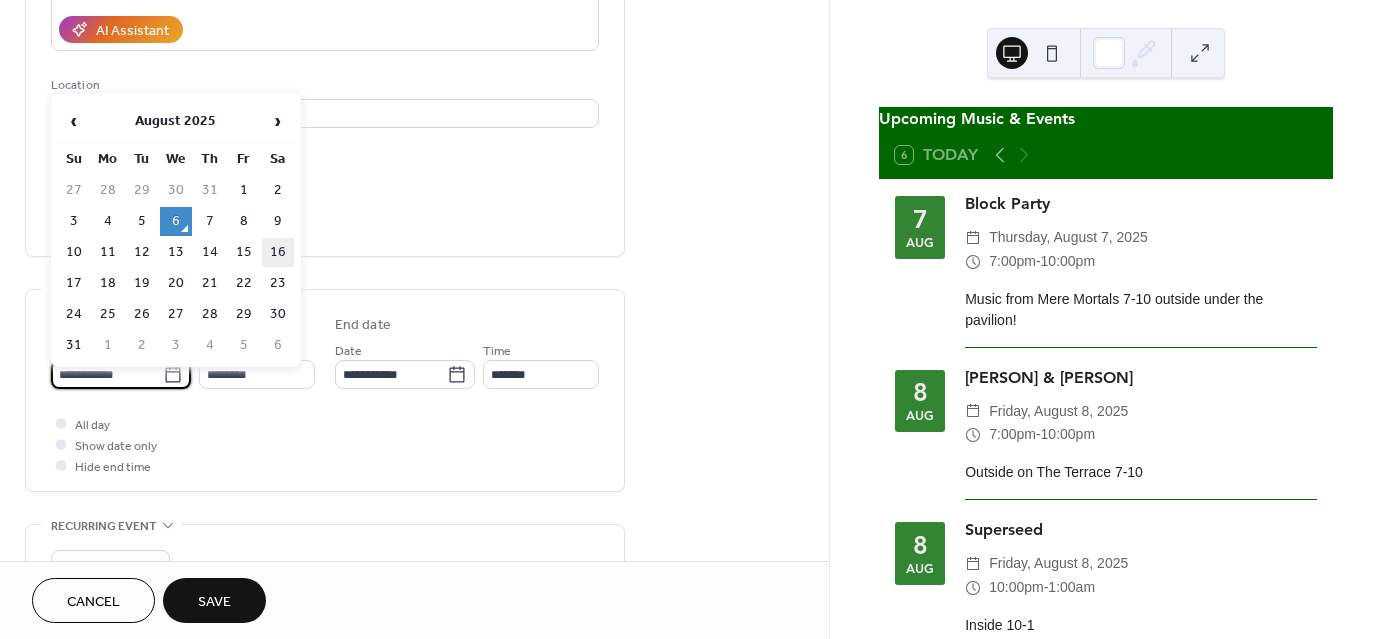 click on "16" at bounding box center [278, 252] 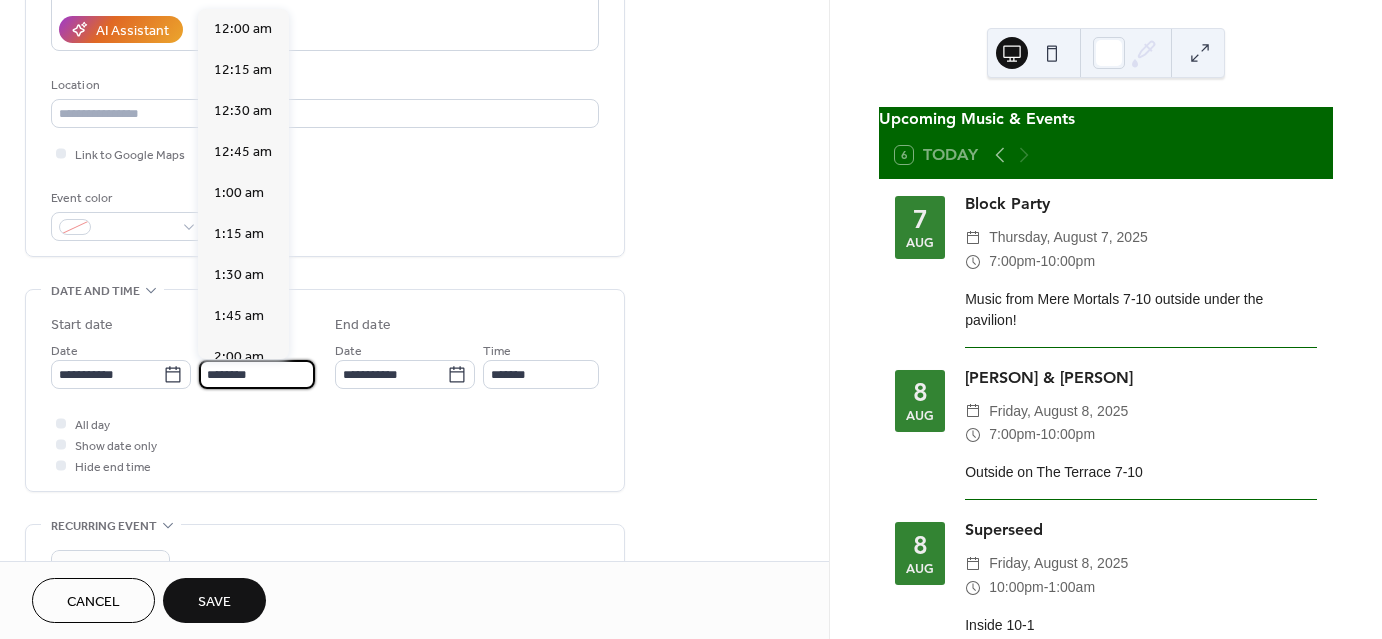 click on "********" at bounding box center (257, 374) 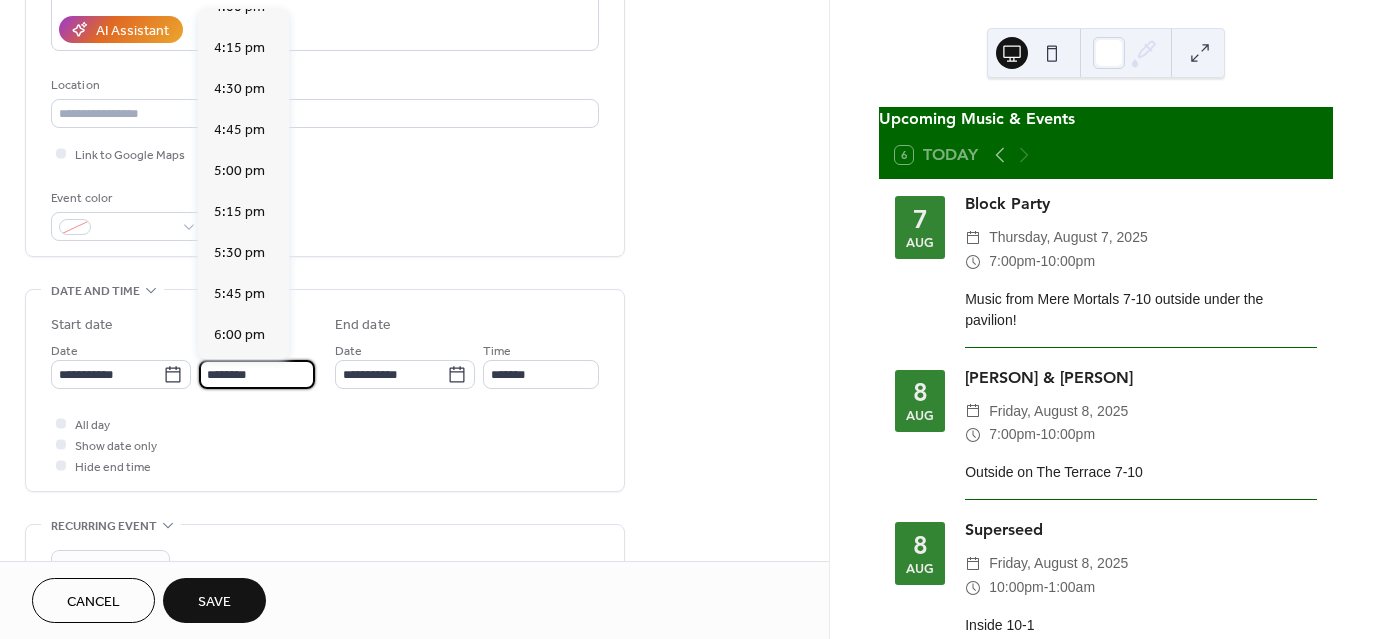 scroll, scrollTop: 2892, scrollLeft: 0, axis: vertical 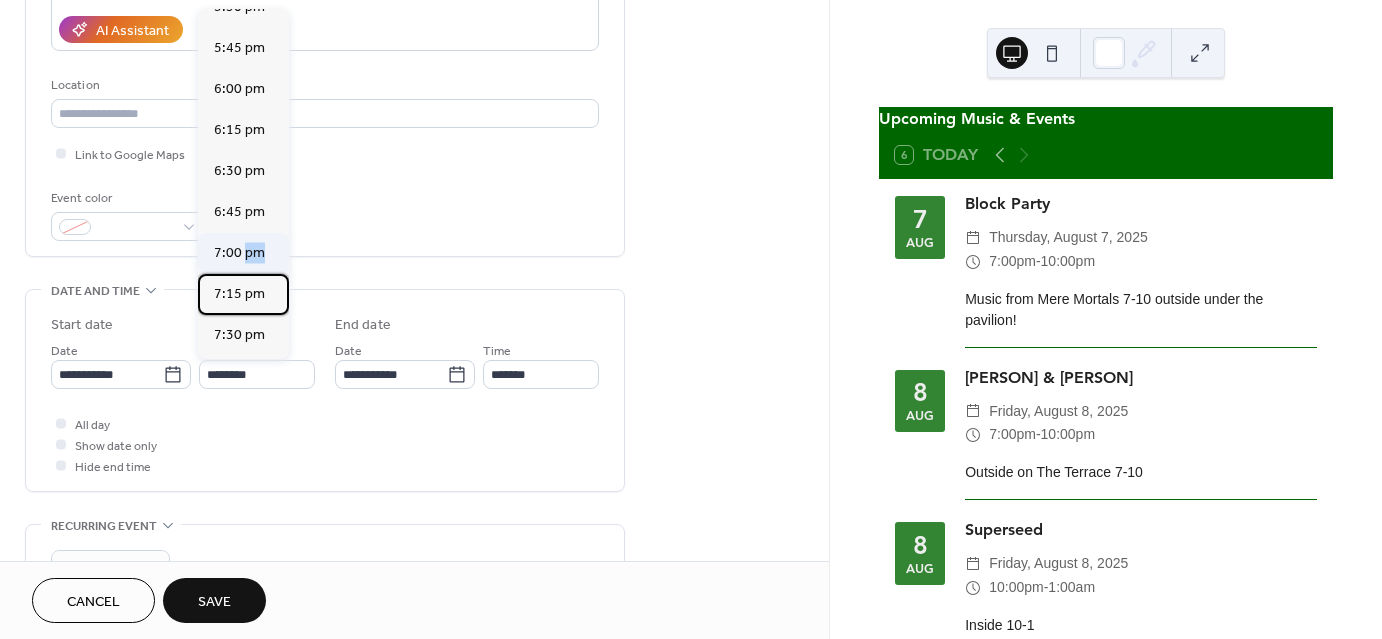 drag, startPoint x: 258, startPoint y: 279, endPoint x: 243, endPoint y: 247, distance: 35.341194 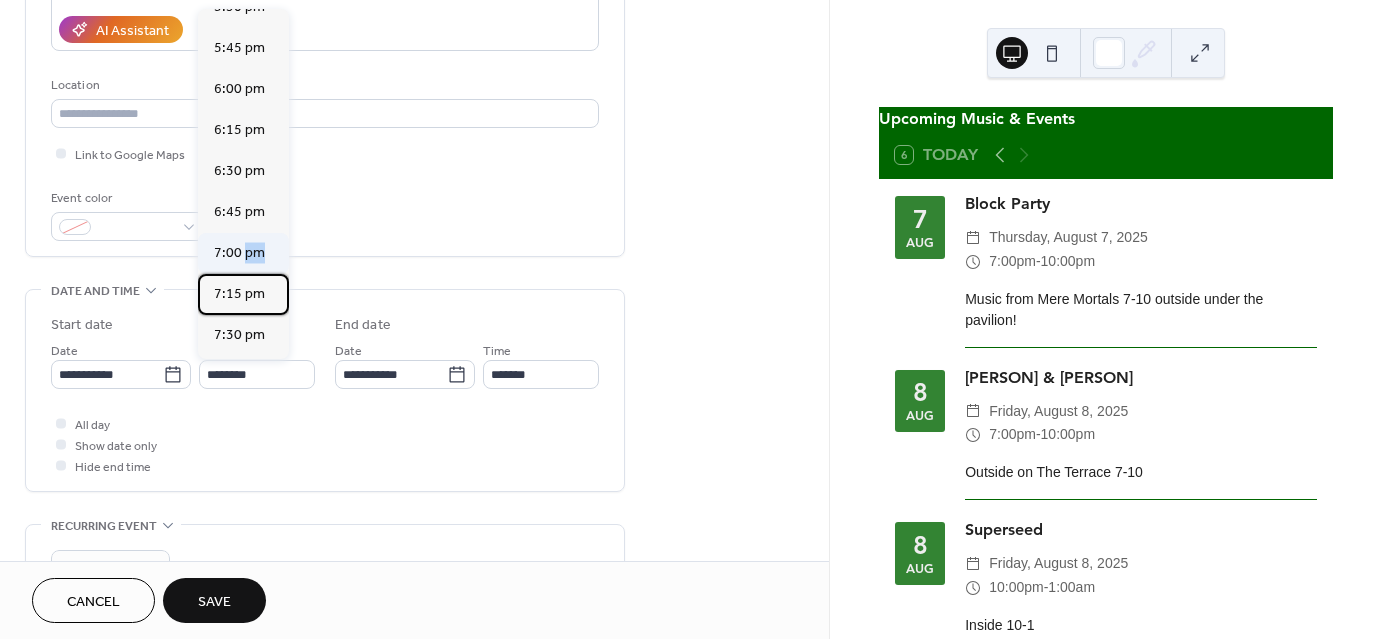 click on "12:00 am 12:15 am 12:30 am 12:45 am 1:00 am 1:15 am 1:30 am 1:45 am 2:00 am 2:15 am 2:30 am 2:45 am 3:00 am 3:15 am 3:30 am 3:45 am 4:00 am 4:15 am 4:30 am 4:45 am 5:00 am 5:15 am 5:30 am 5:45 am 6:00 am 6:15 am 6:30 am 6:45 am 7:00 am 7:15 am 7:30 am 7:45 am 8:00 am 8:15 am 8:30 am 8:45 am 9:00 am 9:15 am 9:30 am 9:45 am 10:00 am 10:15 am 10:30 am 10:45 am 11:00 am 11:15 am 11:30 am 11:45 am 12:00 pm 12:15 pm 12:30 pm 12:45 pm 1:00 pm 1:15 pm 1:30 pm 1:45 pm 2:00 pm 2:15 pm 2:30 pm 2:45 pm 3:00 pm 3:15 pm 3:30 pm 3:45 pm 4:00 pm 4:15 pm 4:30 pm 4:45 pm 5:00 pm 5:15 pm 5:30 pm 5:45 pm 6:00 pm 6:15 pm 6:30 pm 6:45 pm 7:00 pm 7:15 pm 7:30 pm 7:45 pm 8:00 pm 8:15 pm 8:30 pm 8:45 pm 9:00 pm 9:15 pm 9:30 pm 9:45 pm 10:00 pm 10:15 pm 10:30 pm 10:45 pm 11:00 pm 11:15 pm 11:30 pm 11:45 pm" at bounding box center (243, 184) 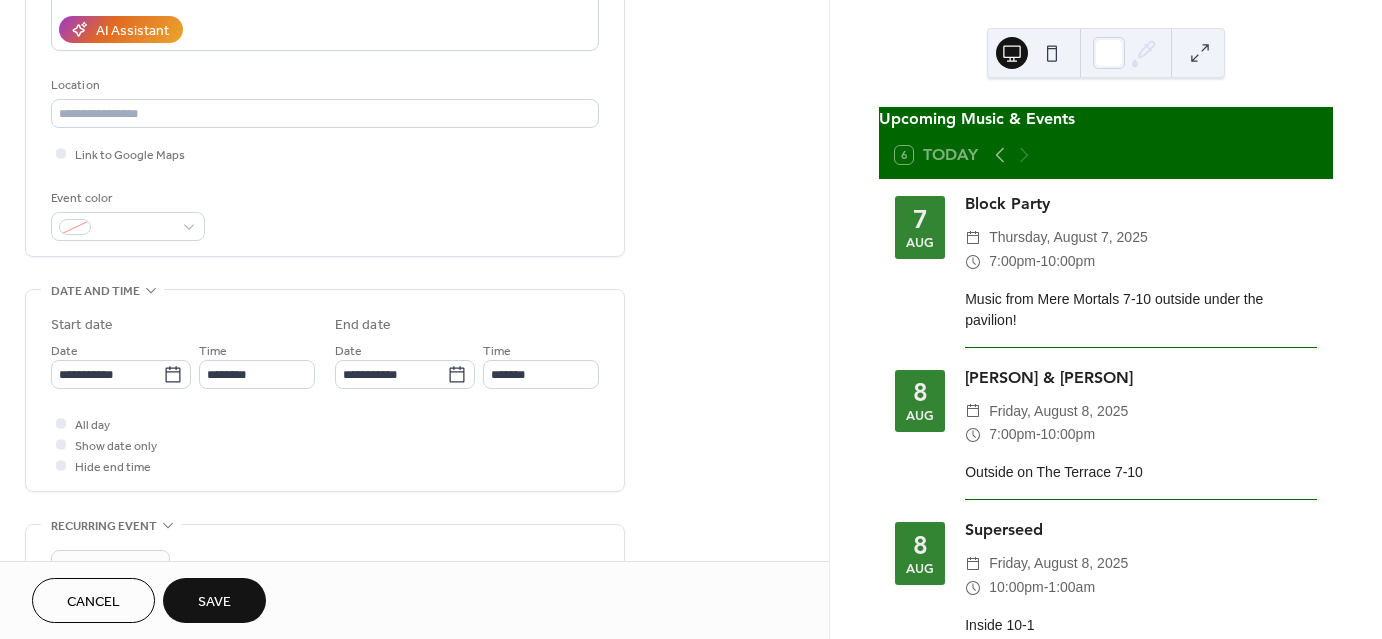 click on "Event color" at bounding box center [325, 214] 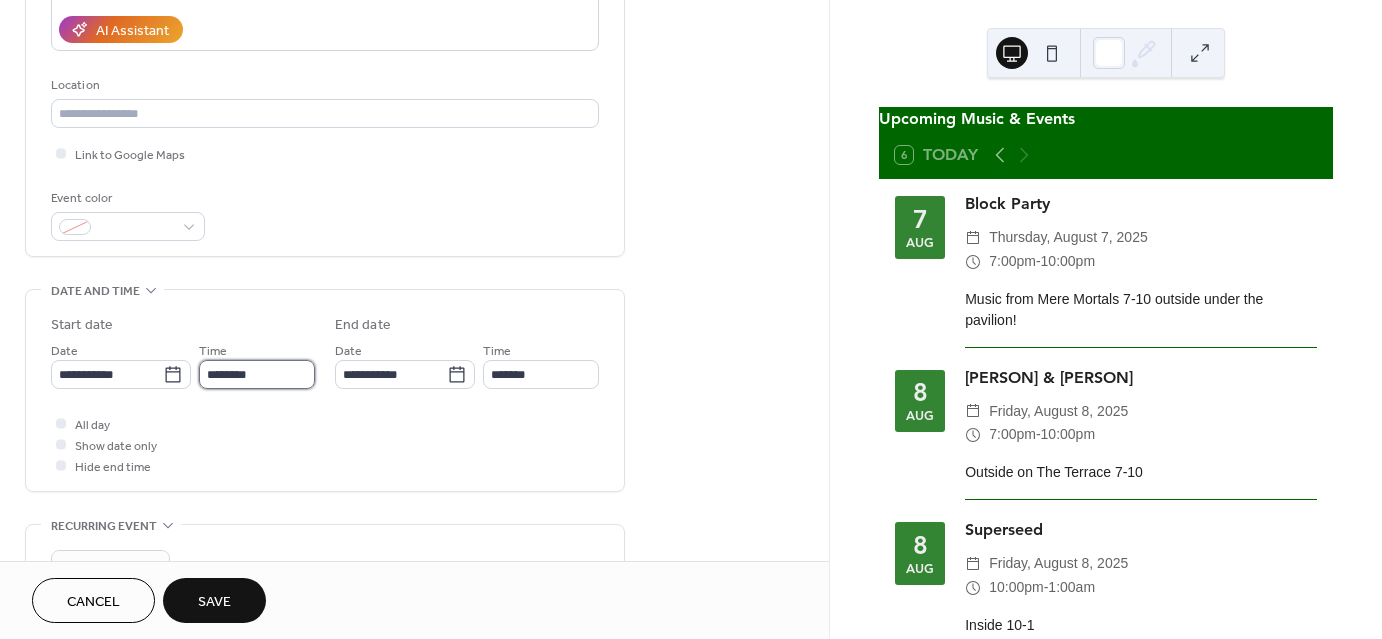 click on "********" at bounding box center [257, 374] 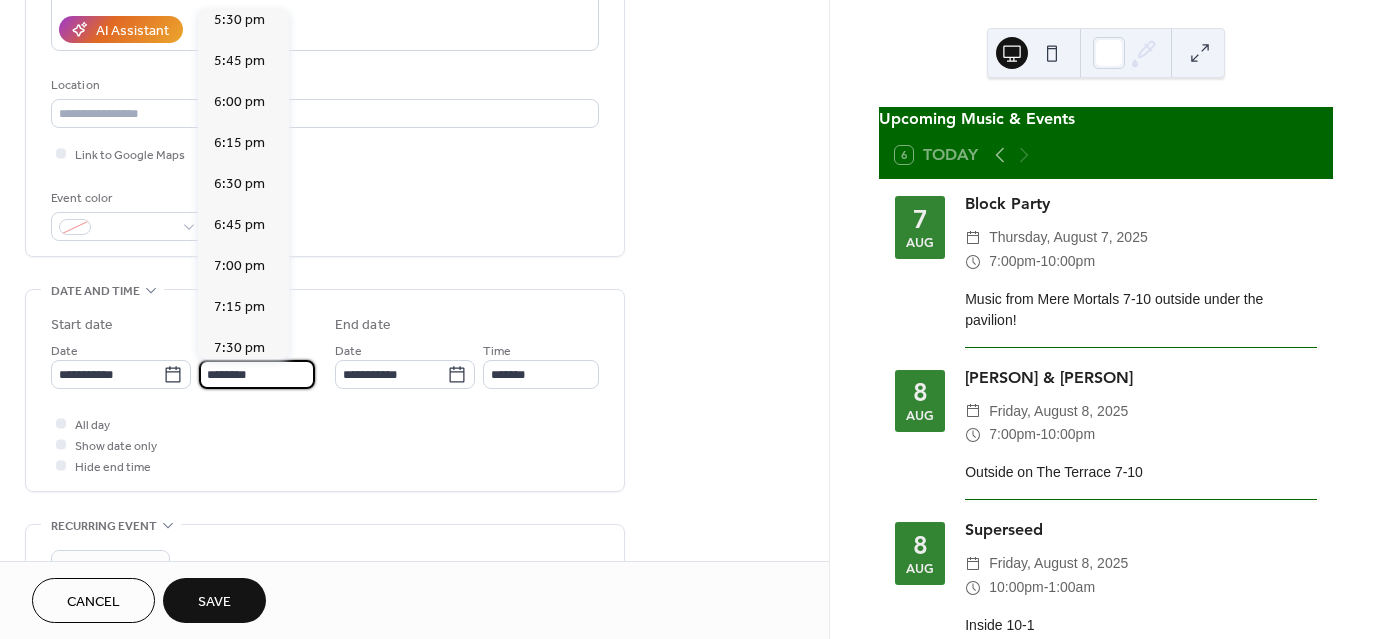 scroll, scrollTop: 2888, scrollLeft: 0, axis: vertical 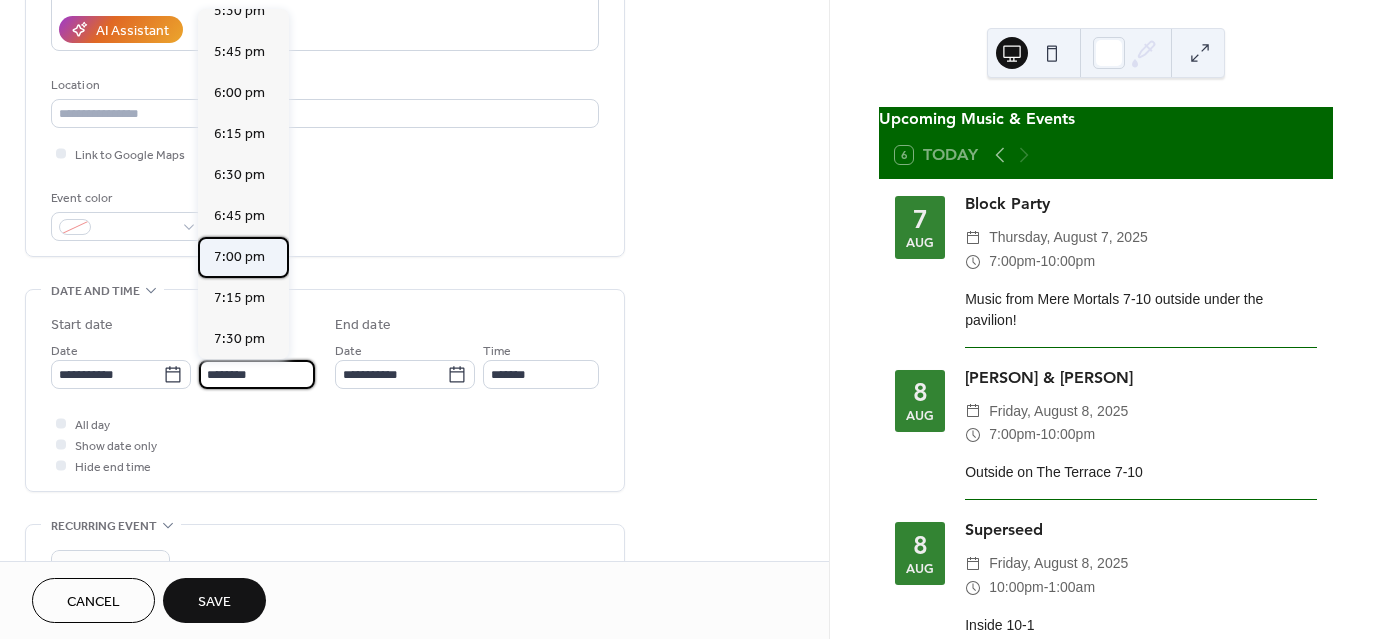 click on "7:00 pm" at bounding box center (239, 256) 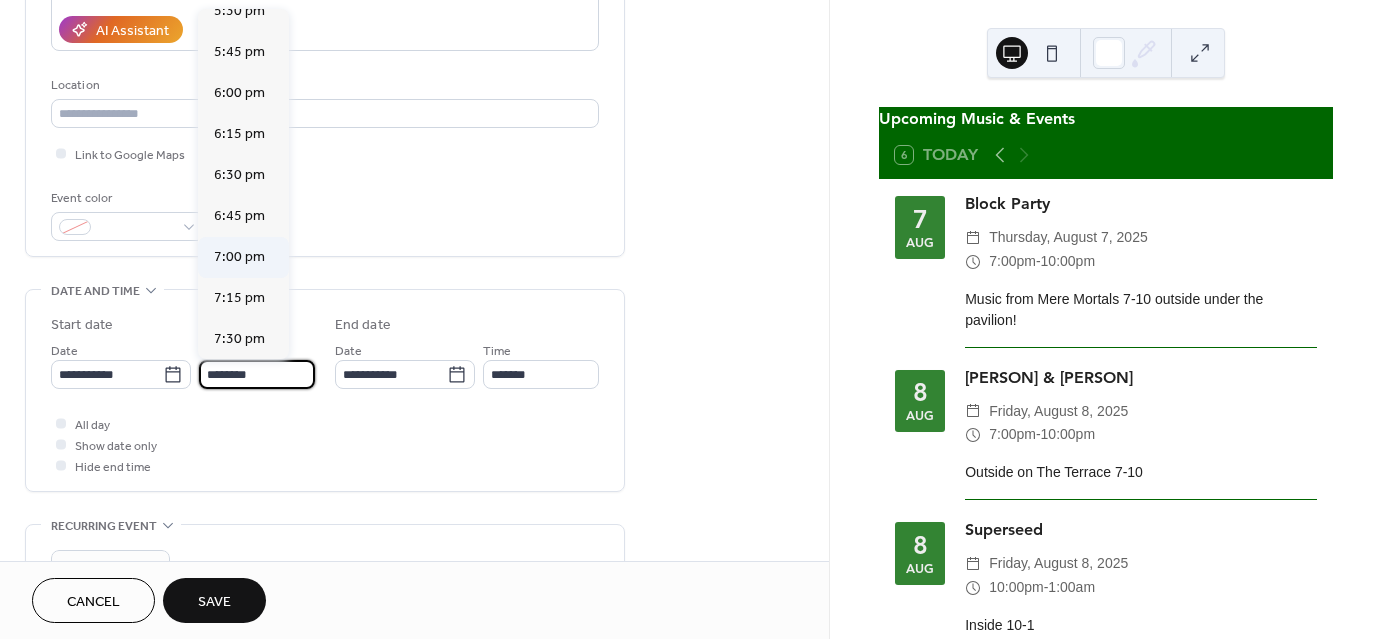 type on "*******" 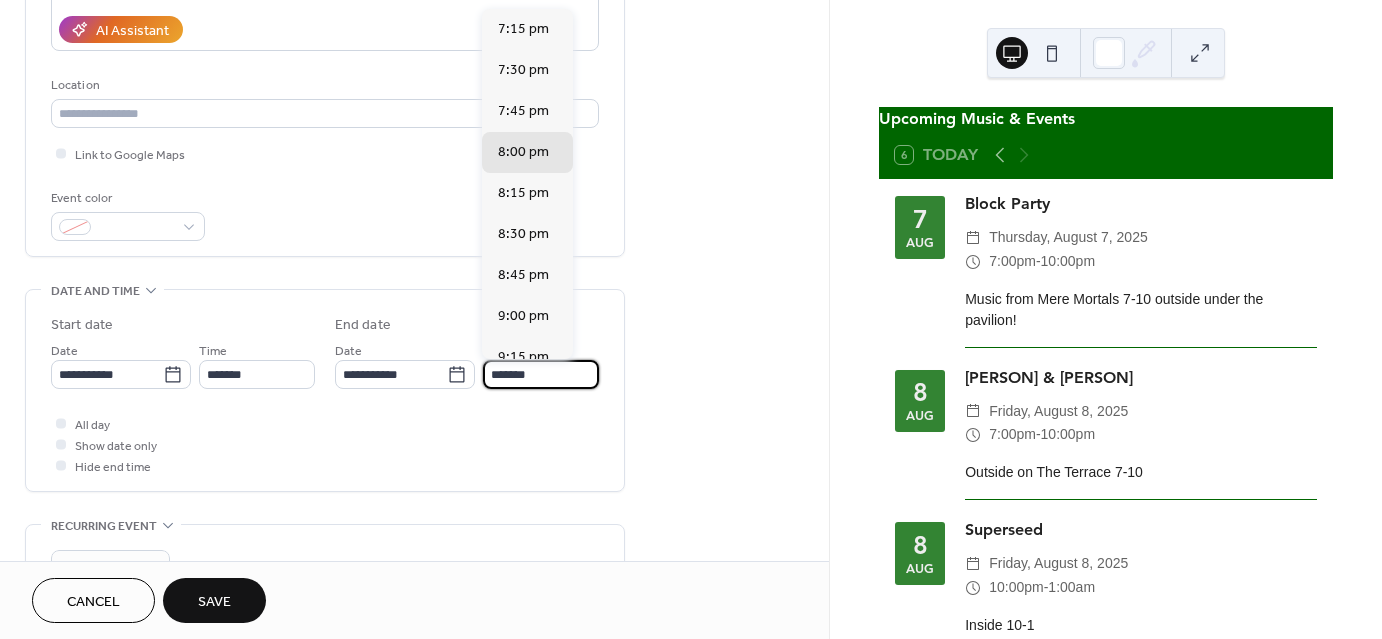 click on "*******" at bounding box center [541, 374] 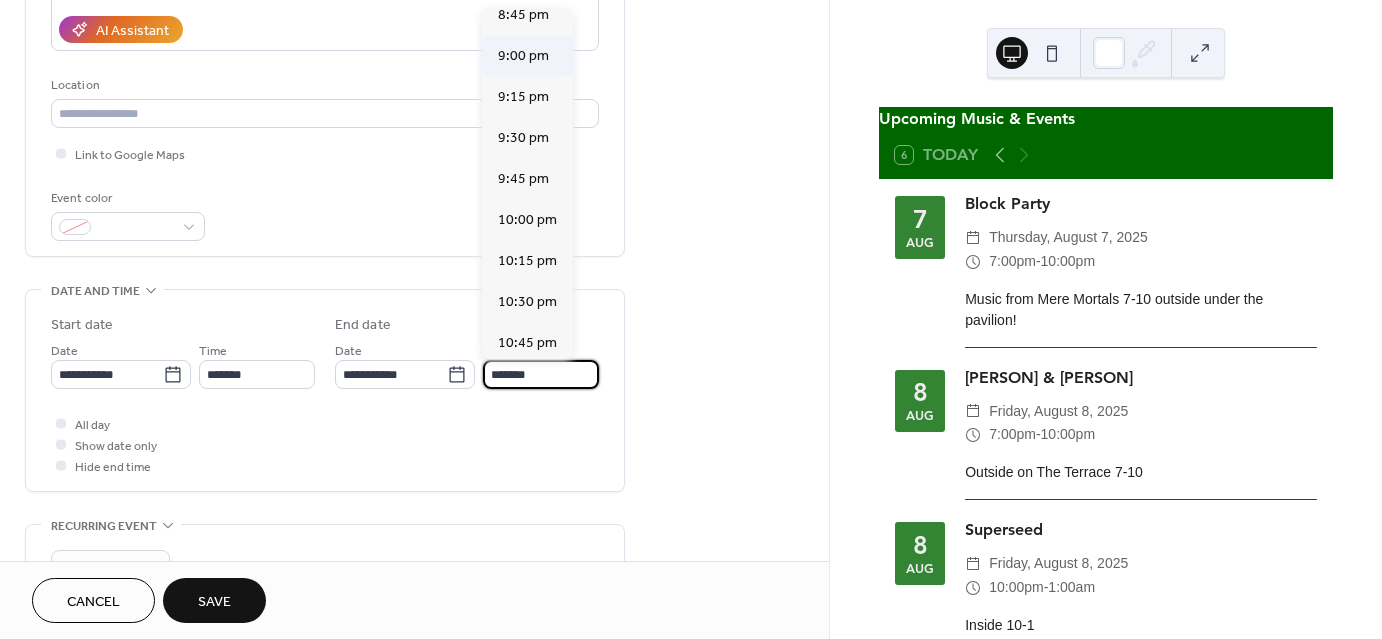 scroll, scrollTop: 290, scrollLeft: 0, axis: vertical 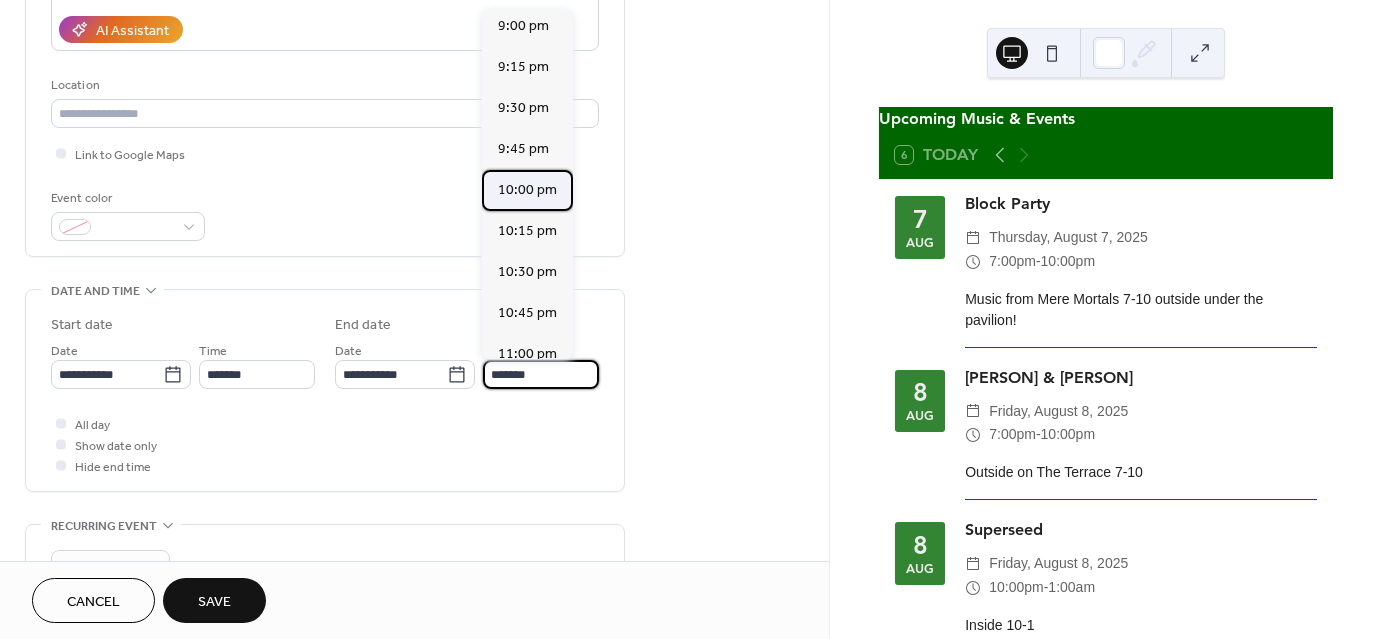 click on "10:00 pm" at bounding box center (527, 190) 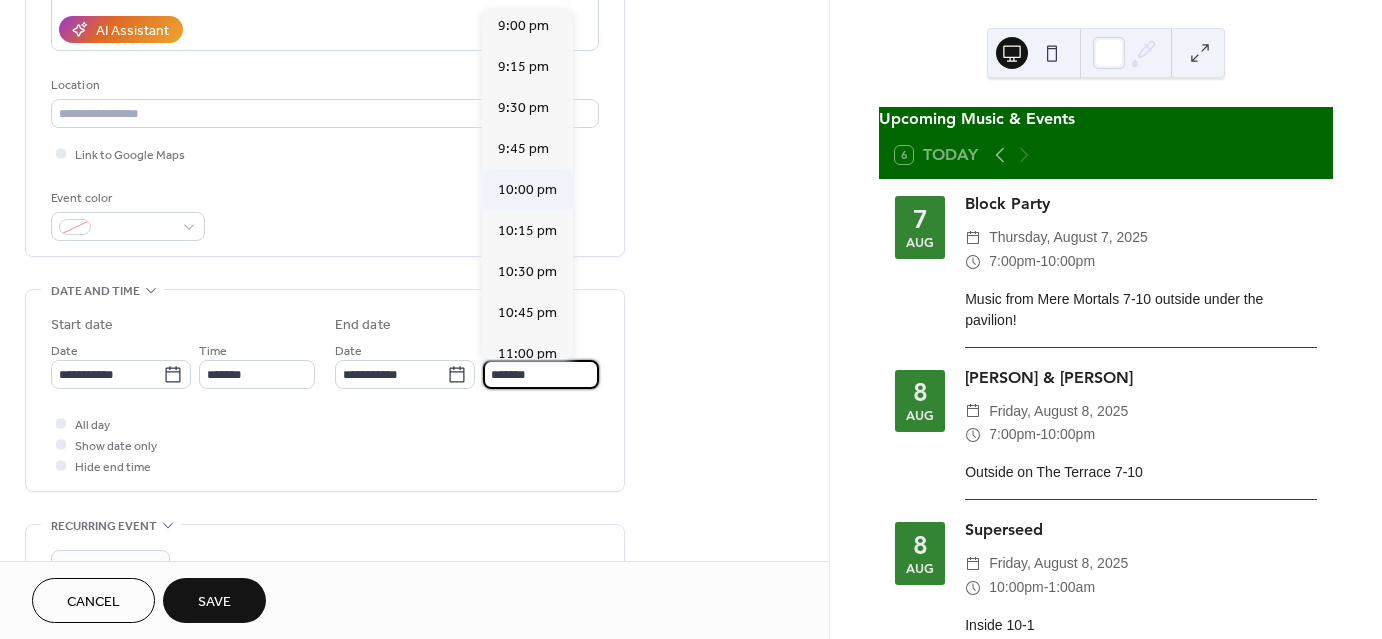 type on "********" 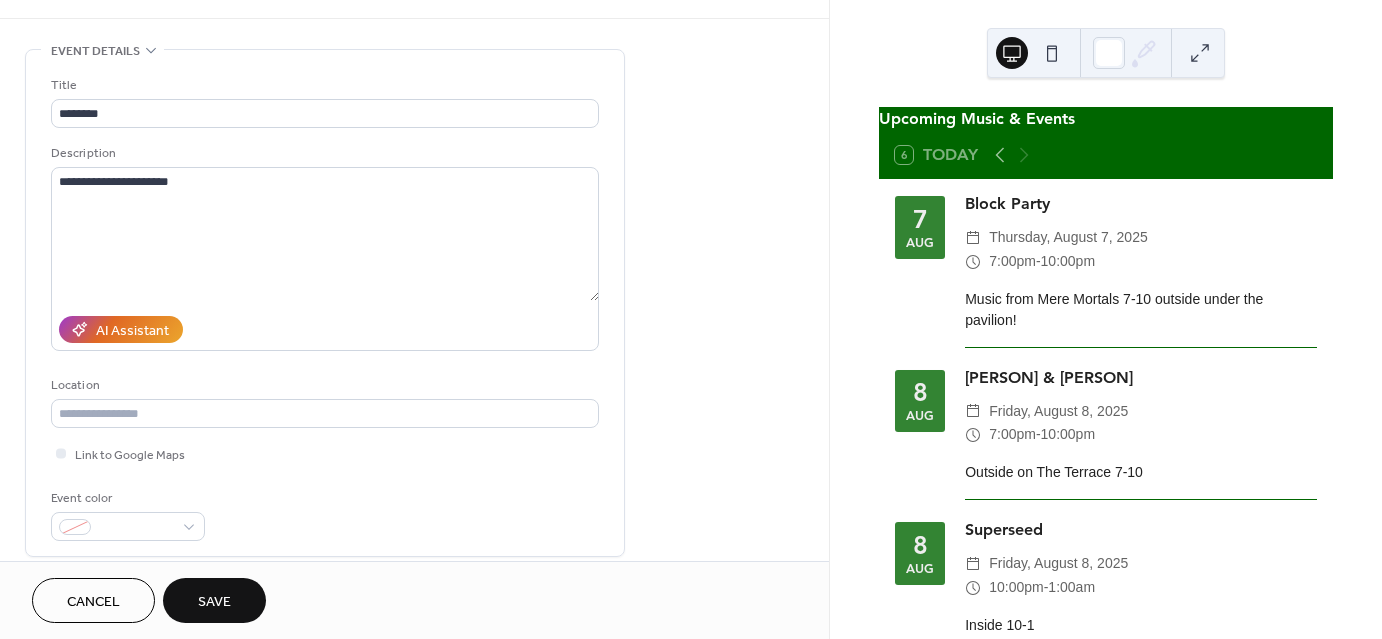 scroll, scrollTop: 0, scrollLeft: 0, axis: both 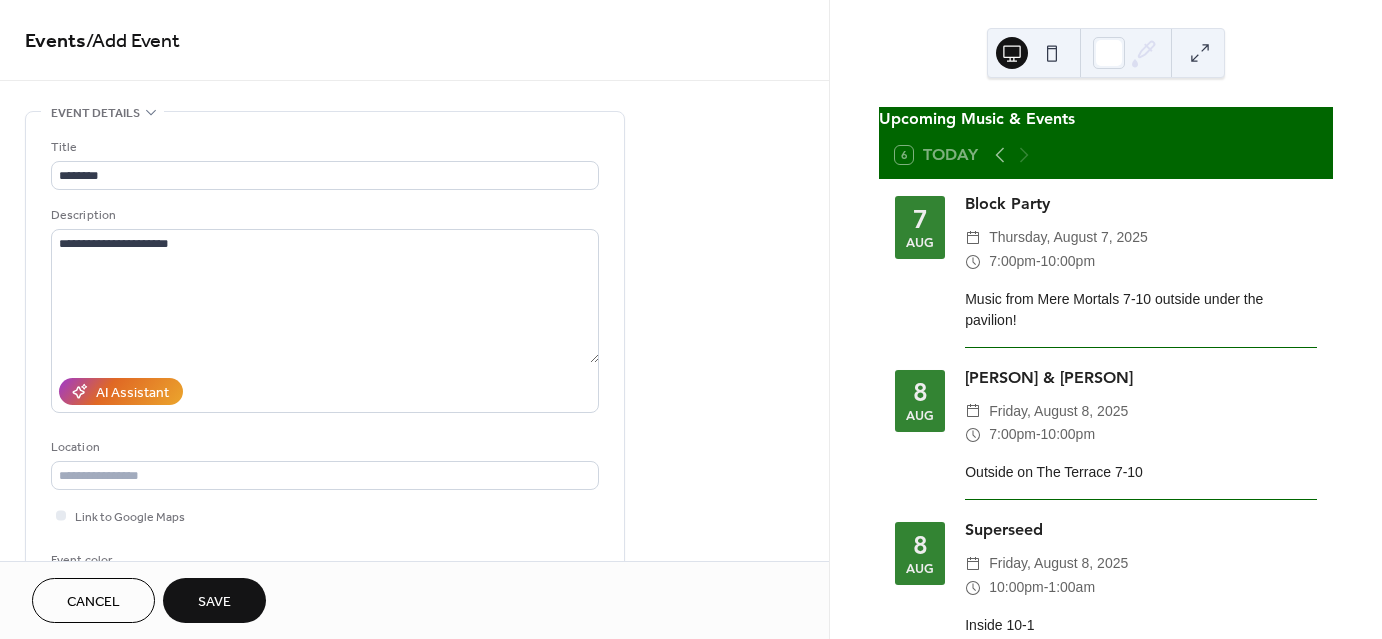 click on "Save" at bounding box center (214, 602) 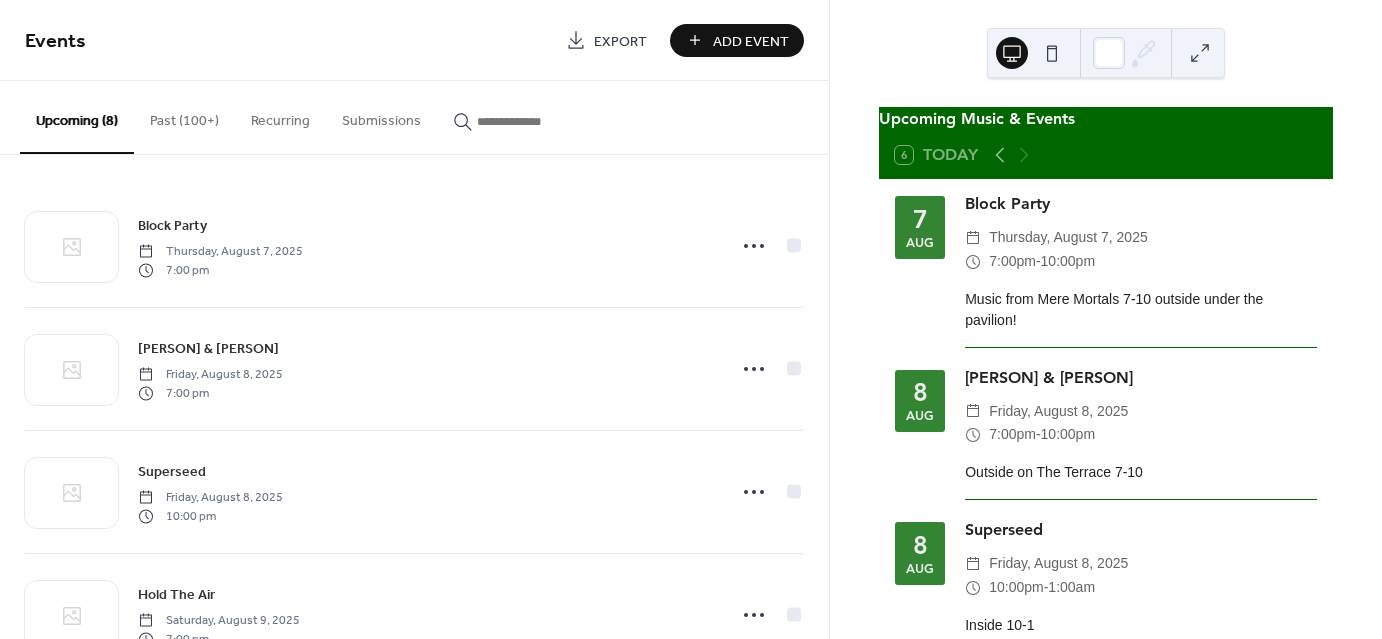 click on "Add Event" at bounding box center (751, 41) 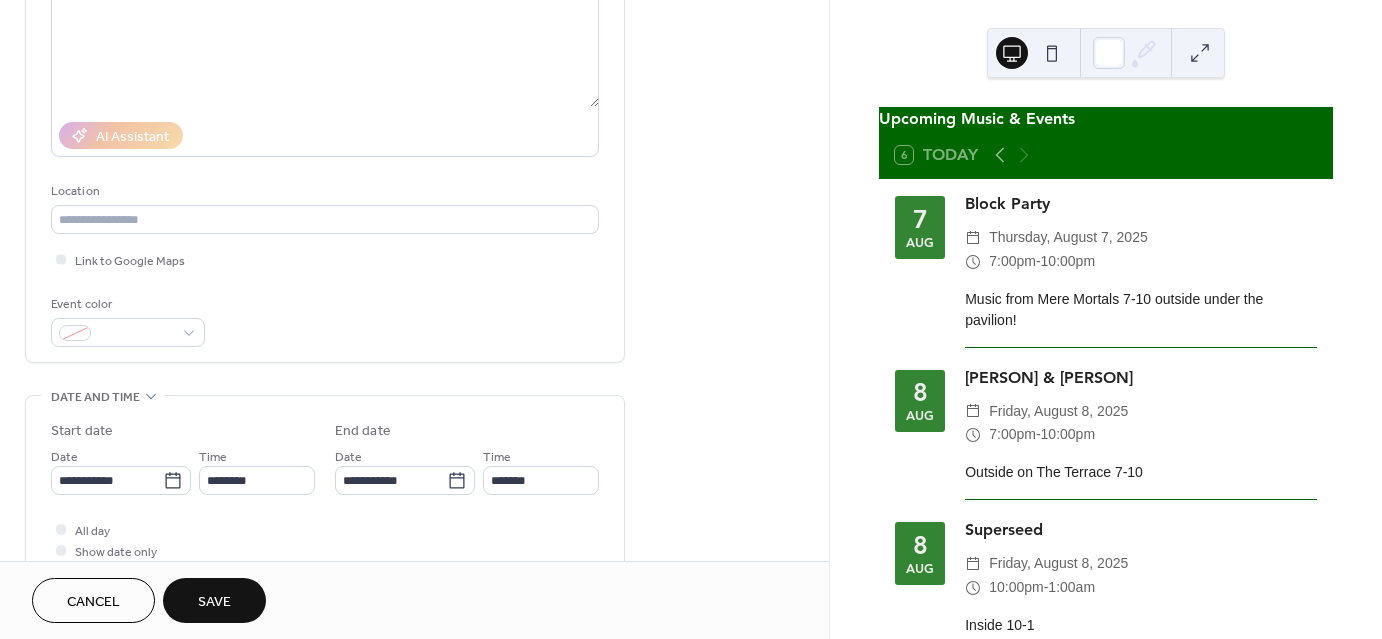 scroll, scrollTop: 287, scrollLeft: 0, axis: vertical 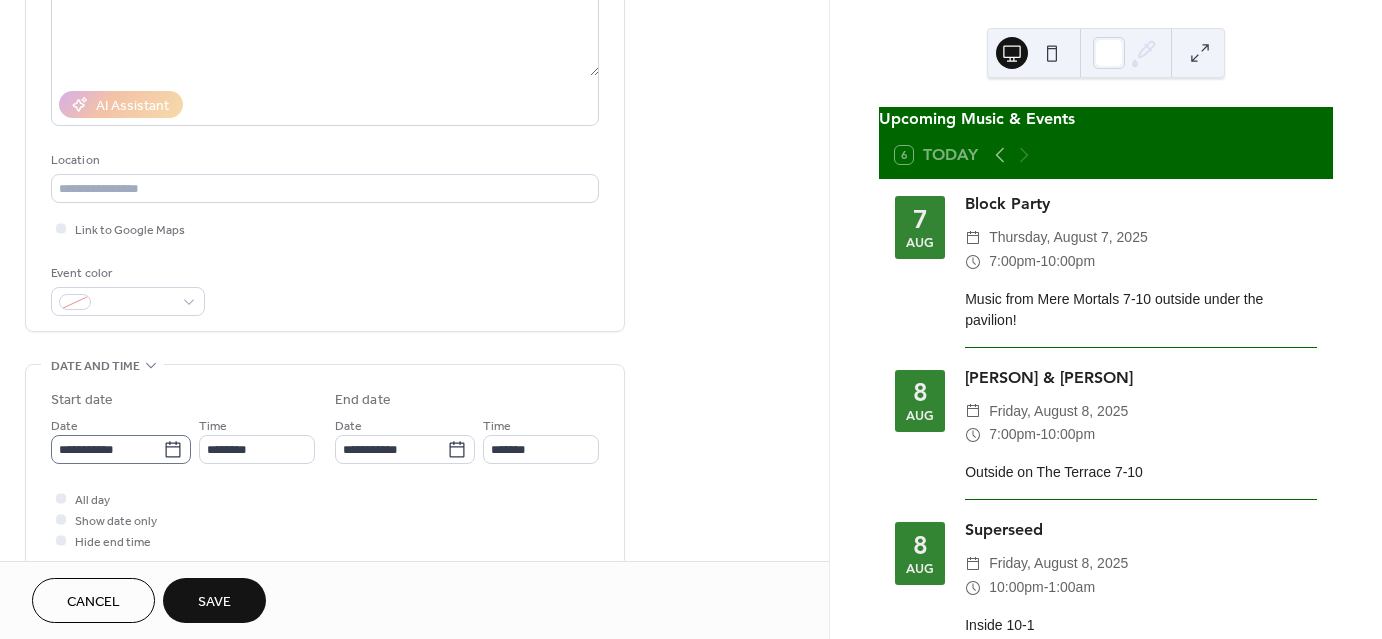type on "**********" 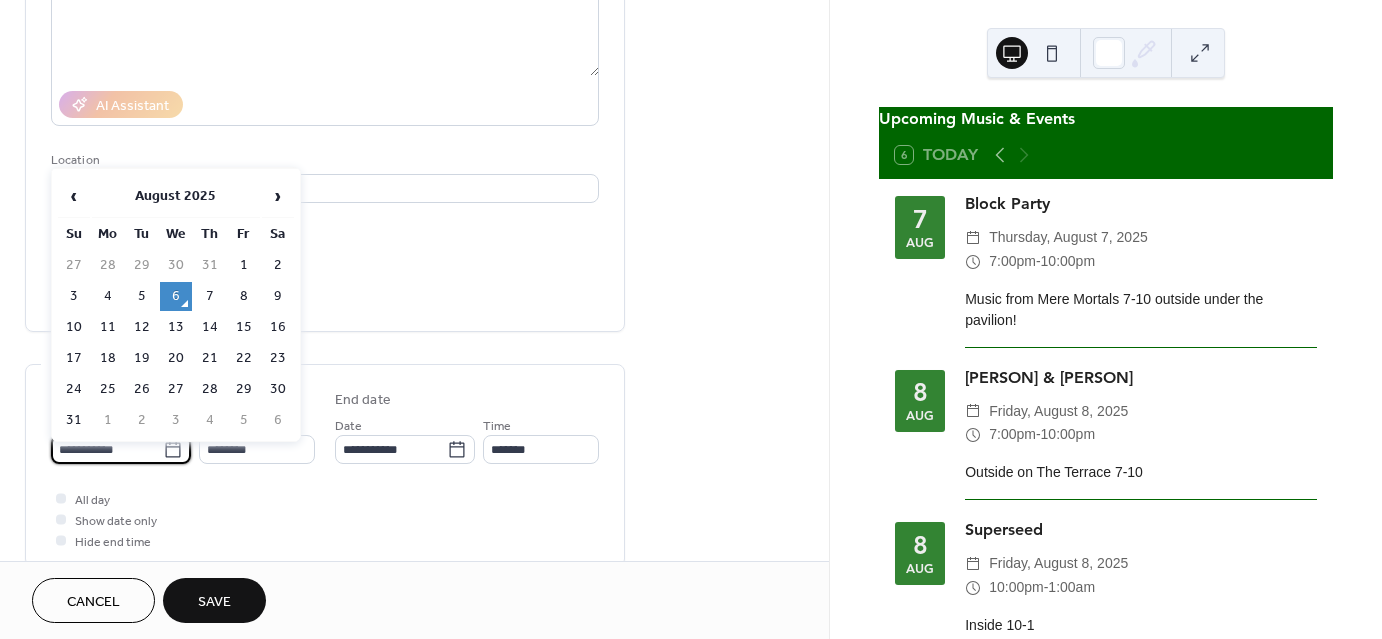 click on "**********" at bounding box center (107, 449) 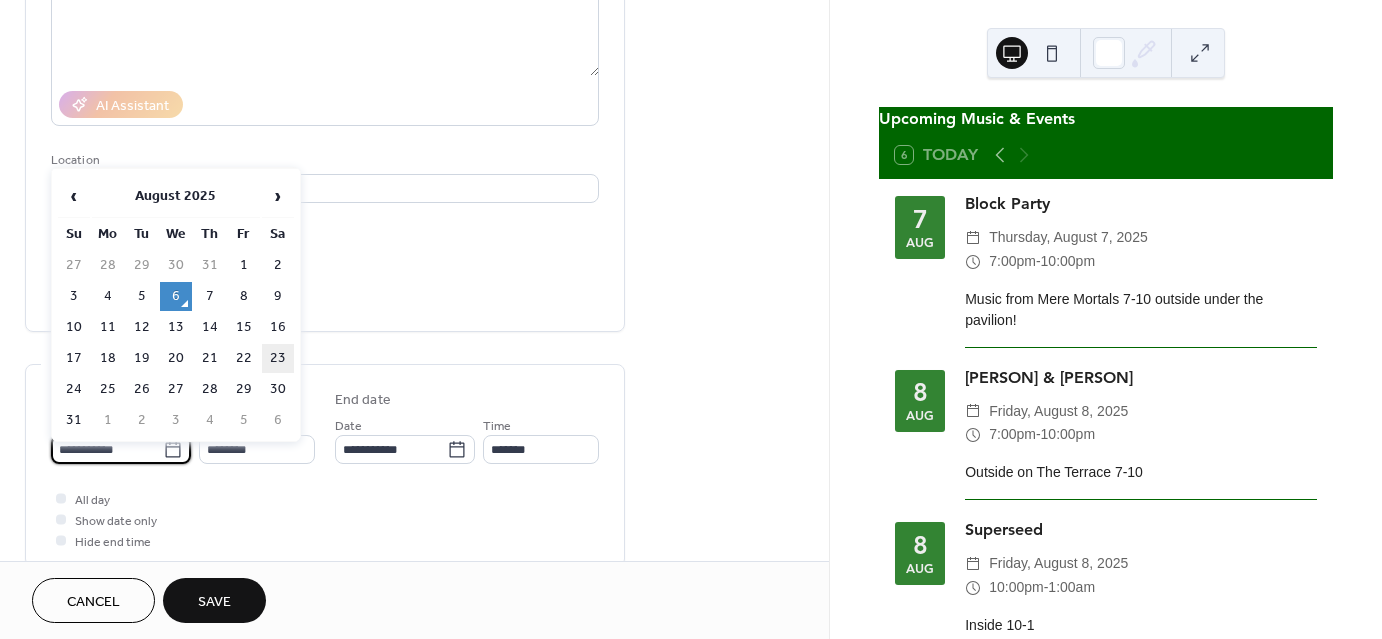 click on "23" at bounding box center (278, 358) 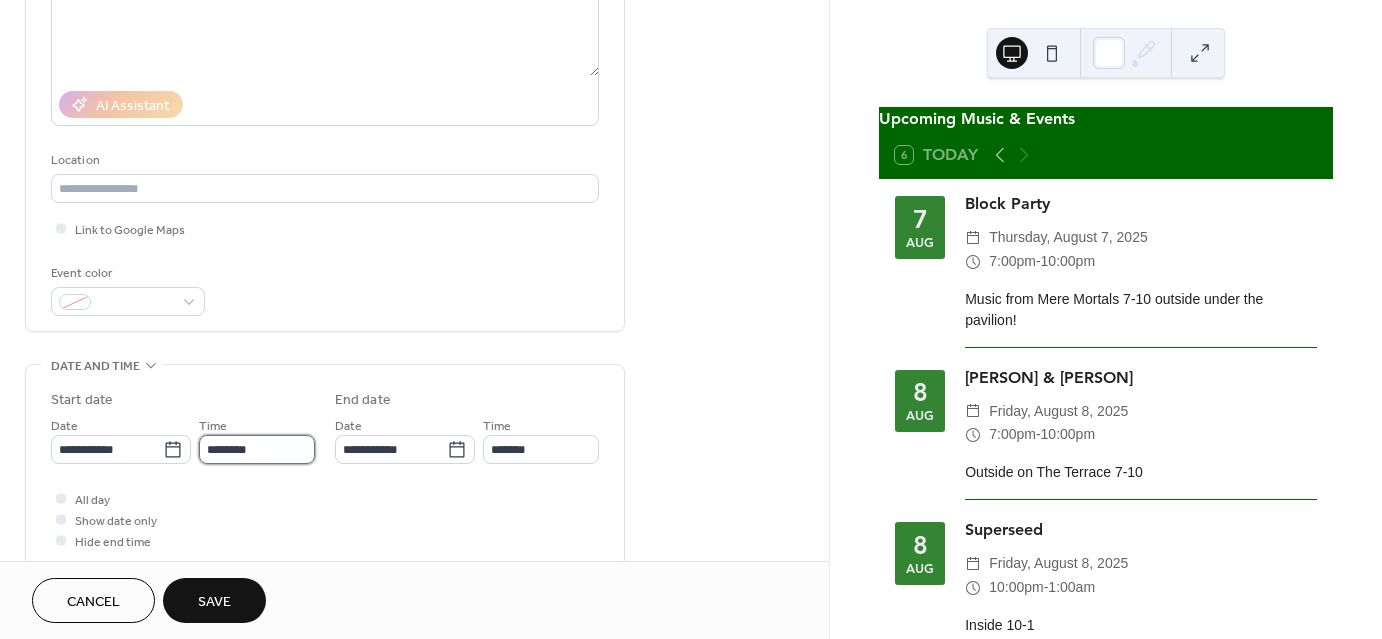click on "********" at bounding box center [257, 449] 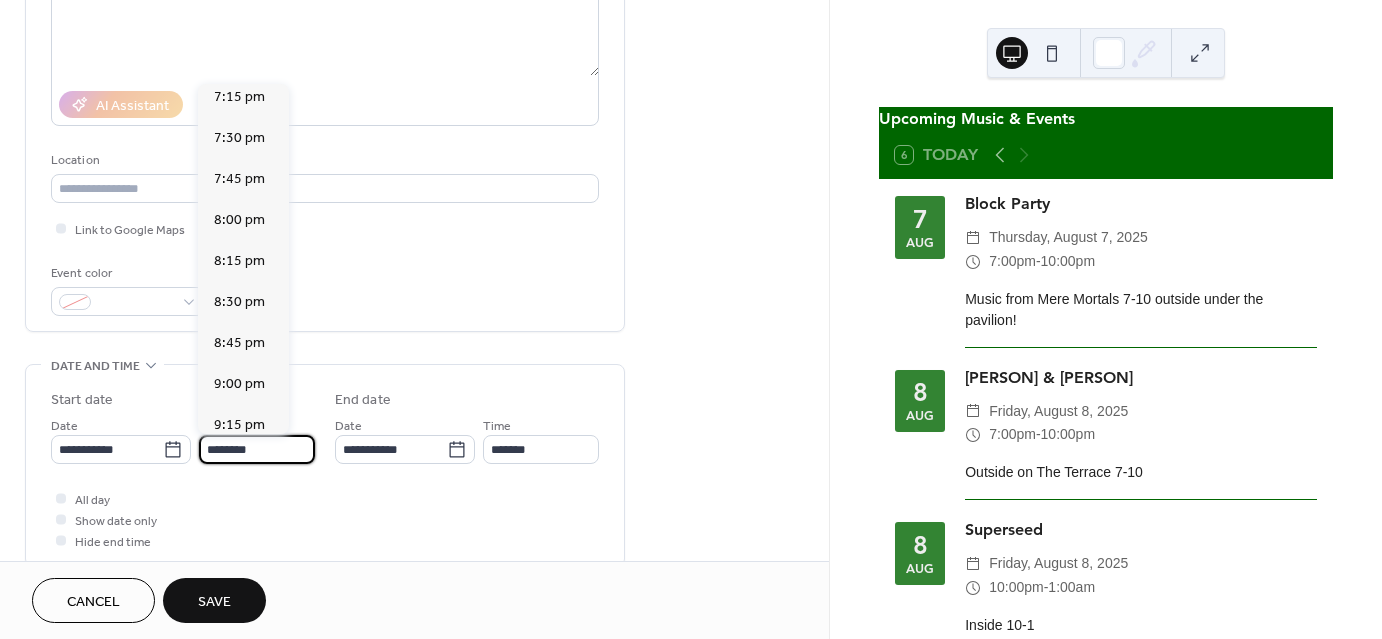 scroll, scrollTop: 3167, scrollLeft: 0, axis: vertical 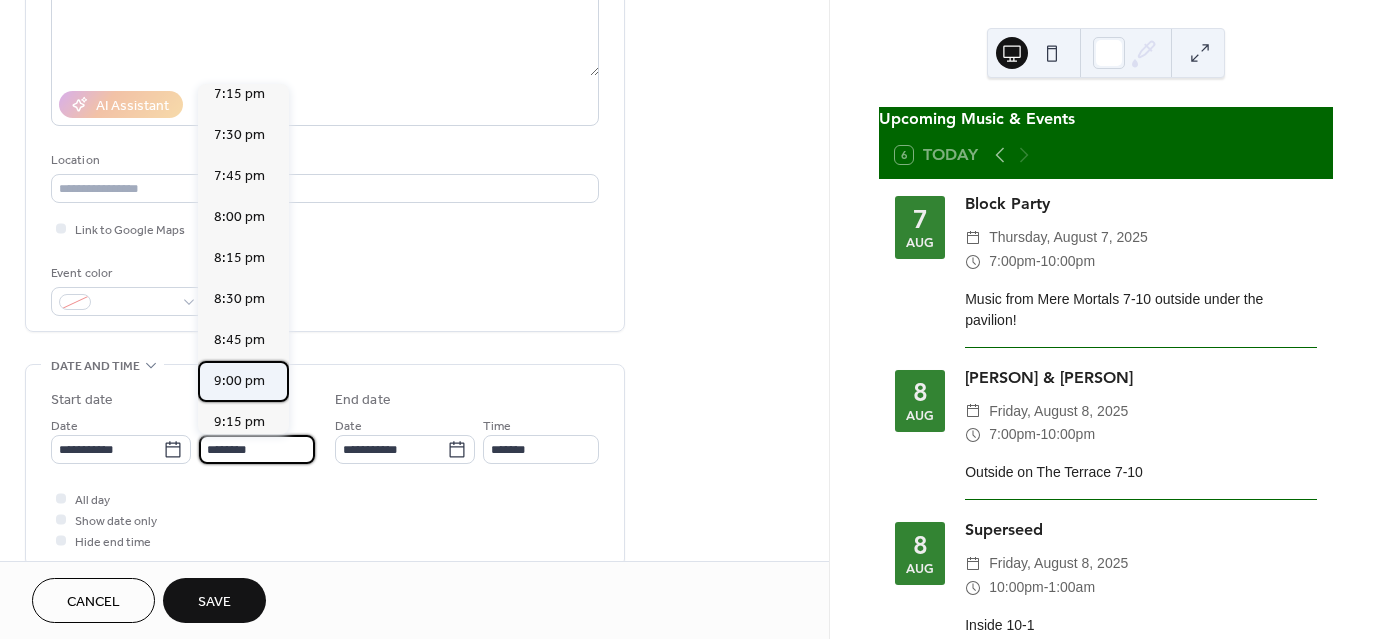 click on "9:00 pm" at bounding box center [243, 381] 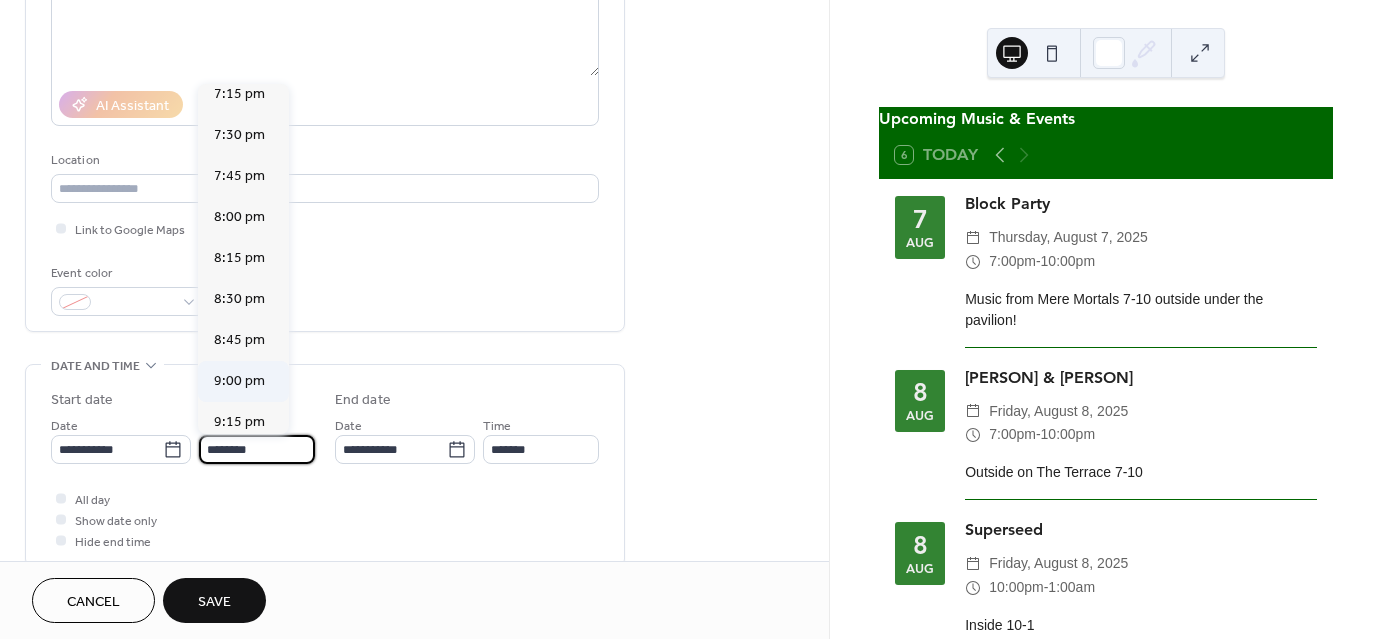 type on "*******" 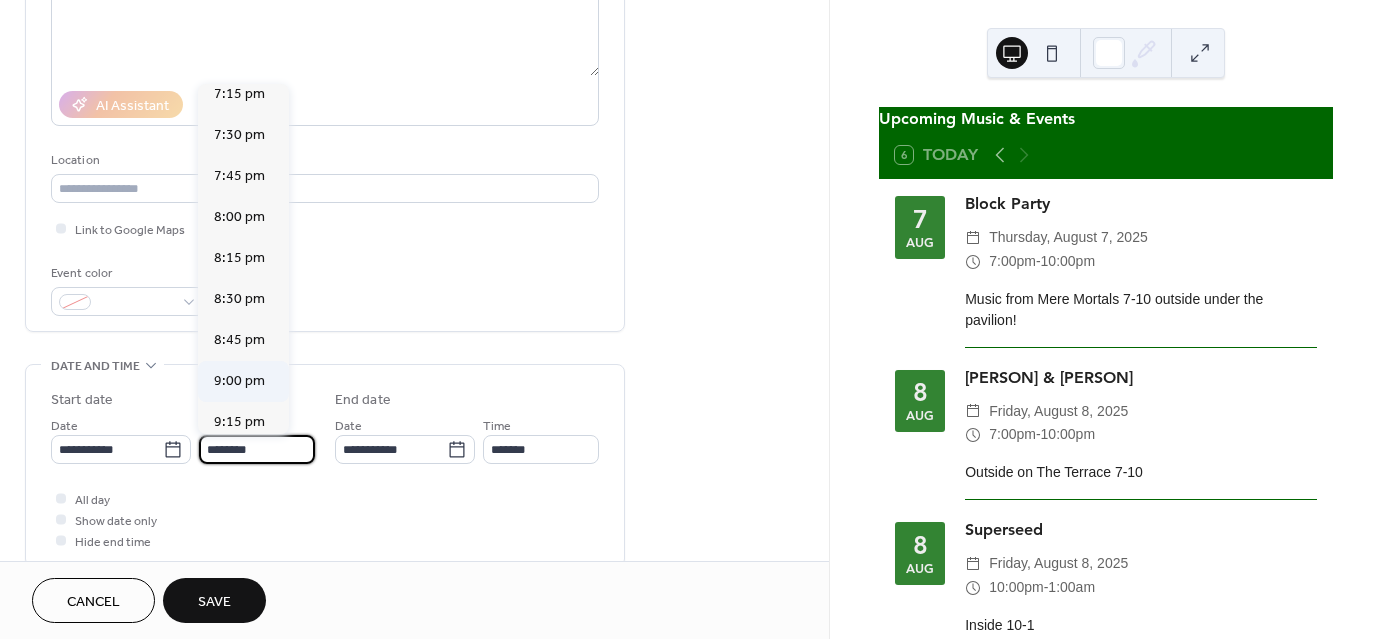type on "********" 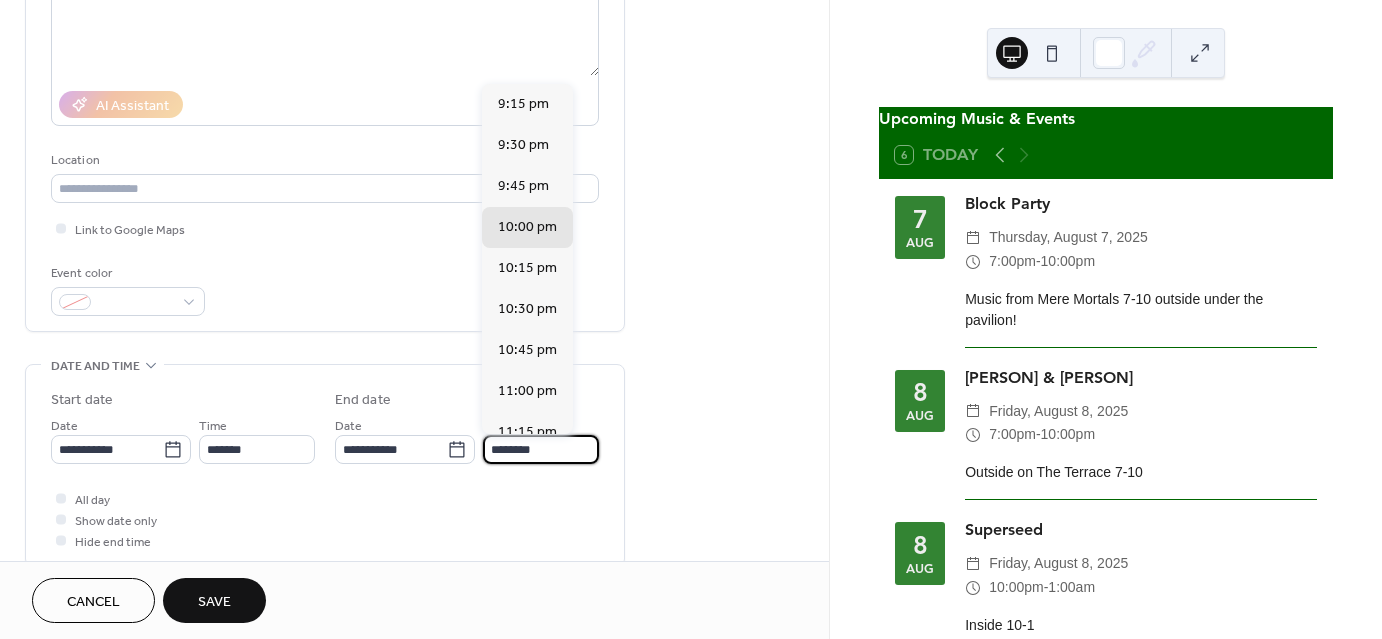 click on "********" at bounding box center (541, 449) 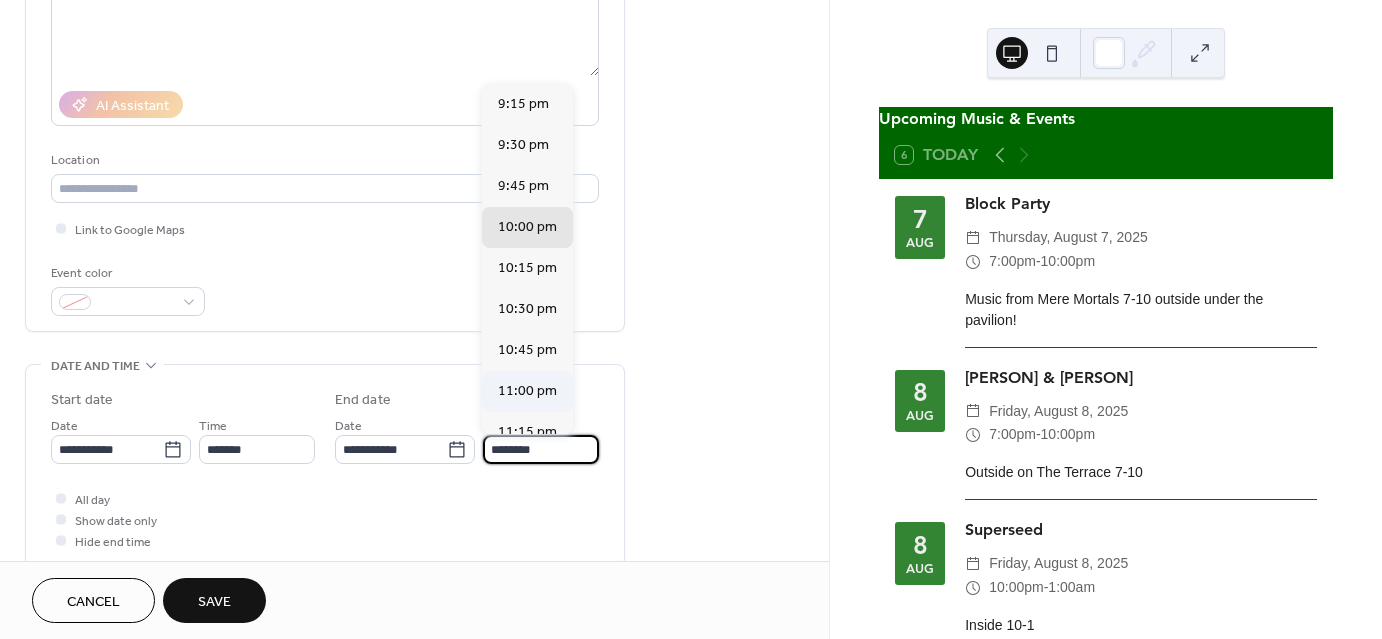 scroll, scrollTop: 100, scrollLeft: 0, axis: vertical 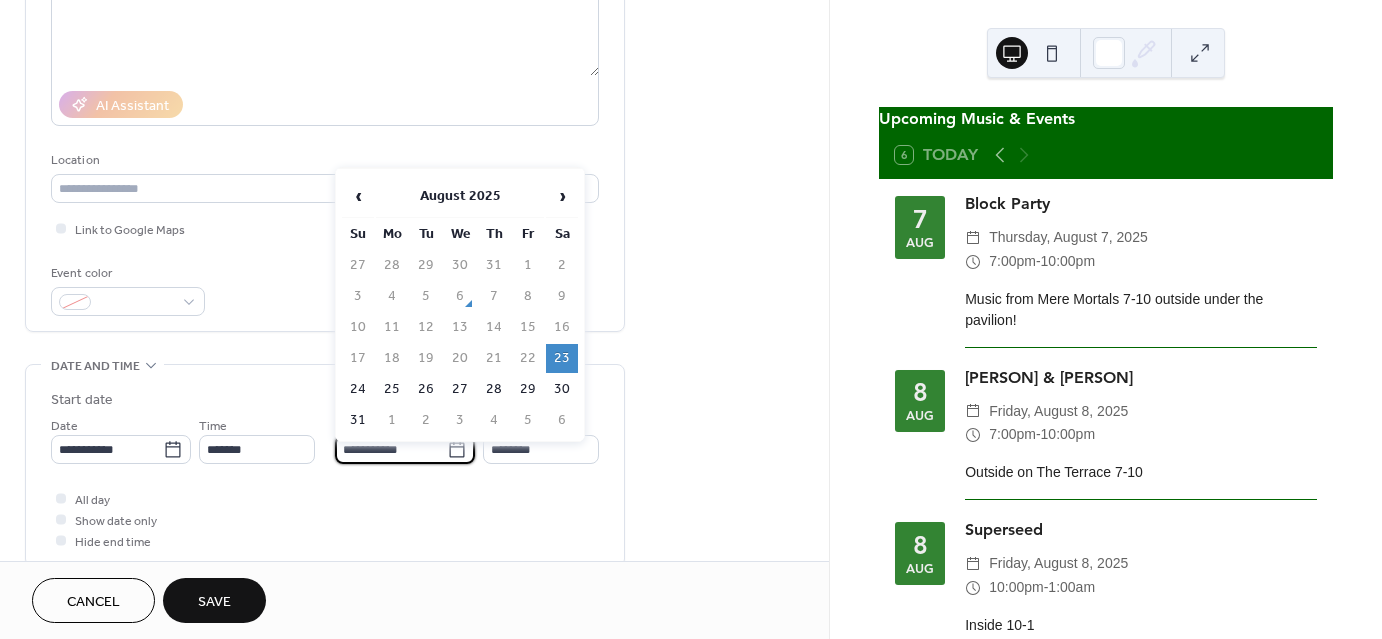 click on "**********" at bounding box center [391, 449] 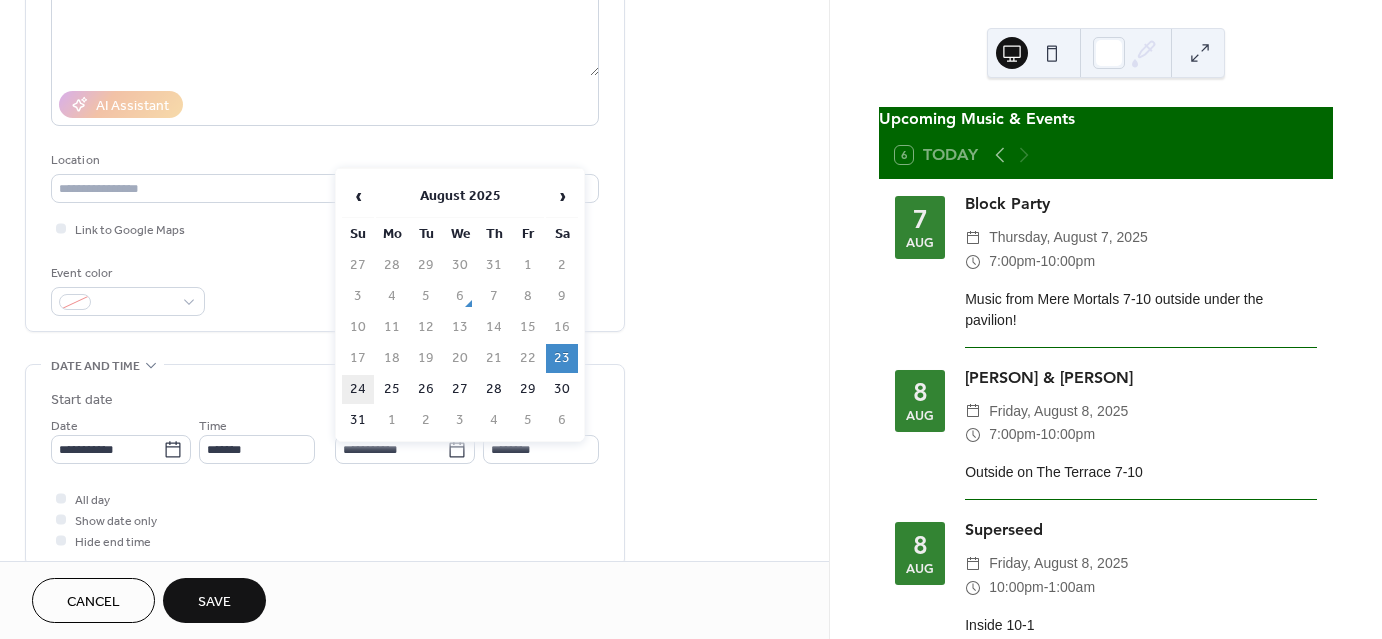 click on "24" at bounding box center [358, 389] 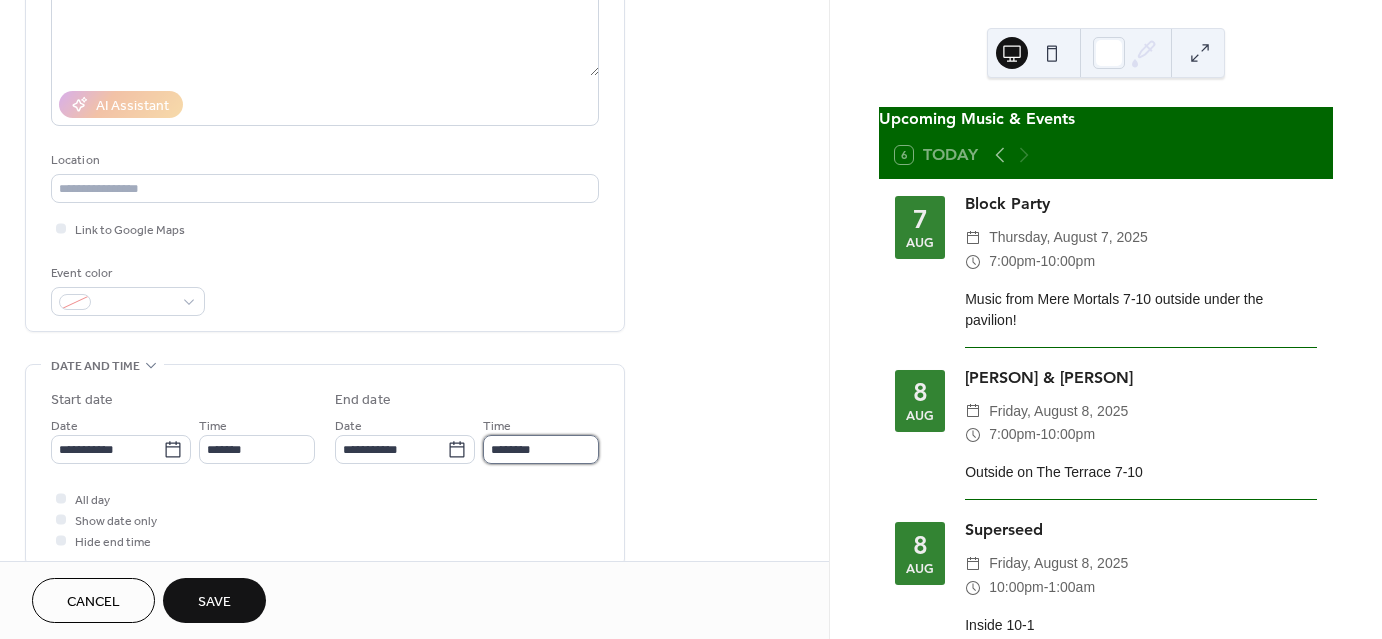 click on "********" at bounding box center (541, 449) 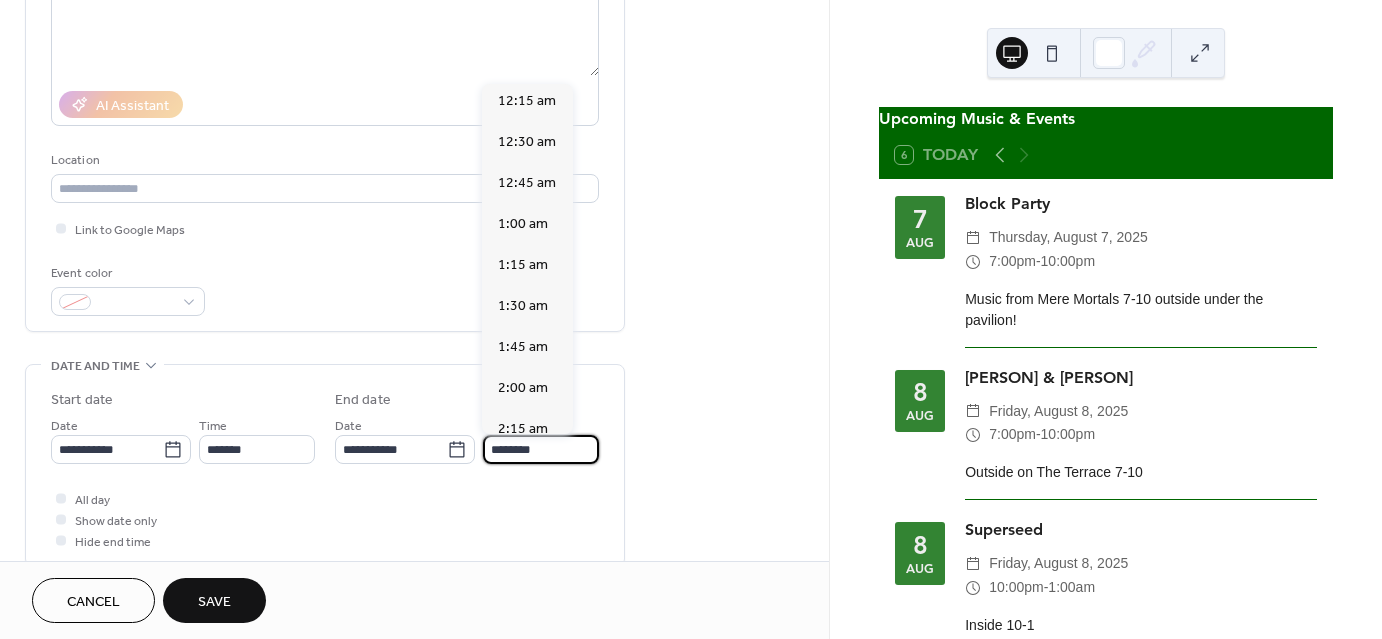 scroll, scrollTop: 0, scrollLeft: 0, axis: both 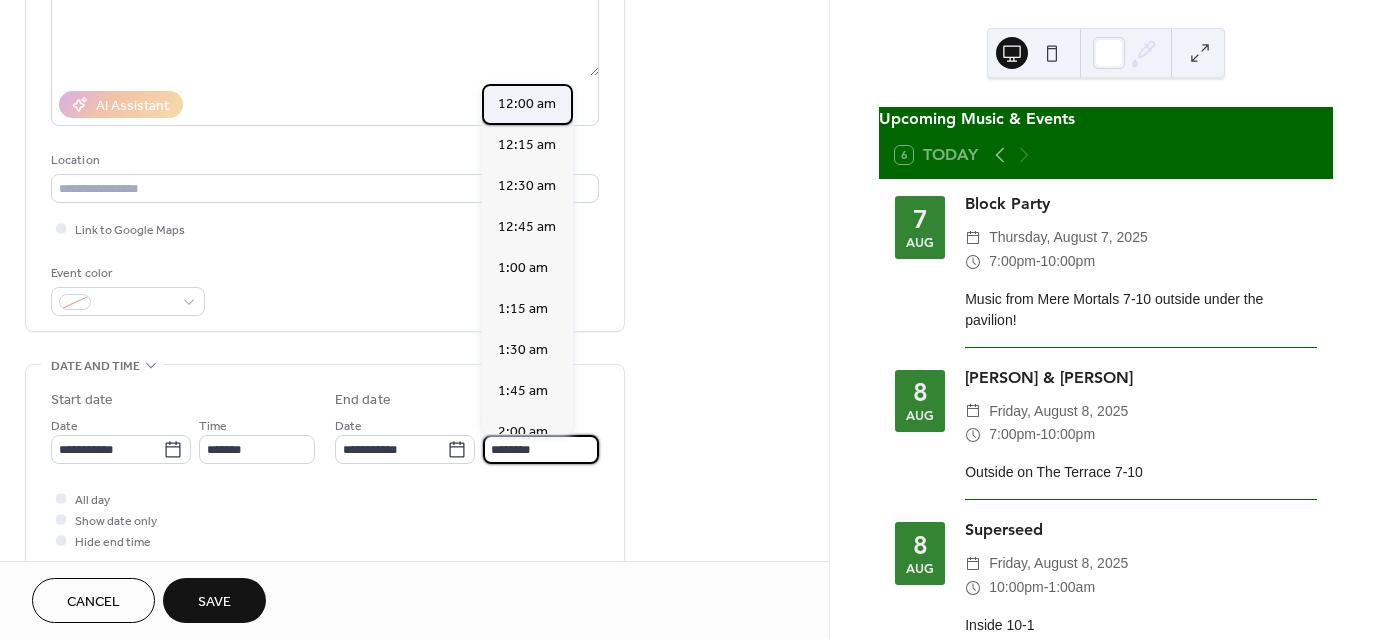 click on "12:00 am" at bounding box center [527, 104] 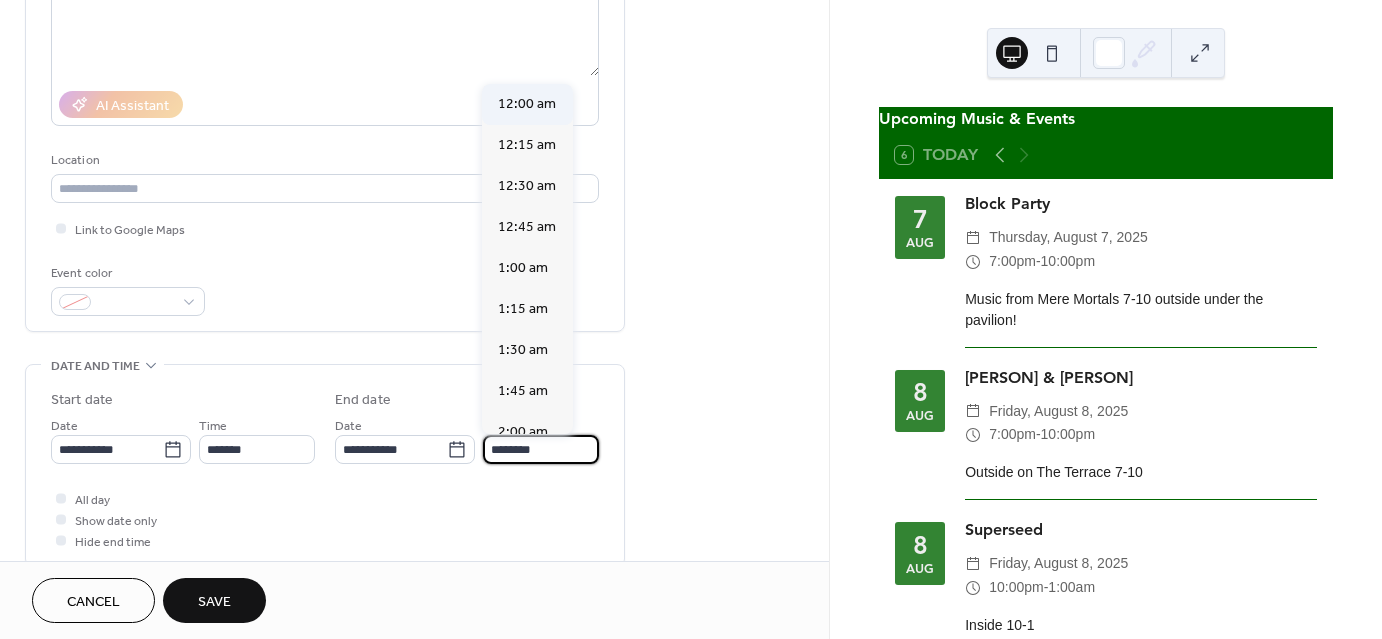 type on "********" 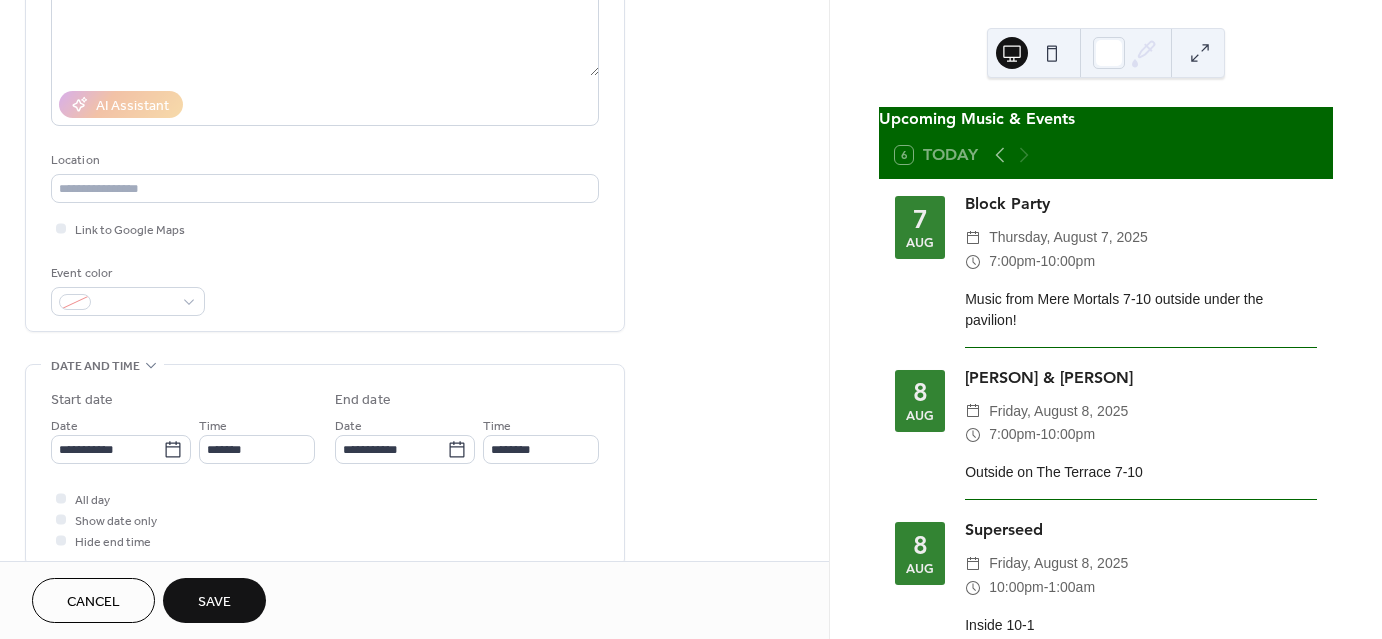 scroll, scrollTop: 436, scrollLeft: 0, axis: vertical 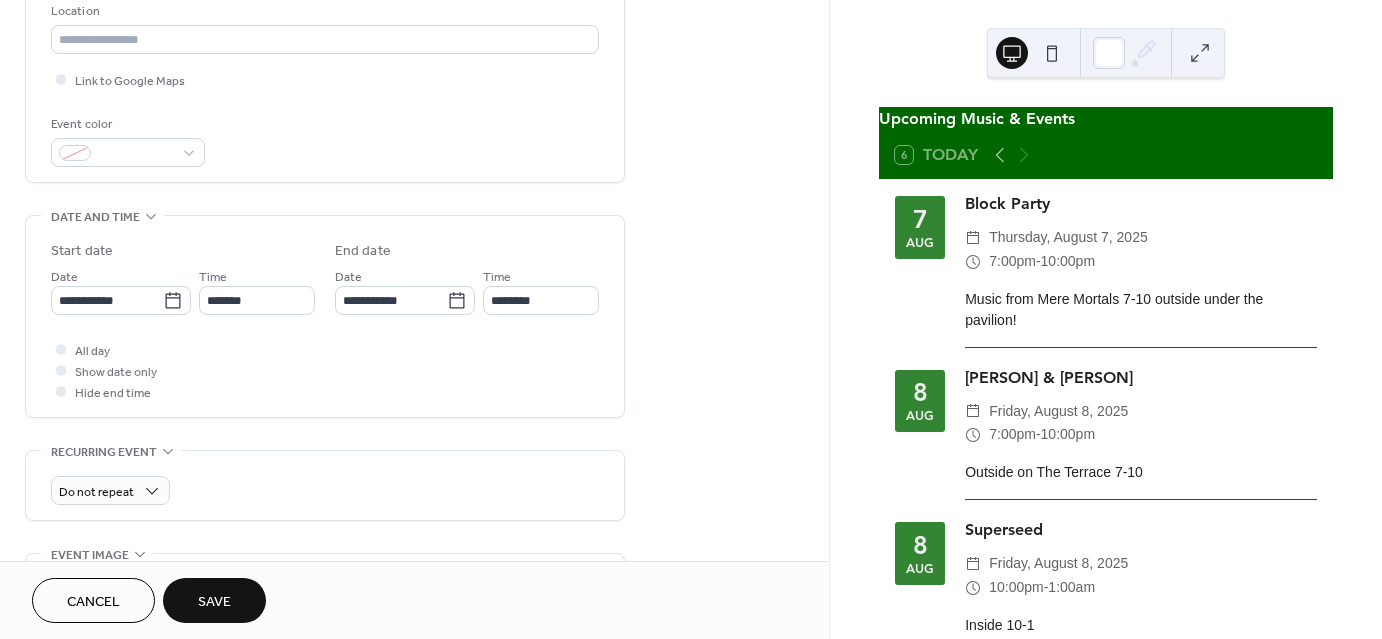 click on "Save" at bounding box center [214, 600] 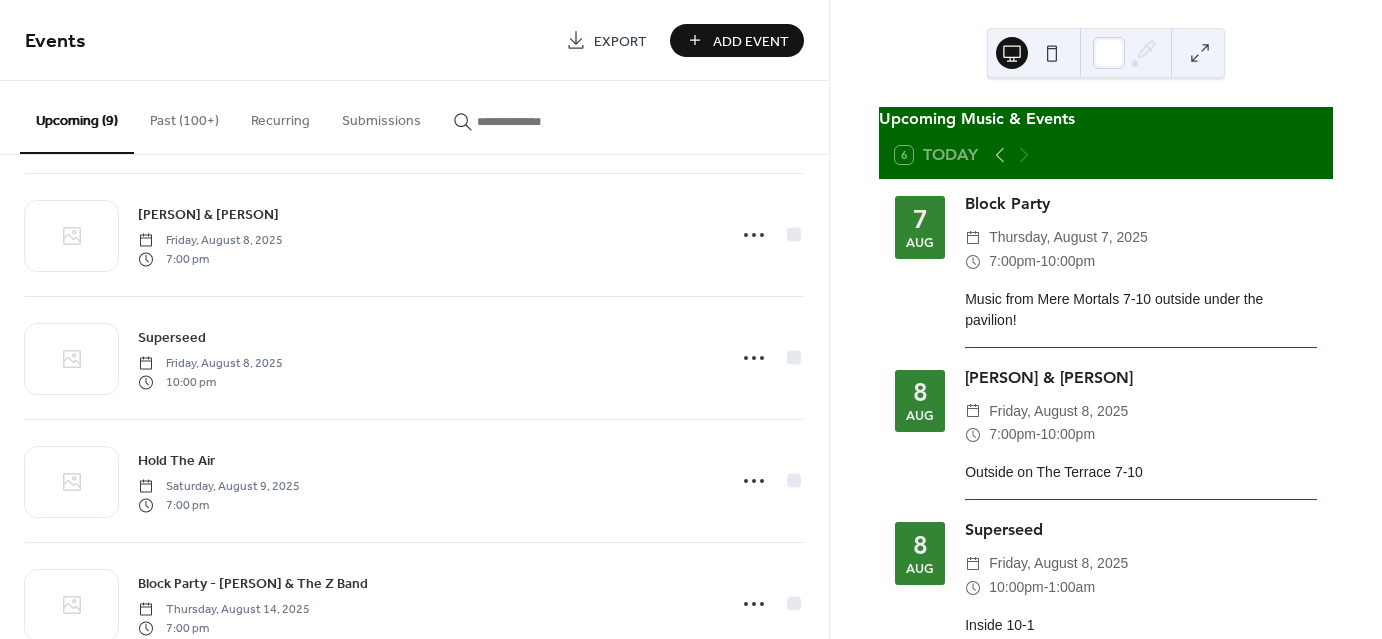 scroll, scrollTop: 0, scrollLeft: 0, axis: both 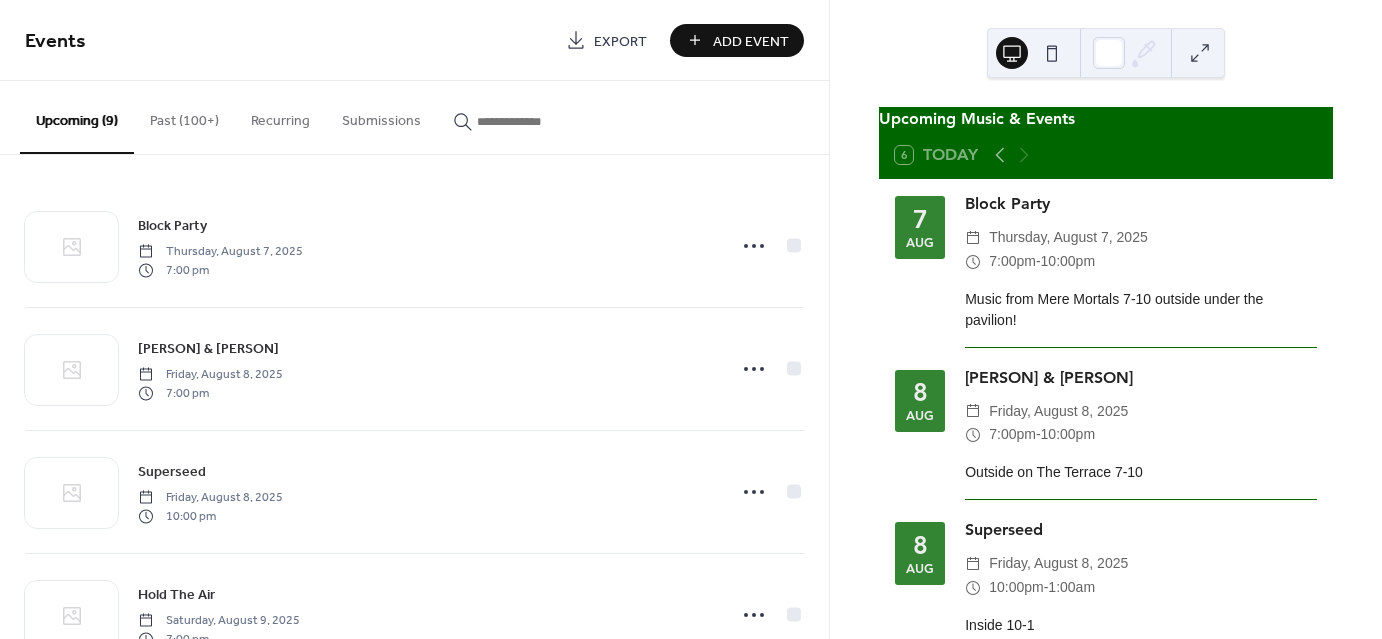 click on "6 Today" at bounding box center (1106, 155) 